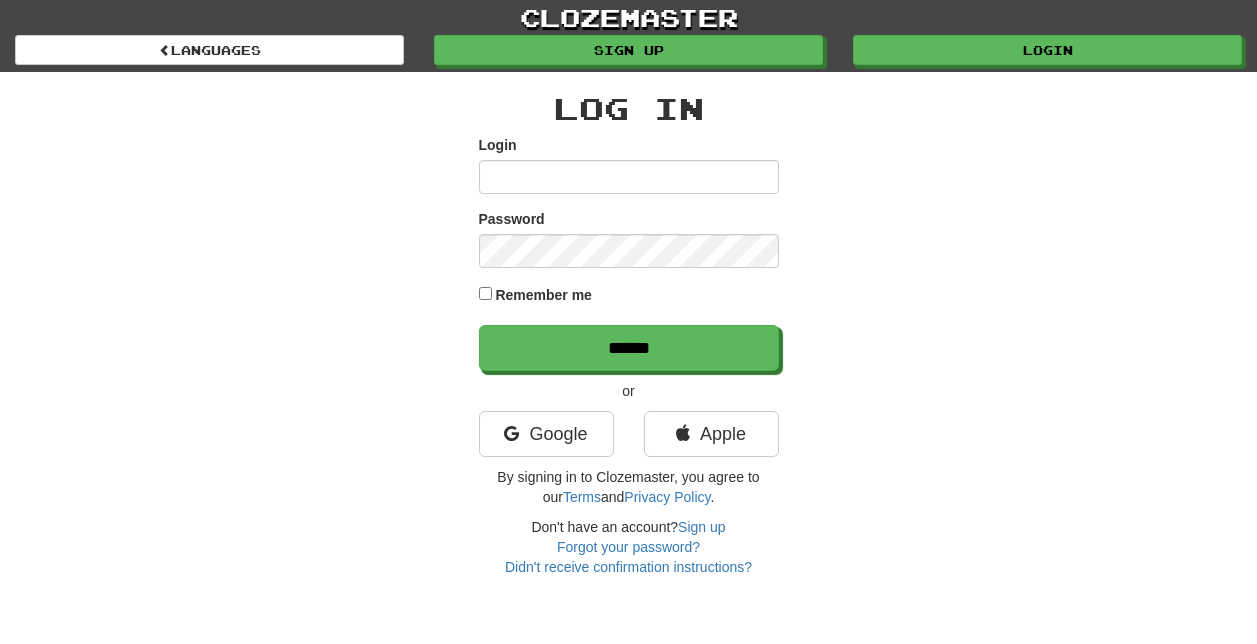 scroll, scrollTop: 0, scrollLeft: 0, axis: both 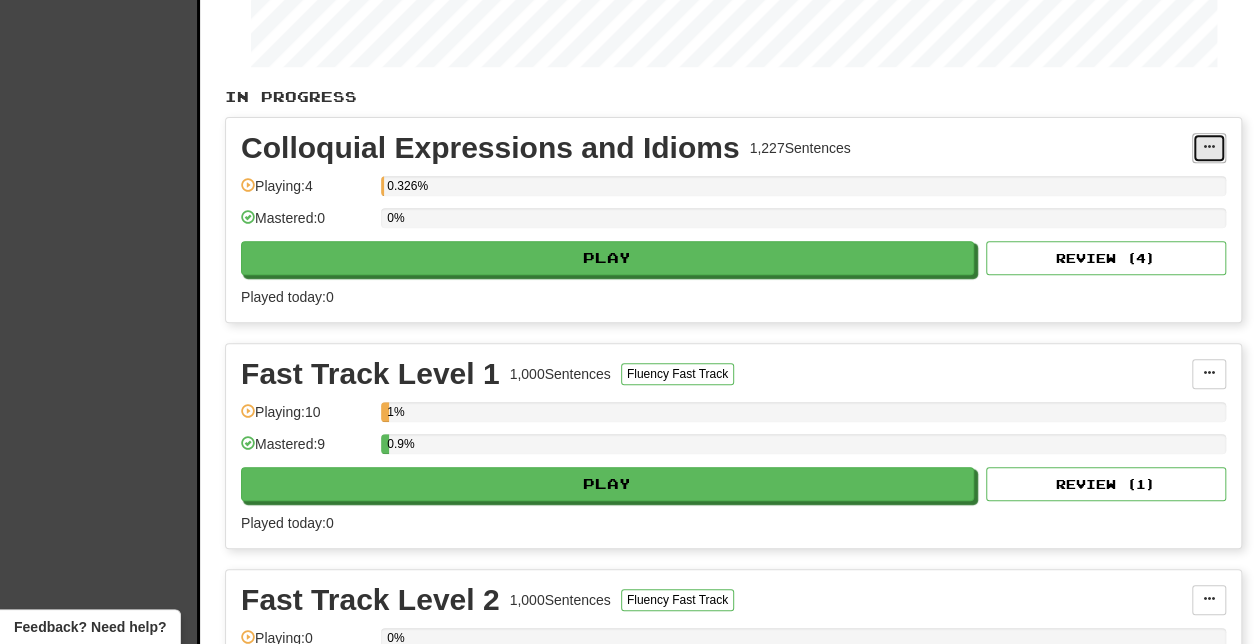 click at bounding box center [1209, 148] 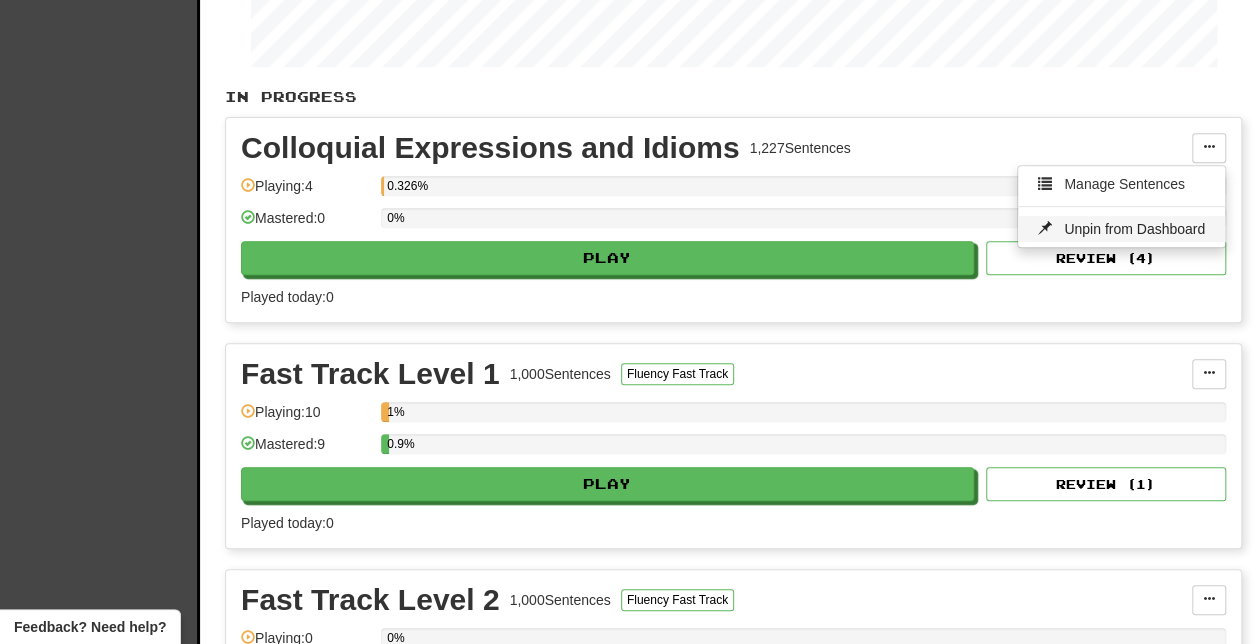 click on "Unpin from Dashboard" at bounding box center (1134, 229) 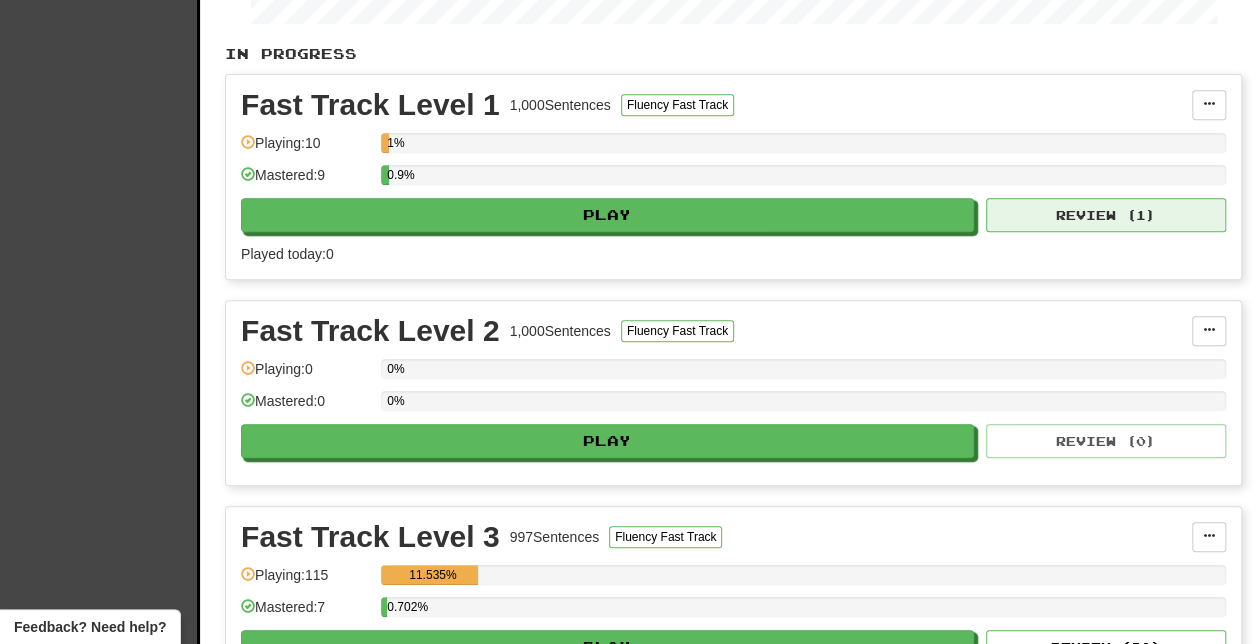 scroll, scrollTop: 379, scrollLeft: 0, axis: vertical 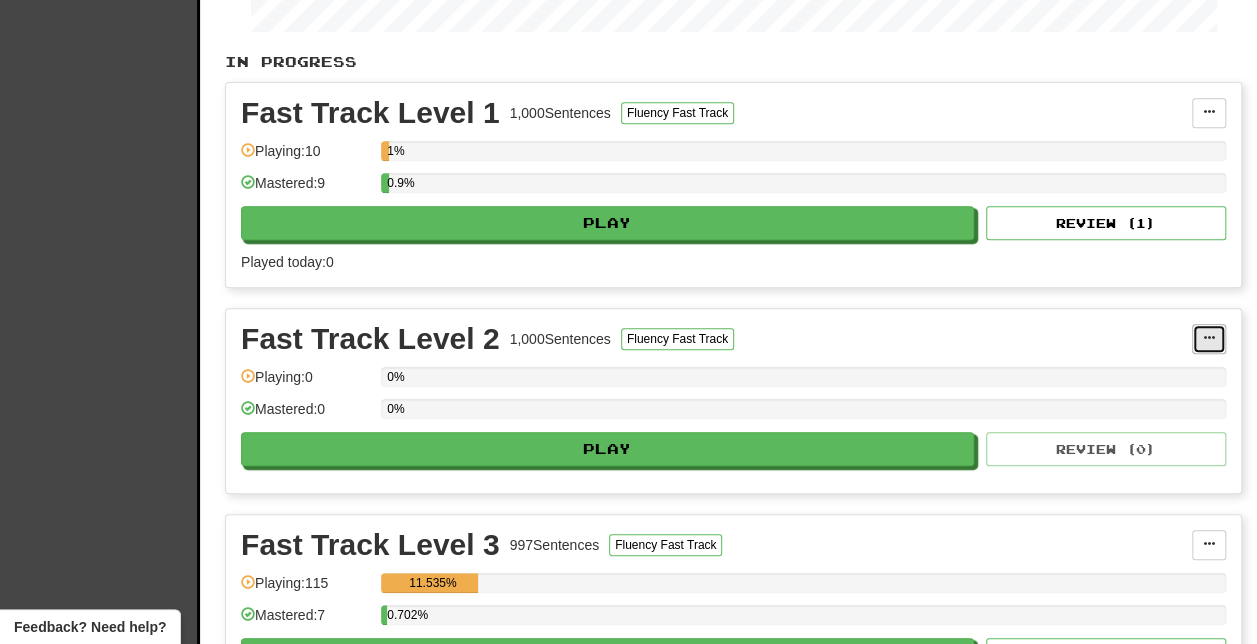 click at bounding box center [1209, 338] 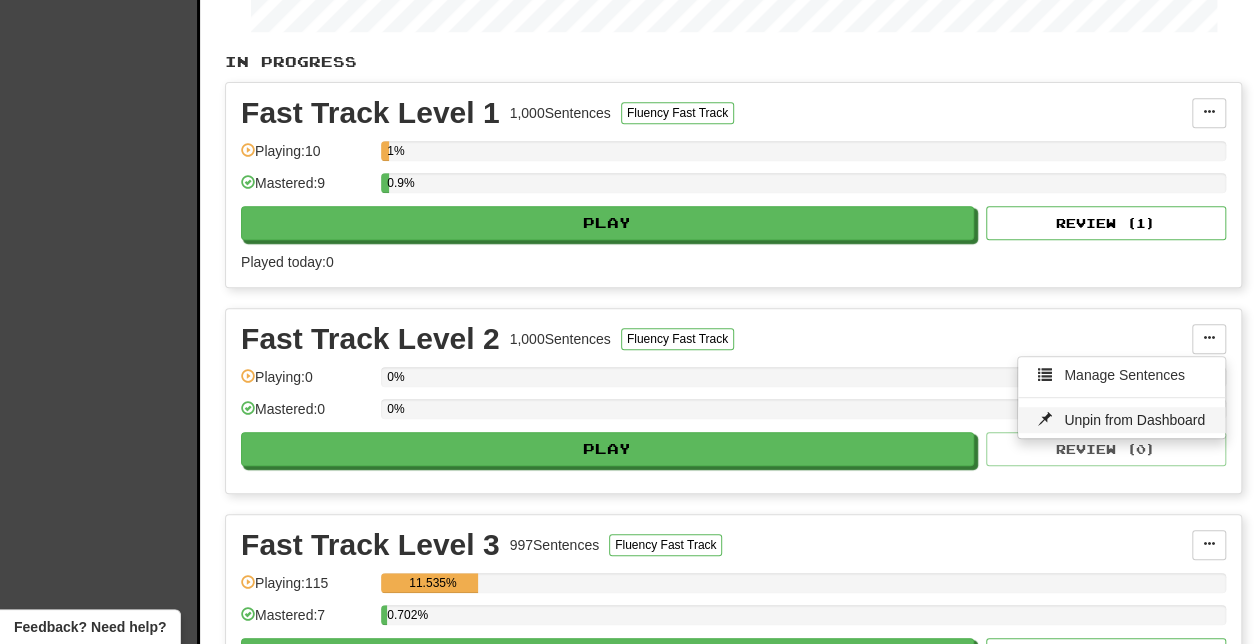 click on "Unpin from Dashboard" at bounding box center (1121, 420) 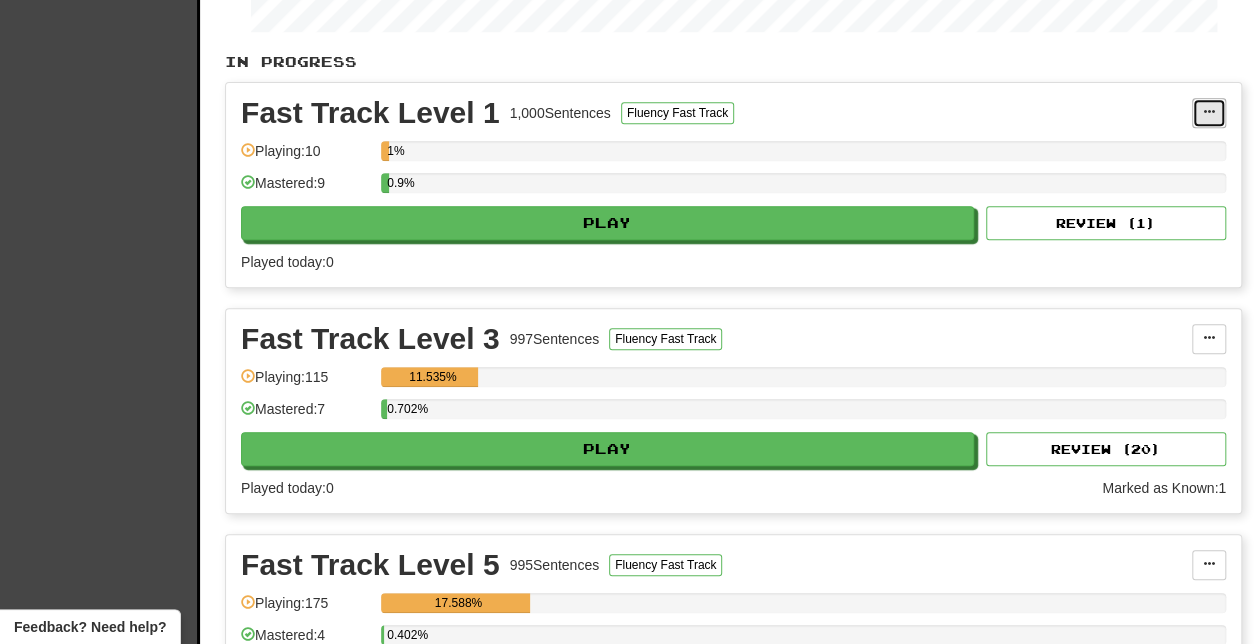 click at bounding box center [1209, 113] 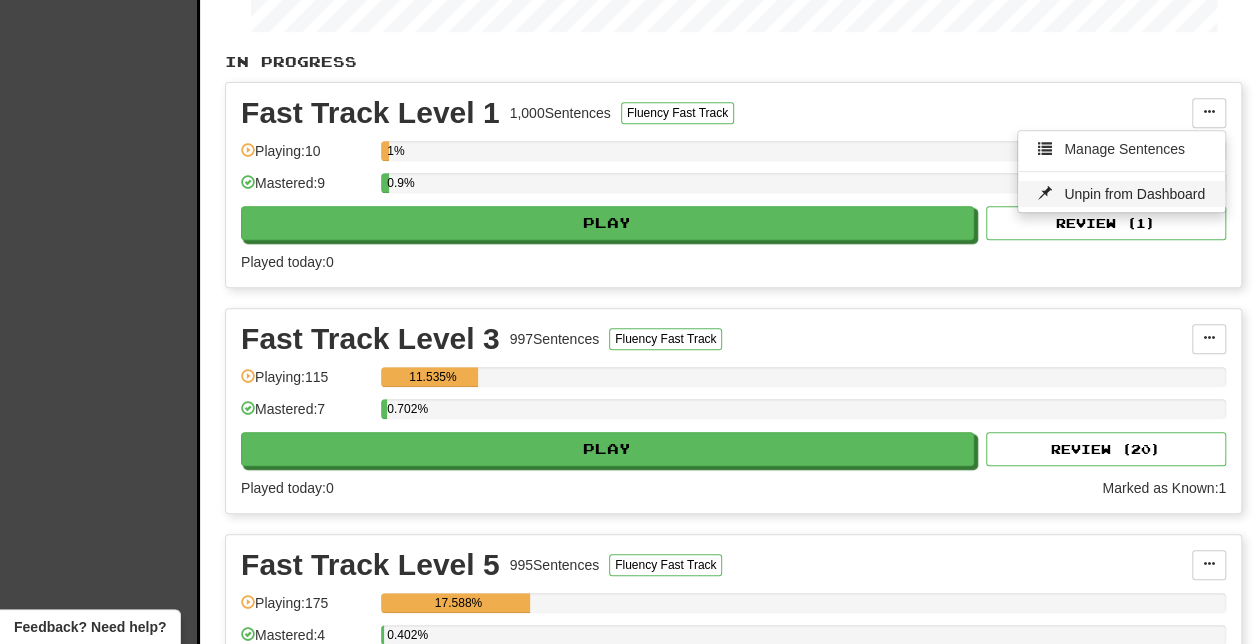 click on "Unpin from Dashboard" at bounding box center (1134, 194) 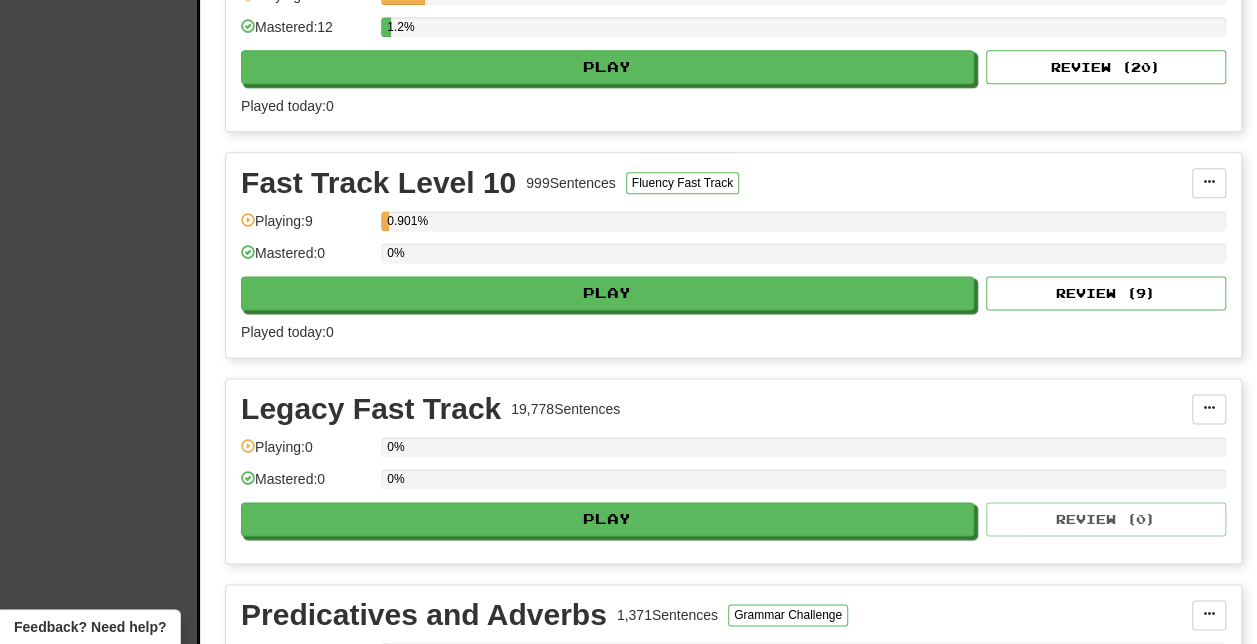 scroll, scrollTop: 1212, scrollLeft: 0, axis: vertical 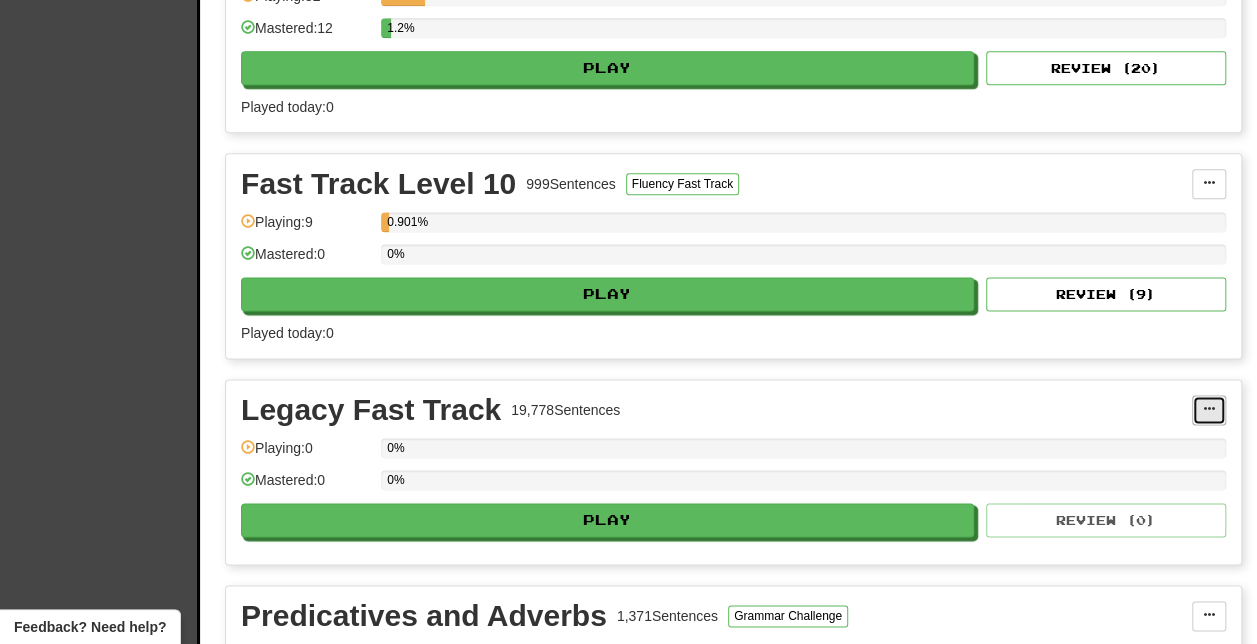 click at bounding box center (1209, 410) 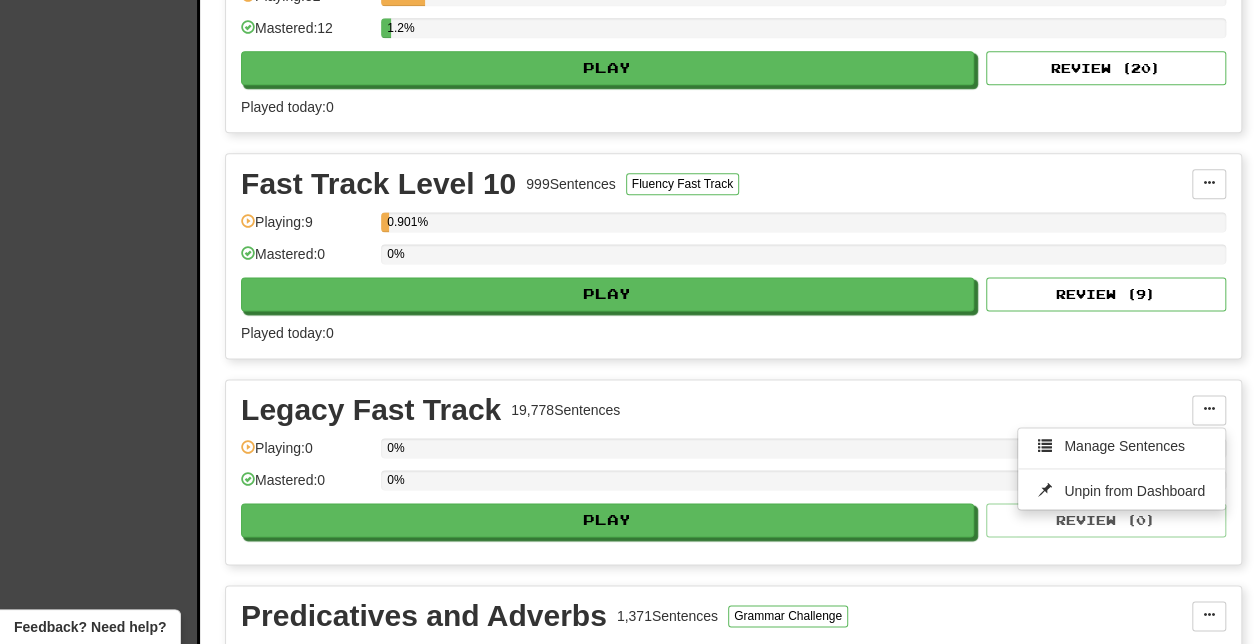 click on "Legacy Fast Track 19,778  Sentences" at bounding box center [716, 410] 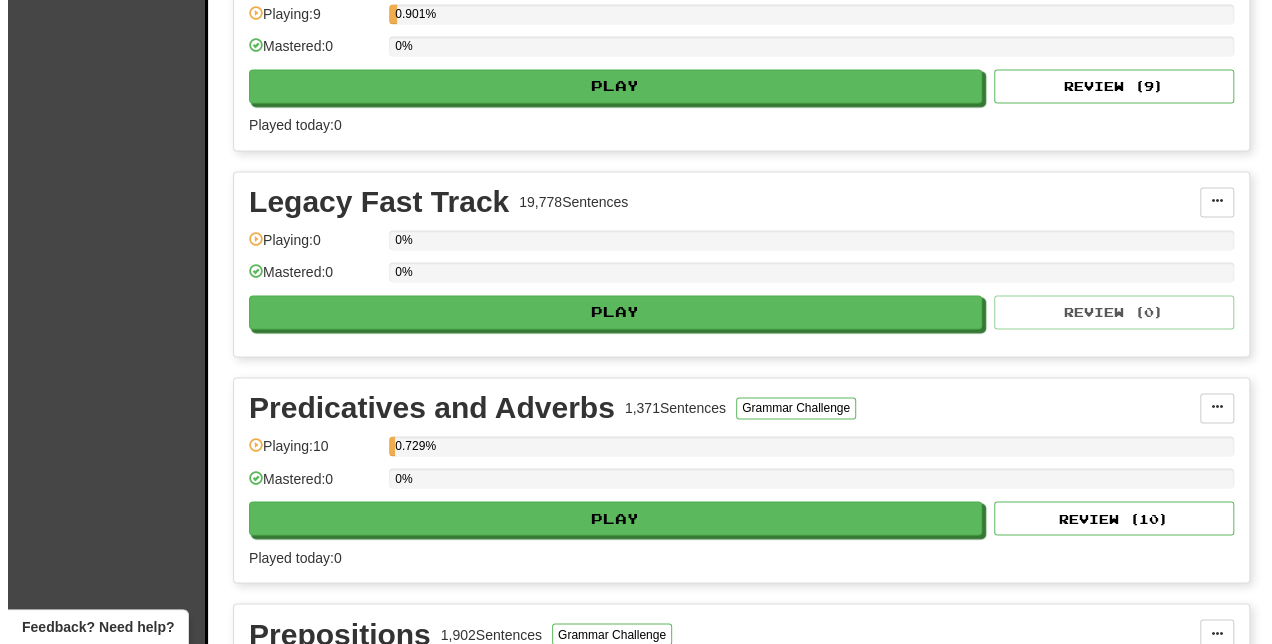scroll, scrollTop: 1435, scrollLeft: 0, axis: vertical 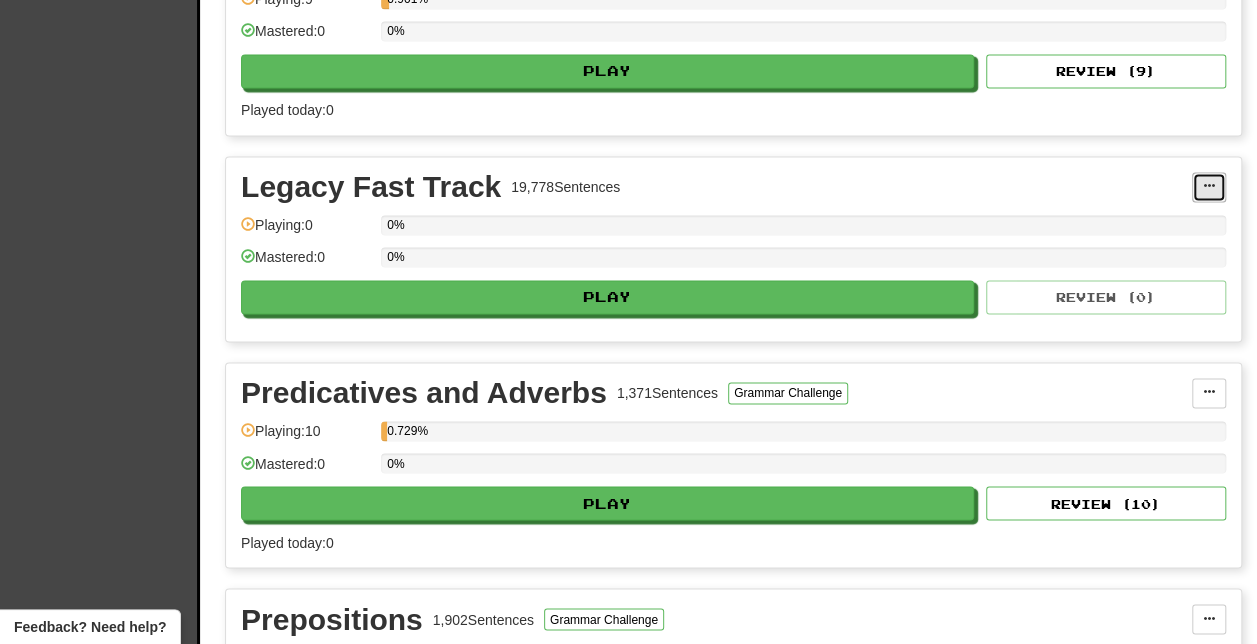 click at bounding box center [1209, 186] 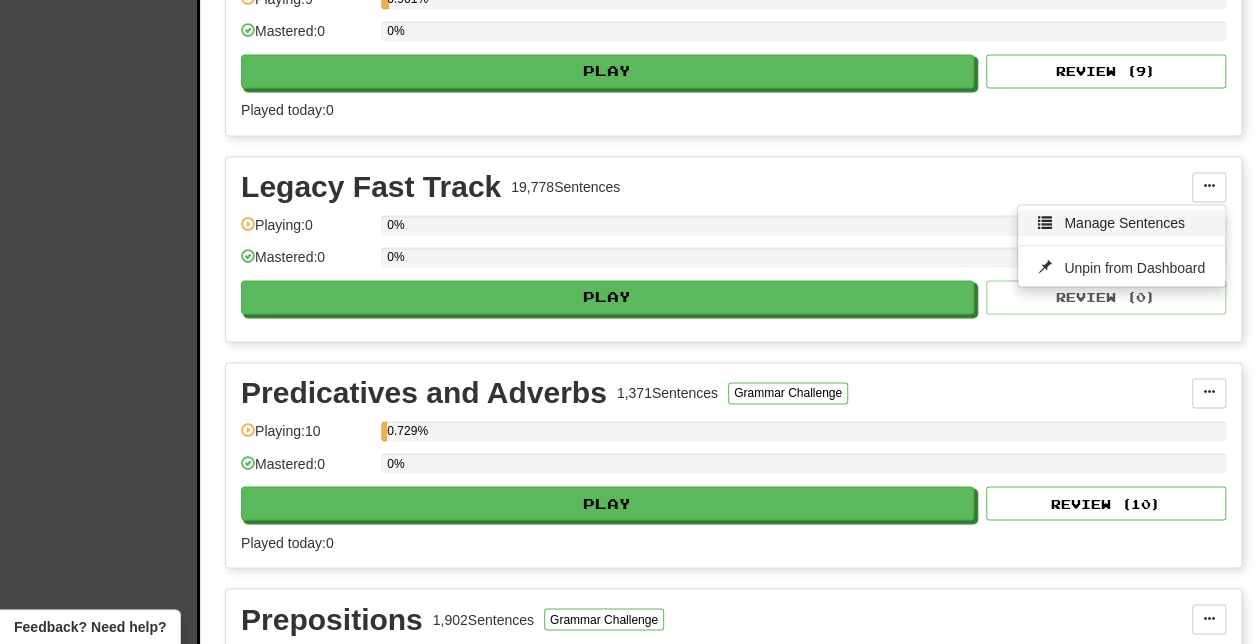 click on "Manage Sentences" at bounding box center (1124, 223) 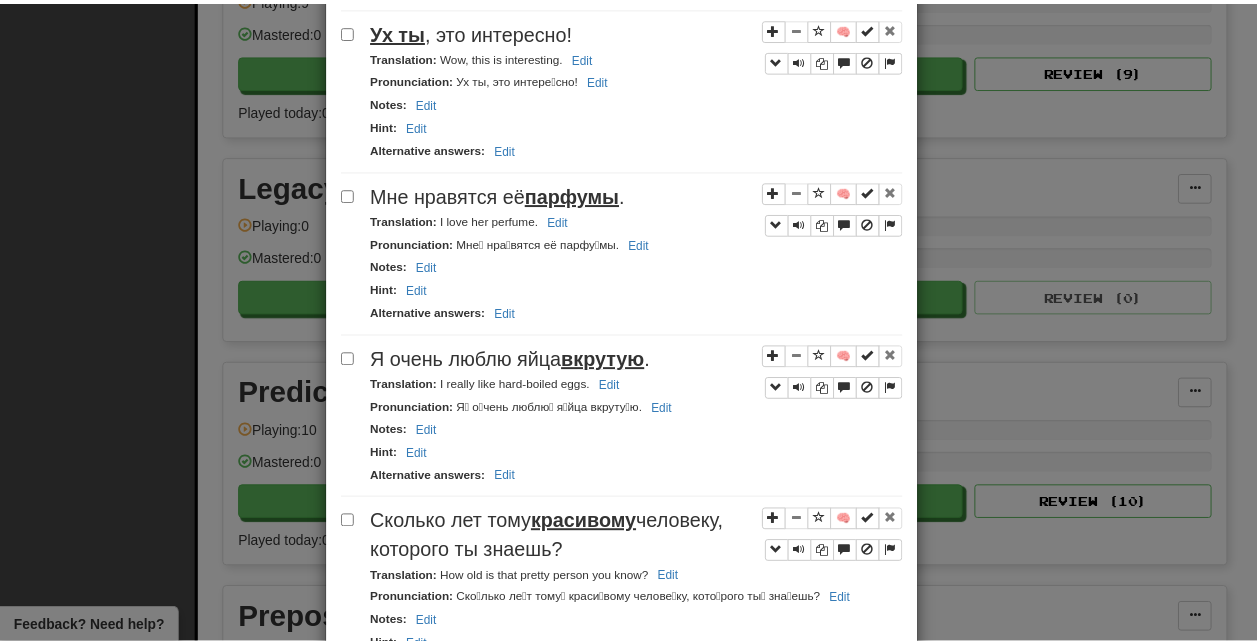 scroll, scrollTop: 812, scrollLeft: 0, axis: vertical 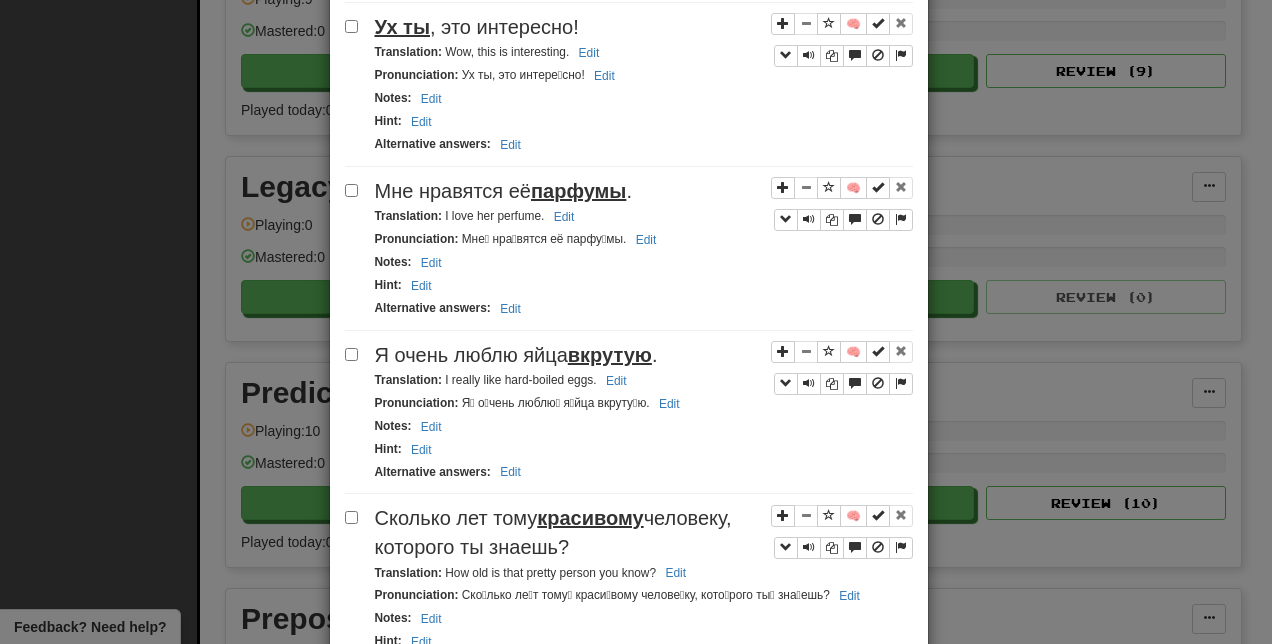 click on "**********" at bounding box center (636, 322) 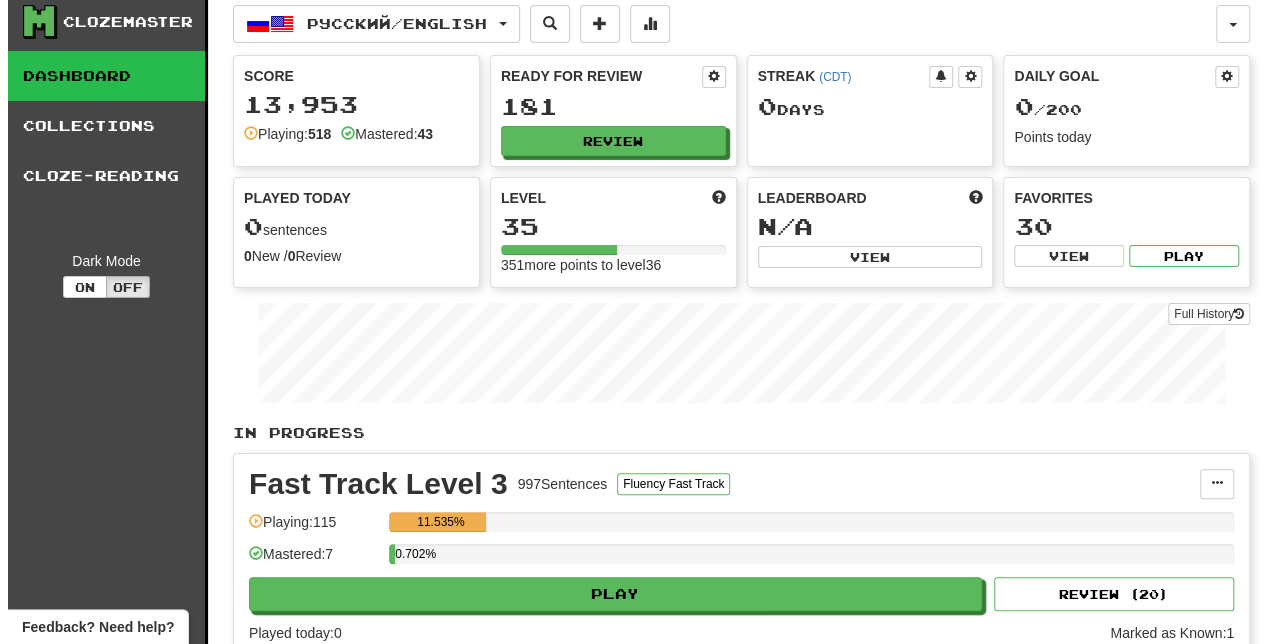 scroll, scrollTop: 0, scrollLeft: 0, axis: both 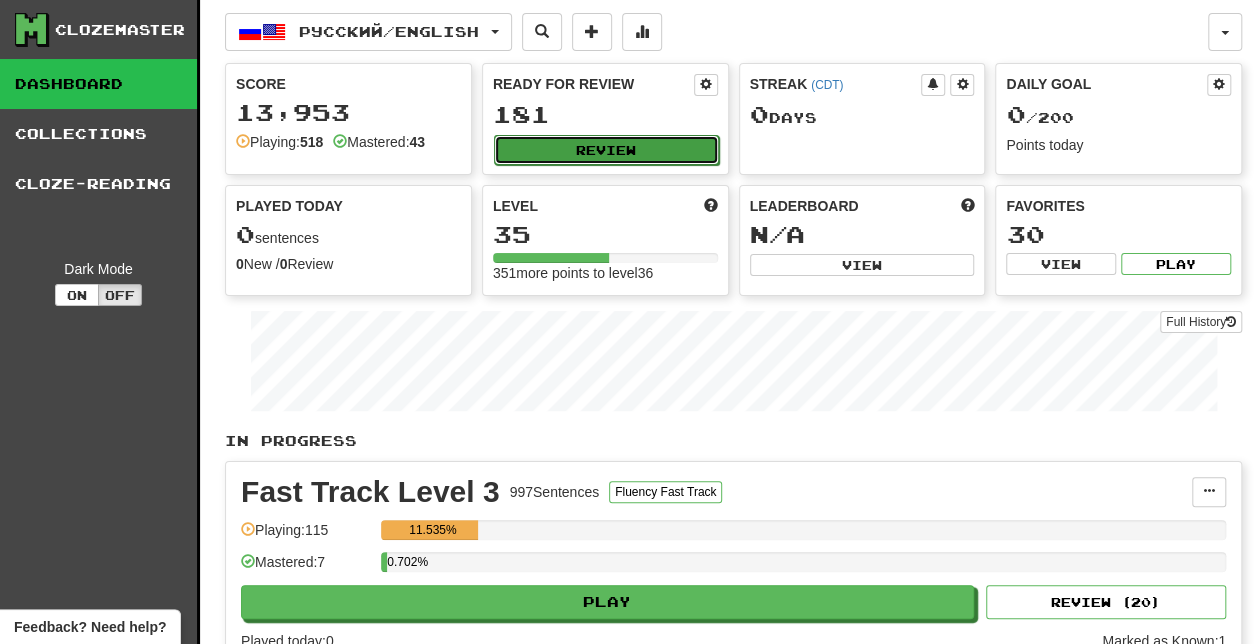 click on "Review" at bounding box center (606, 150) 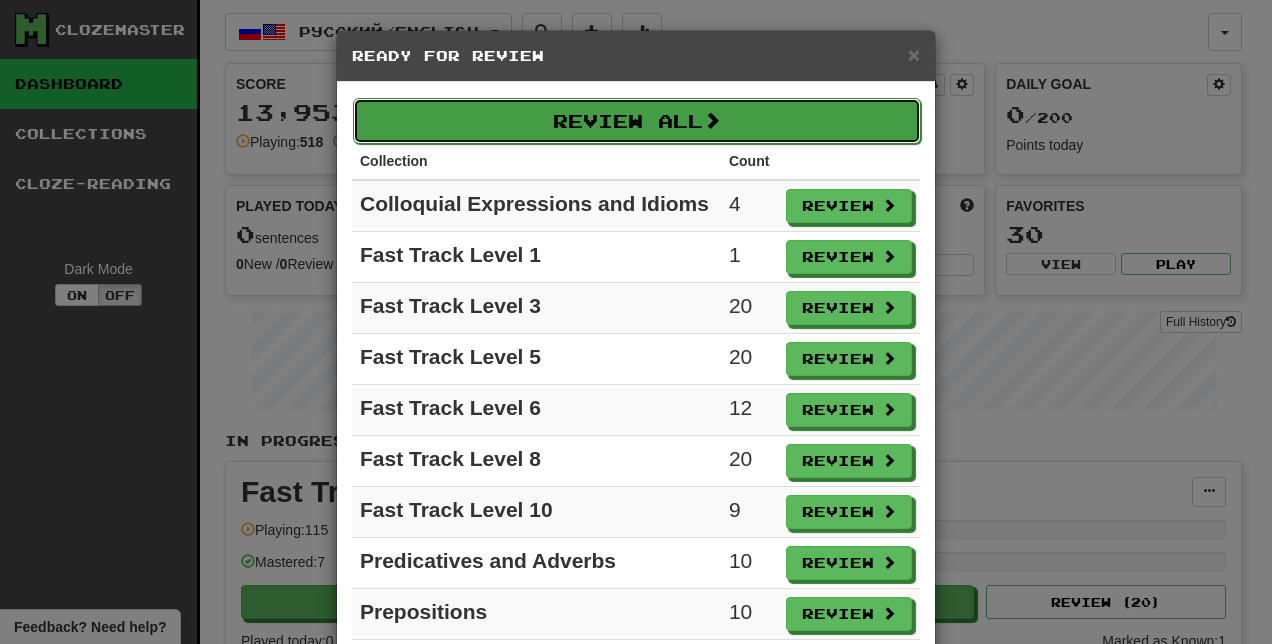 click at bounding box center [712, 120] 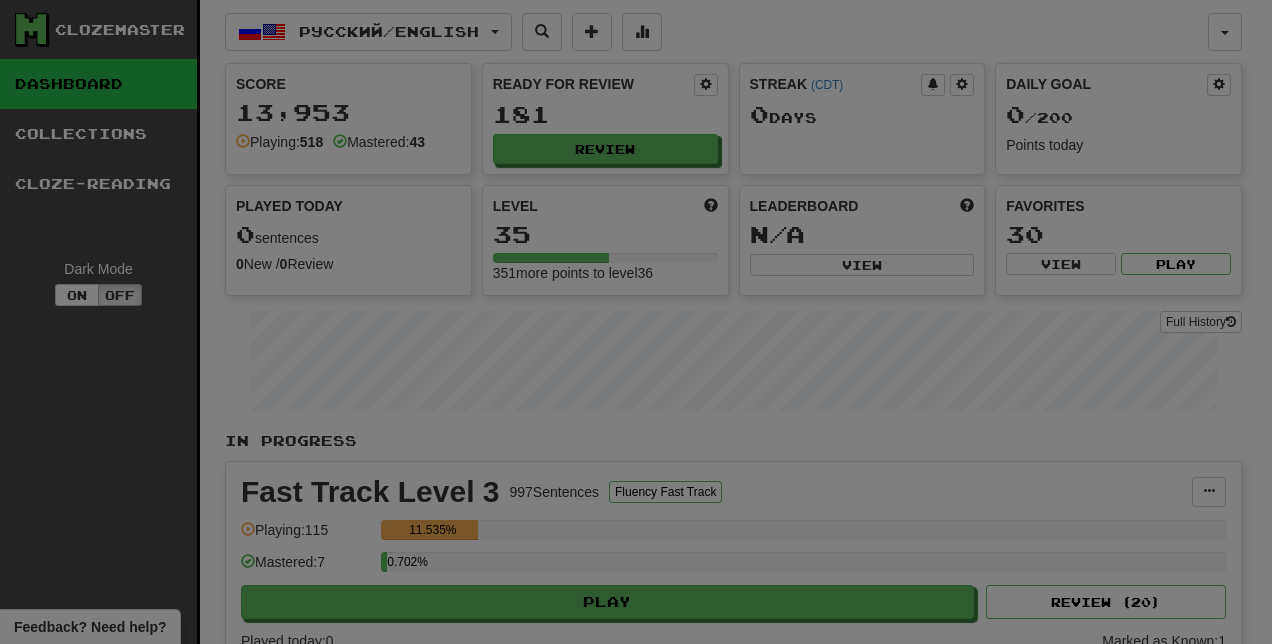 select on "**" 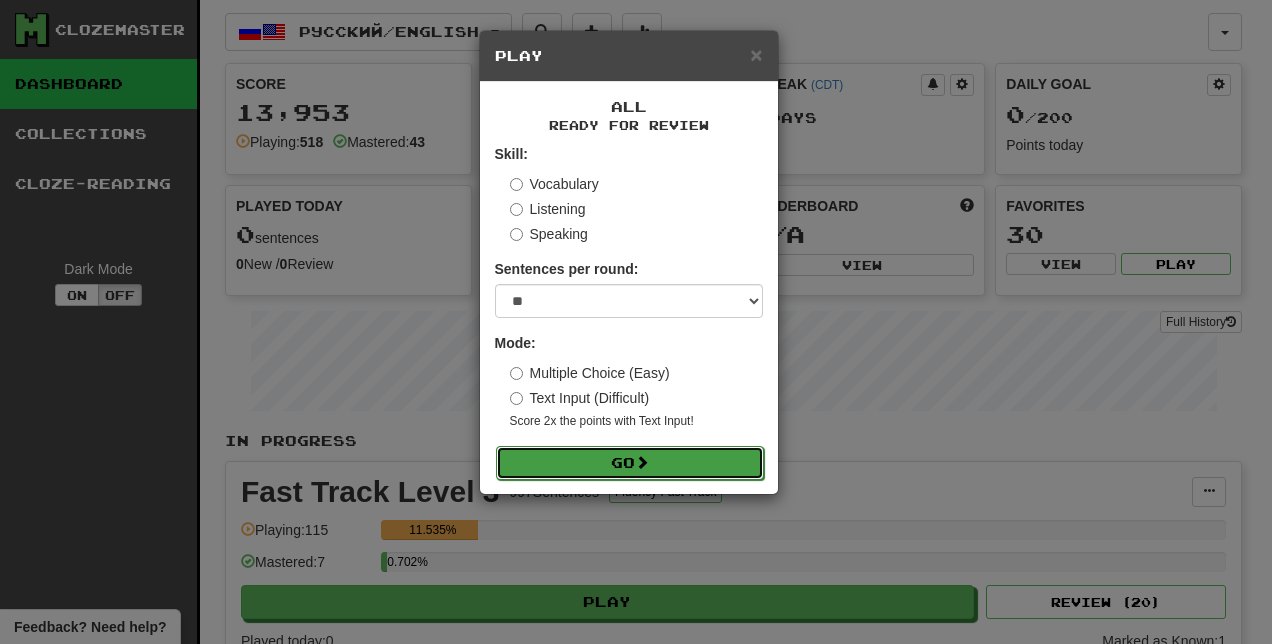 click on "Go" at bounding box center (630, 463) 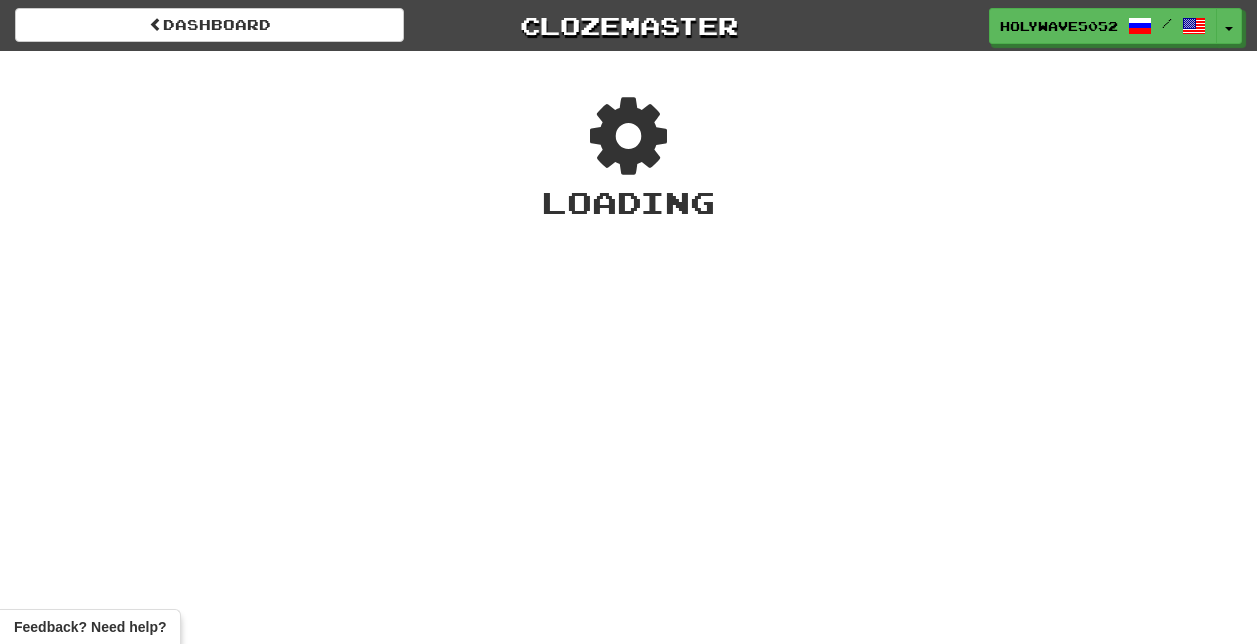 scroll, scrollTop: 0, scrollLeft: 0, axis: both 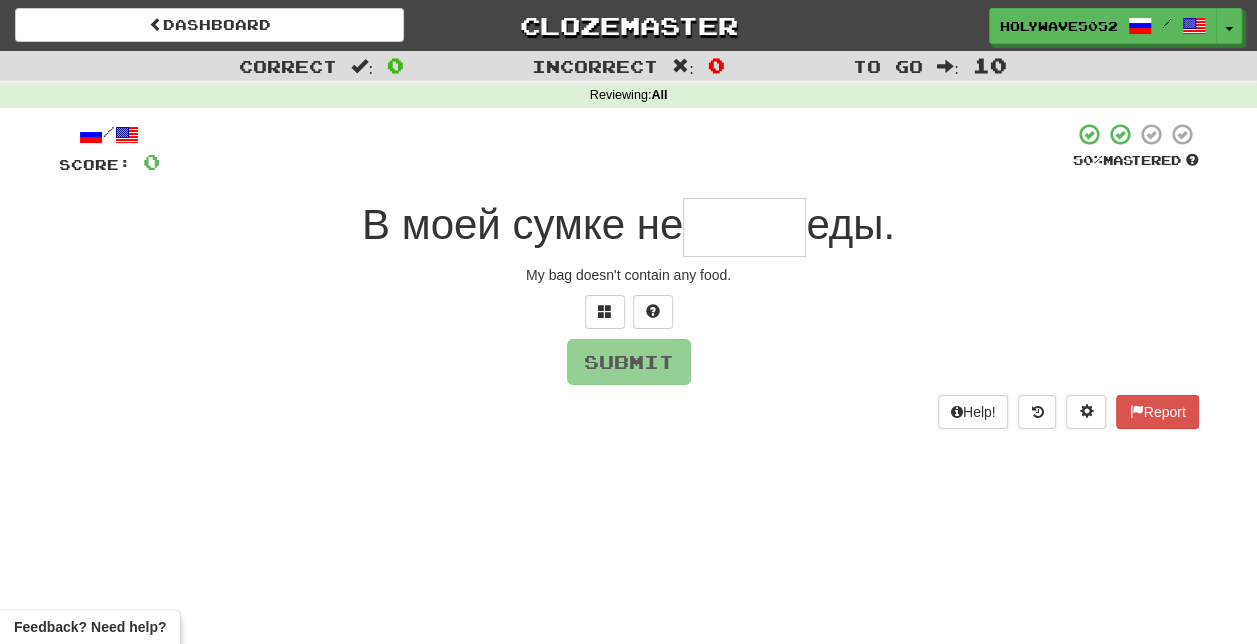 type on "*" 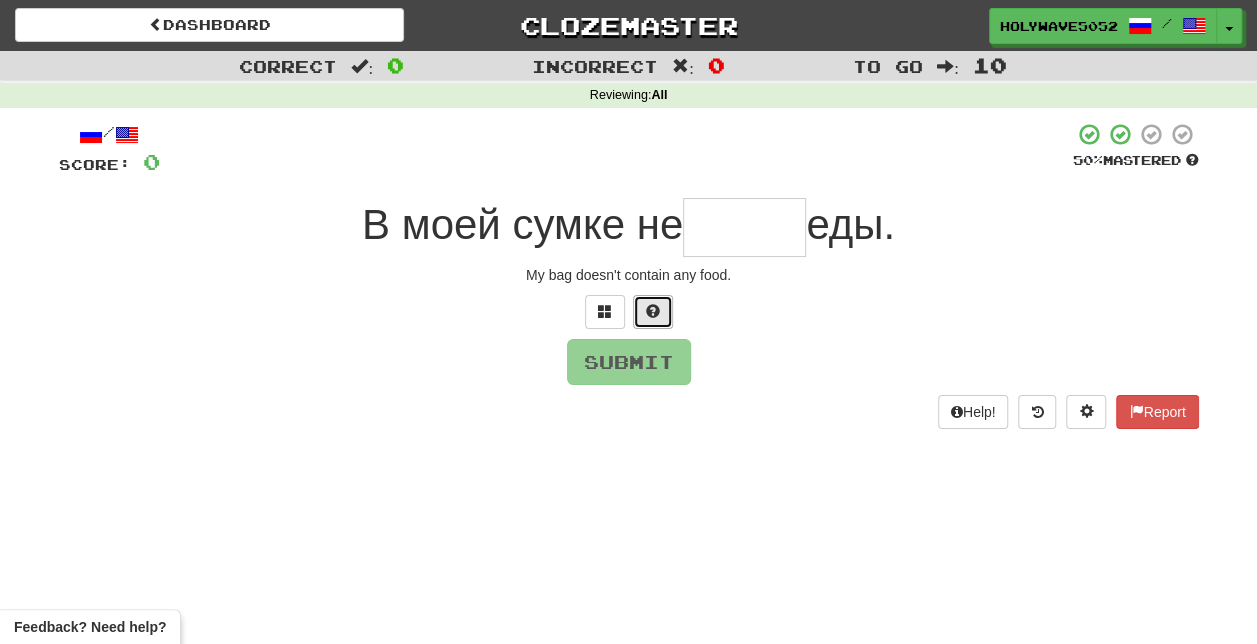click at bounding box center [653, 312] 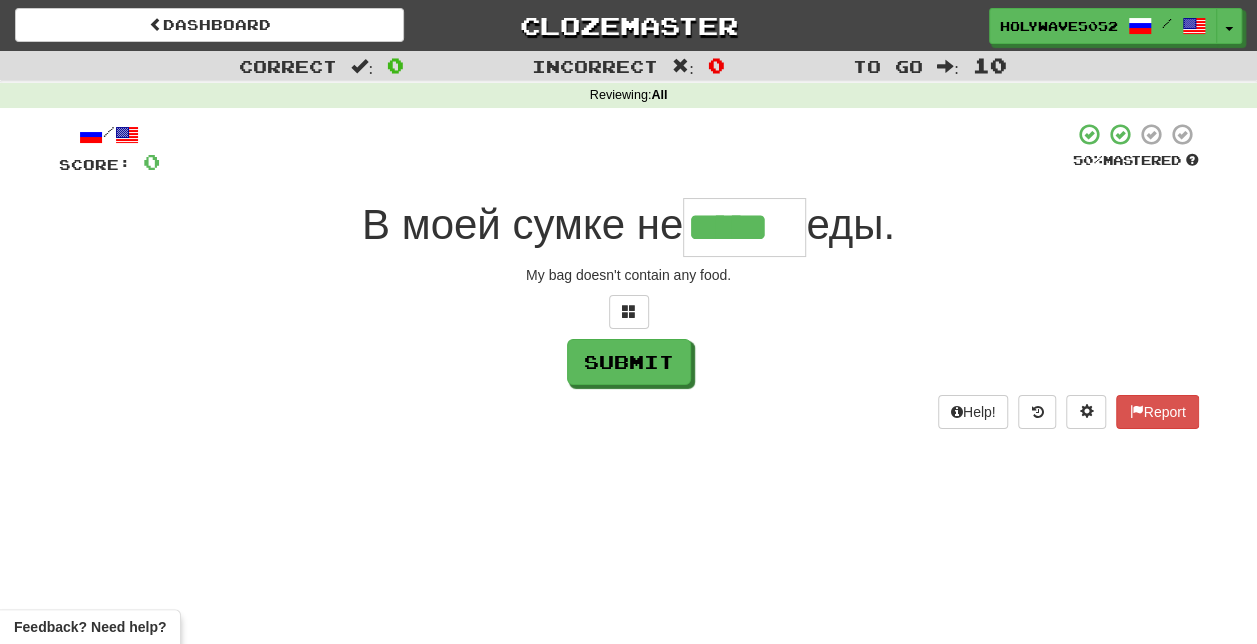 type on "*****" 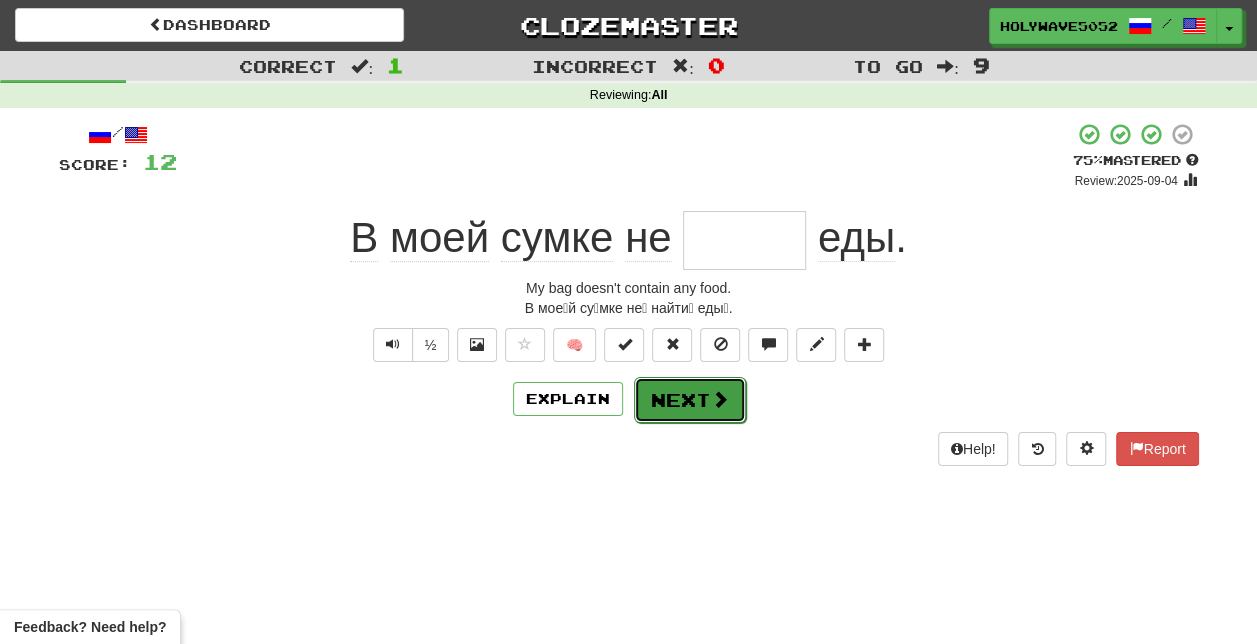 click at bounding box center (720, 399) 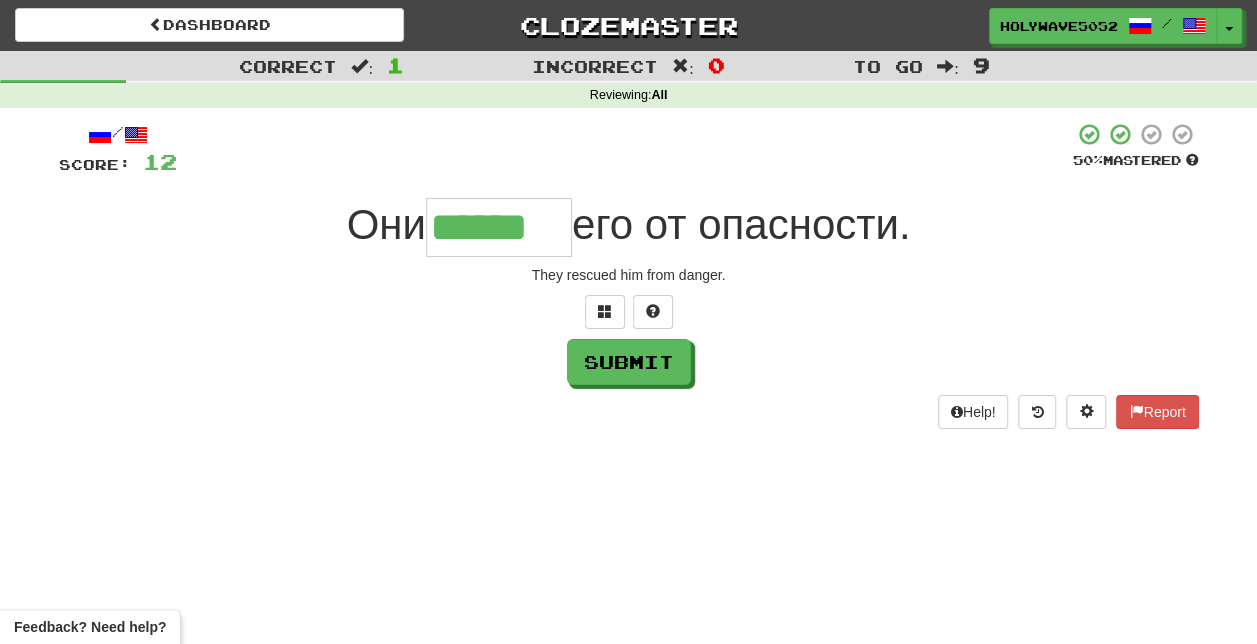 type on "******" 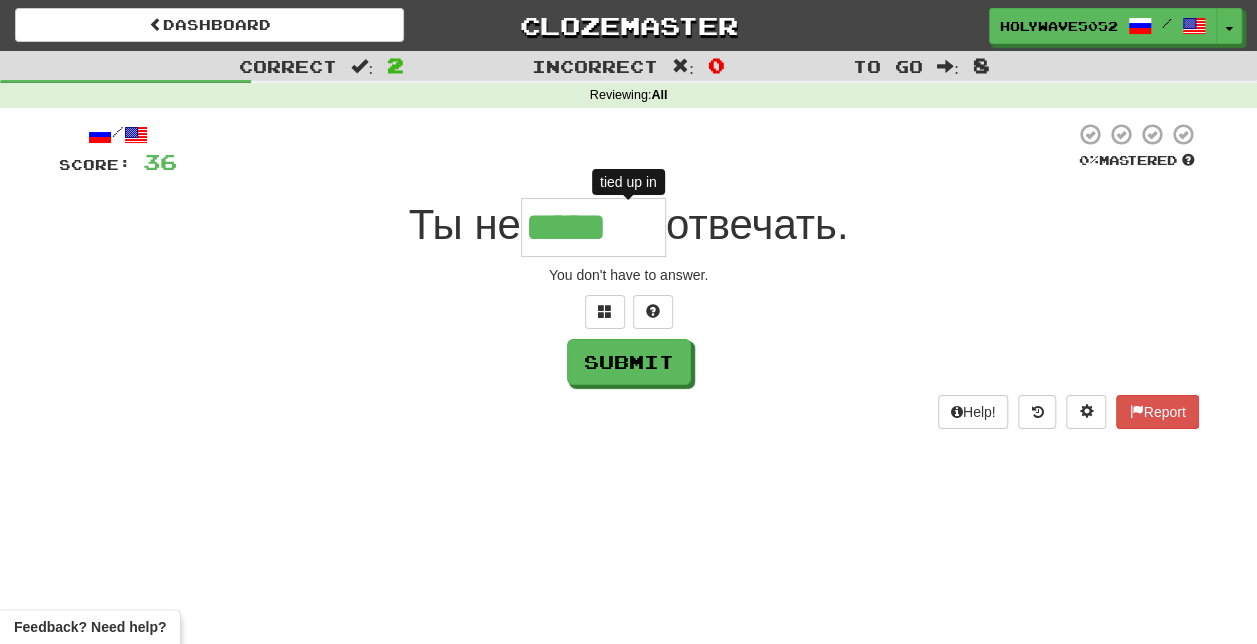 type on "******" 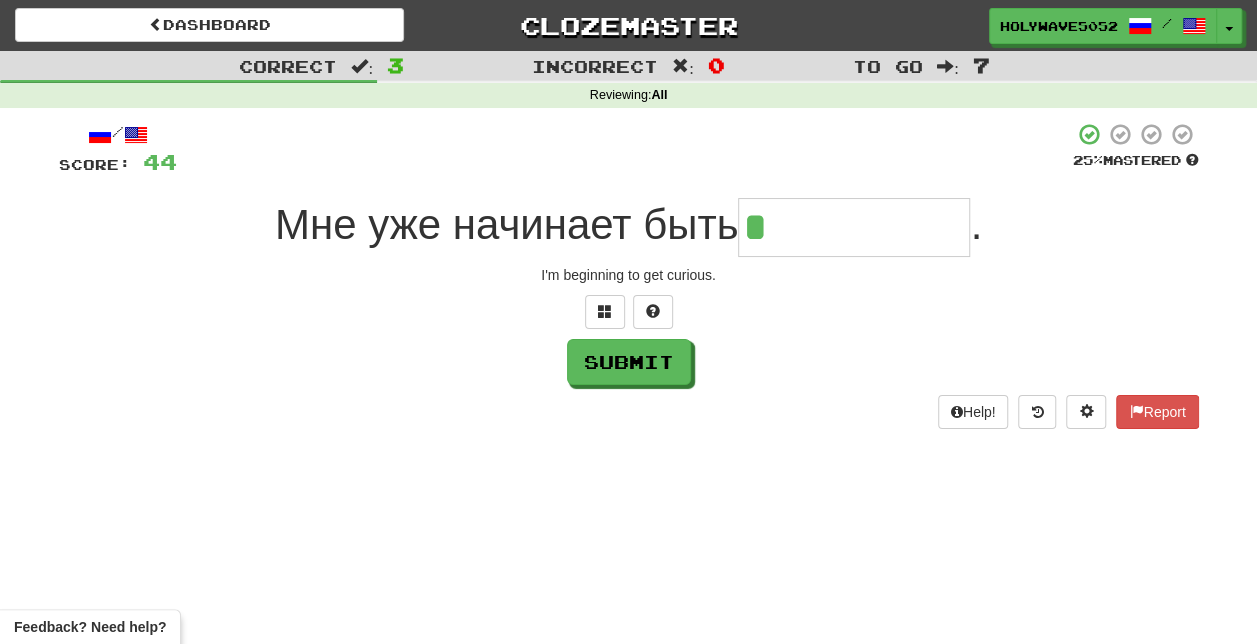 type on "*" 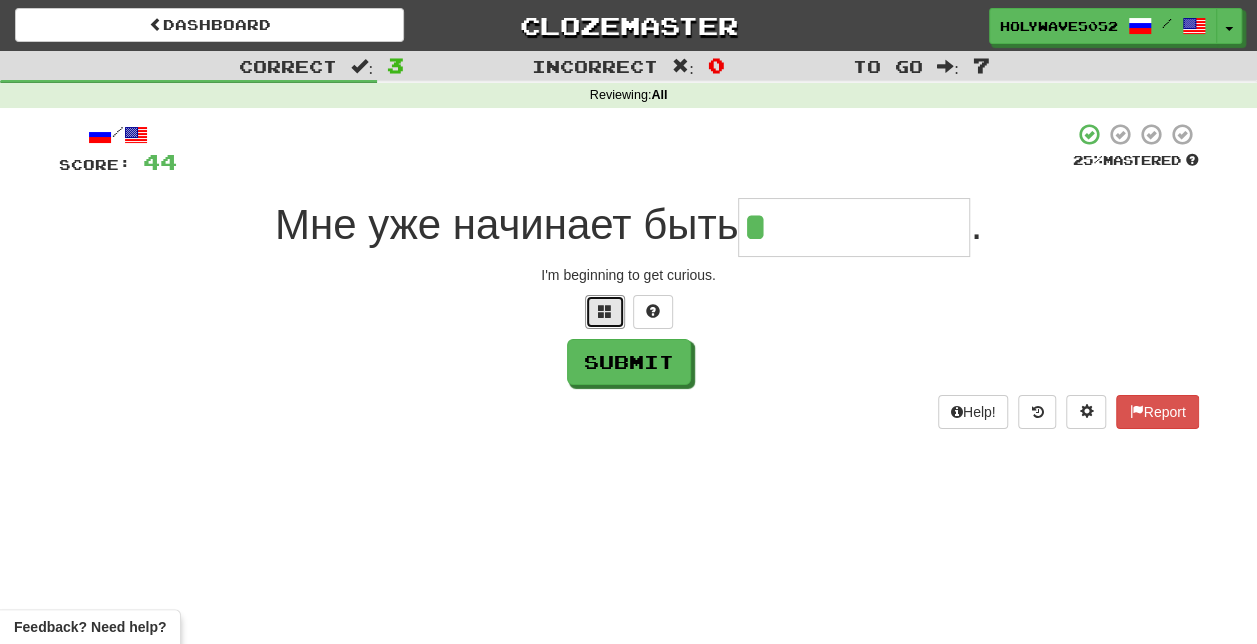 type 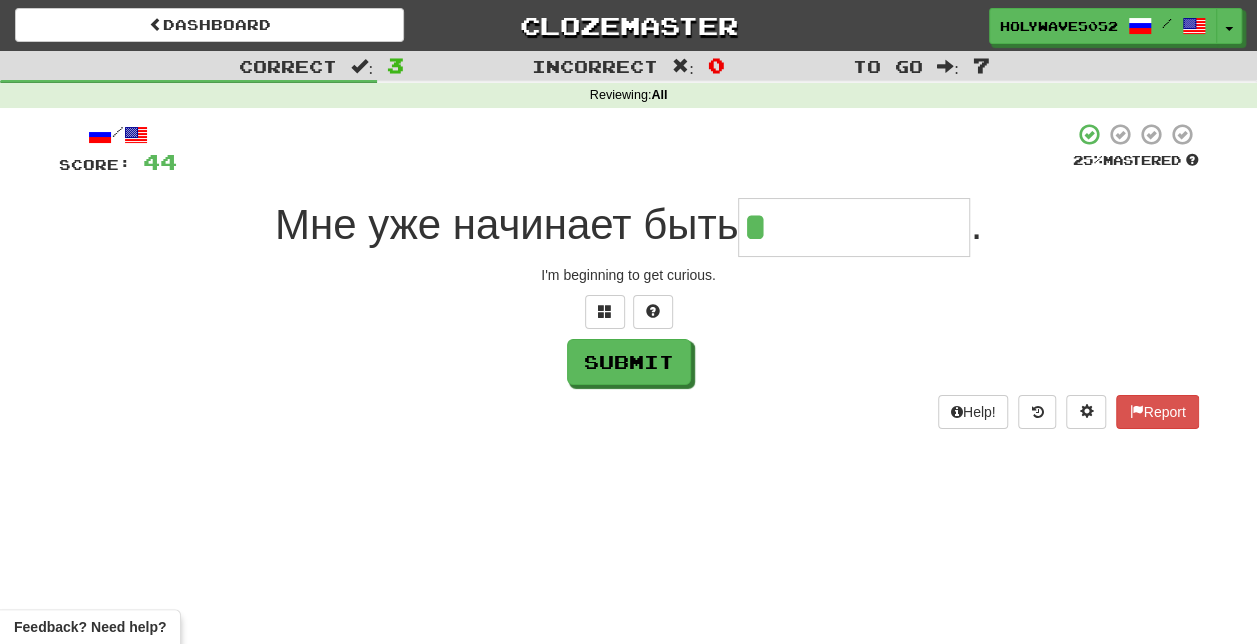 click on "*" at bounding box center [854, 227] 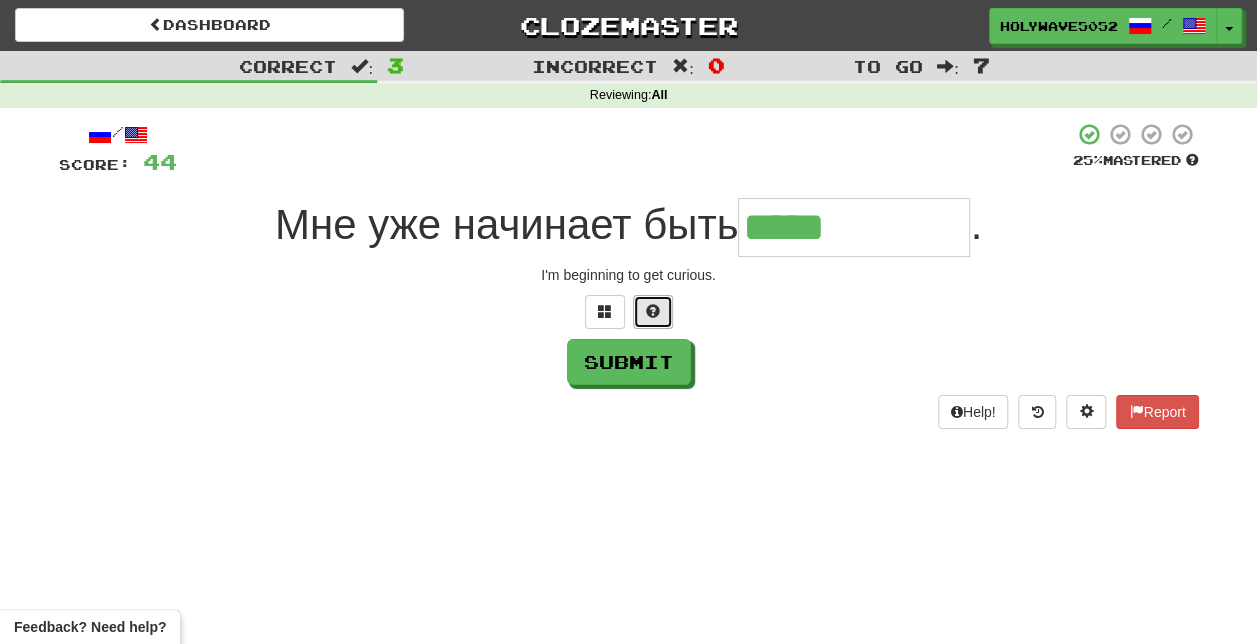 click at bounding box center (653, 311) 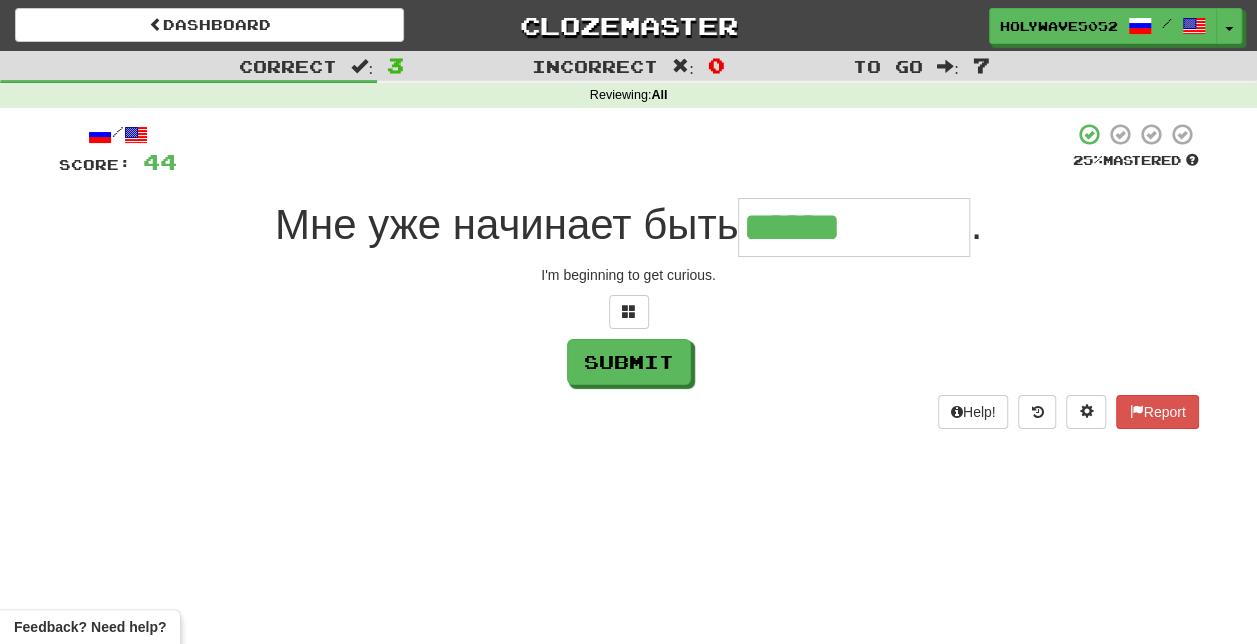 drag, startPoint x: 912, startPoint y: 221, endPoint x: 886, endPoint y: 224, distance: 26.172504 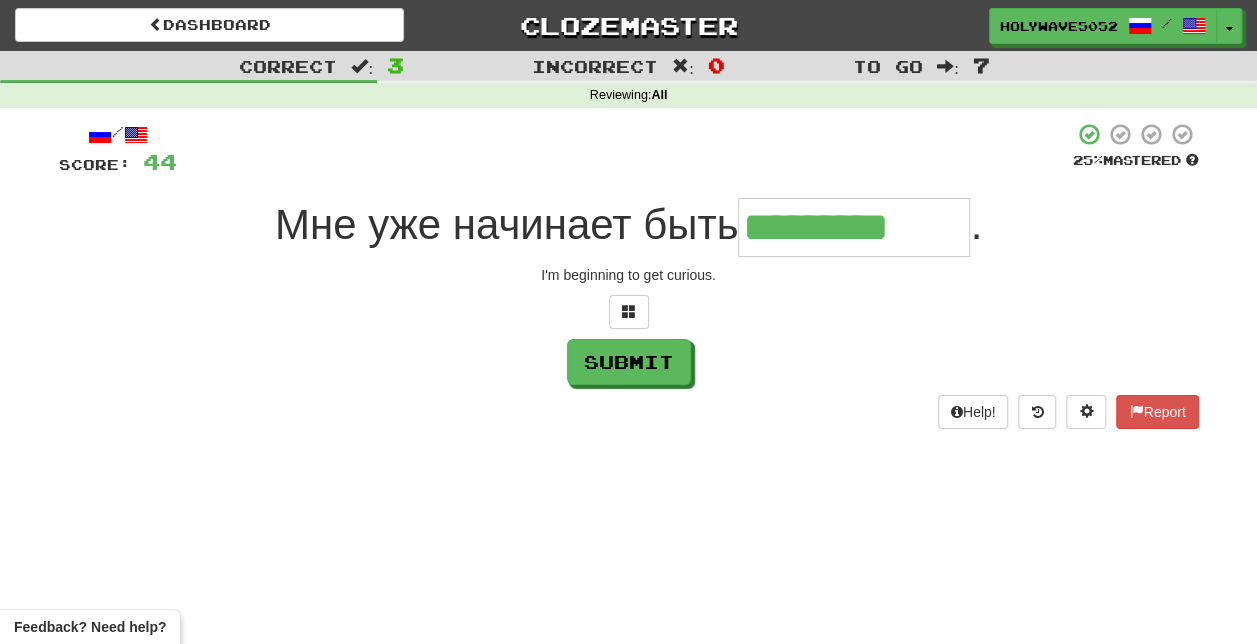 type on "*********" 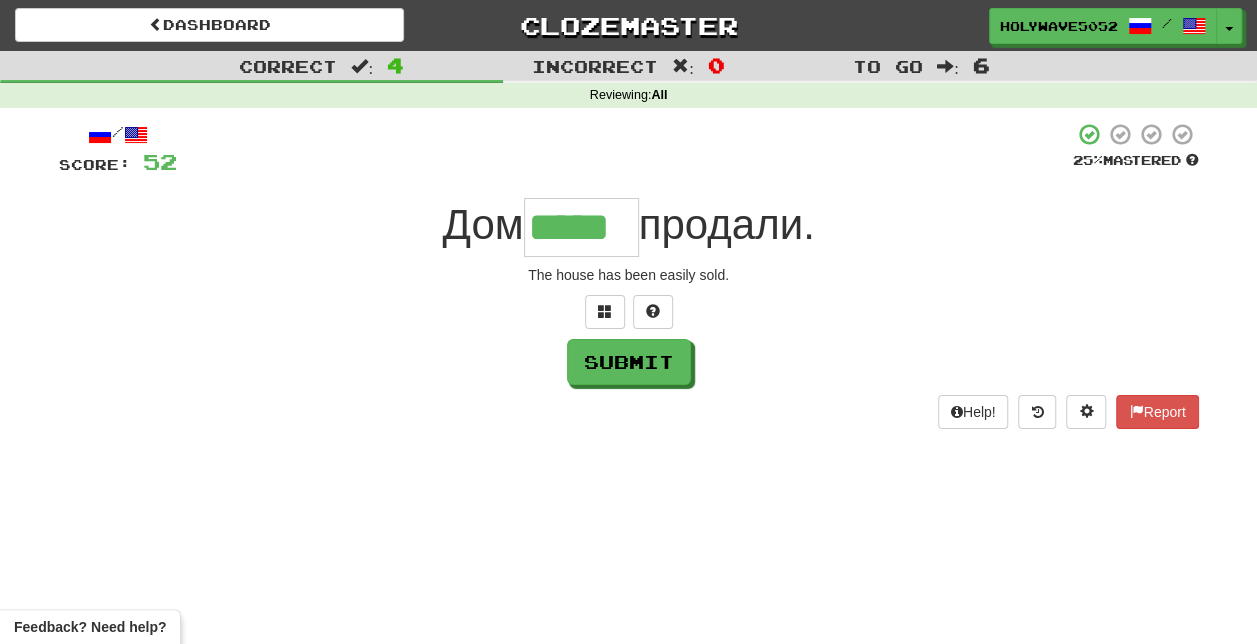 type on "*****" 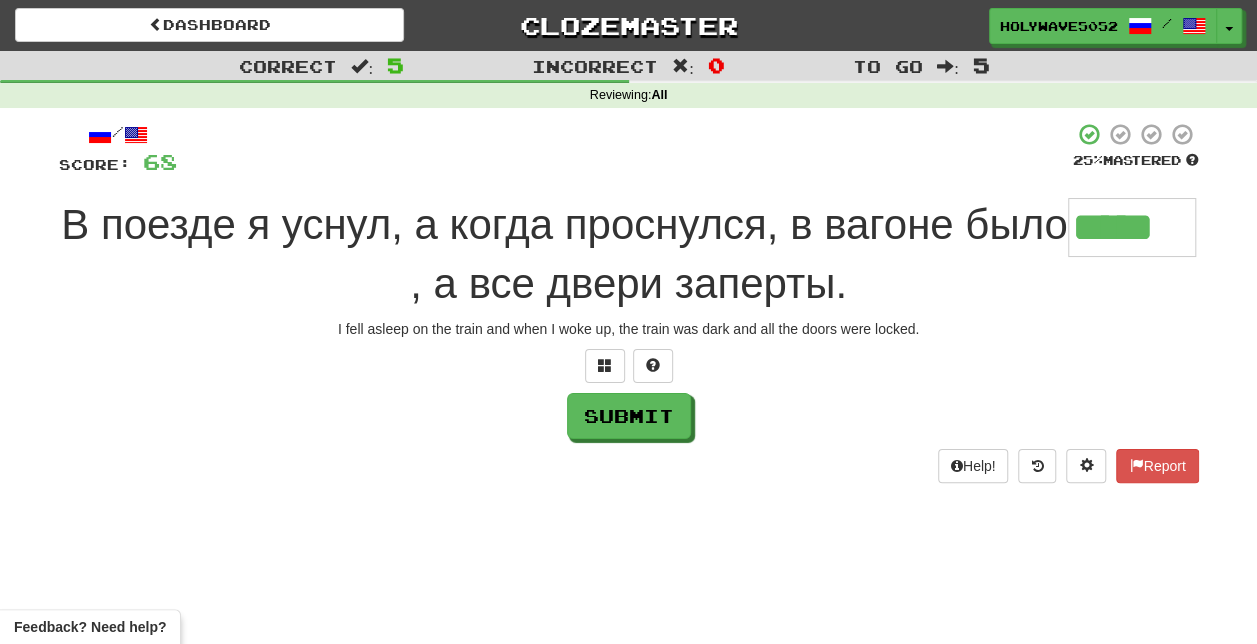 type on "*****" 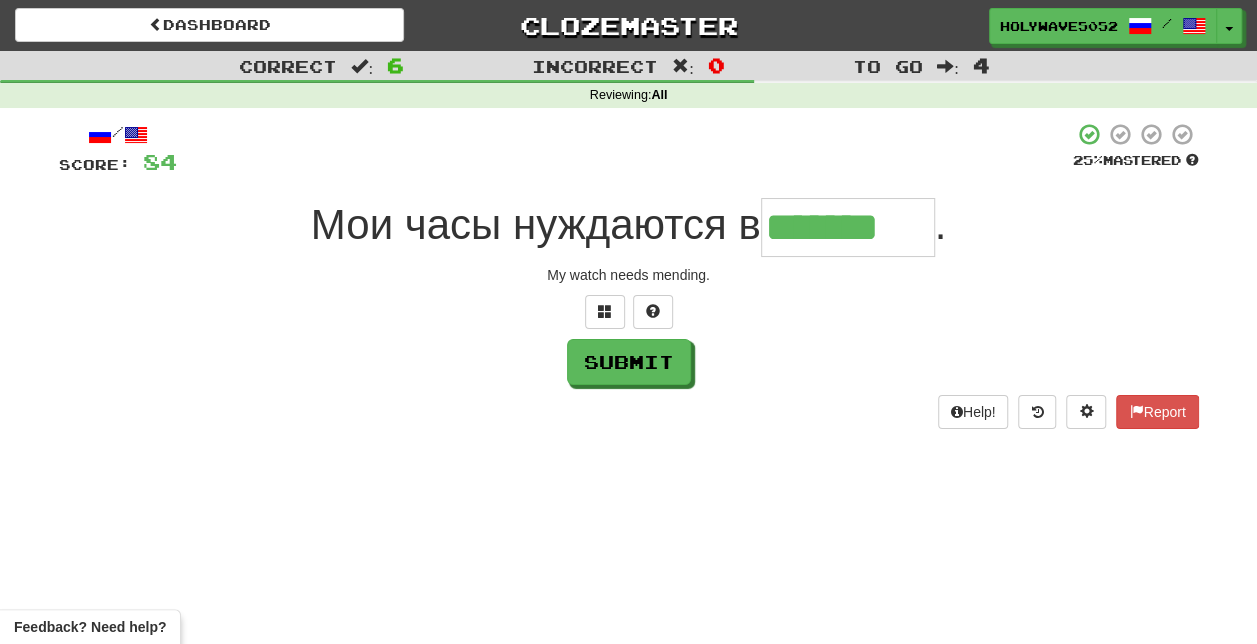 type on "*******" 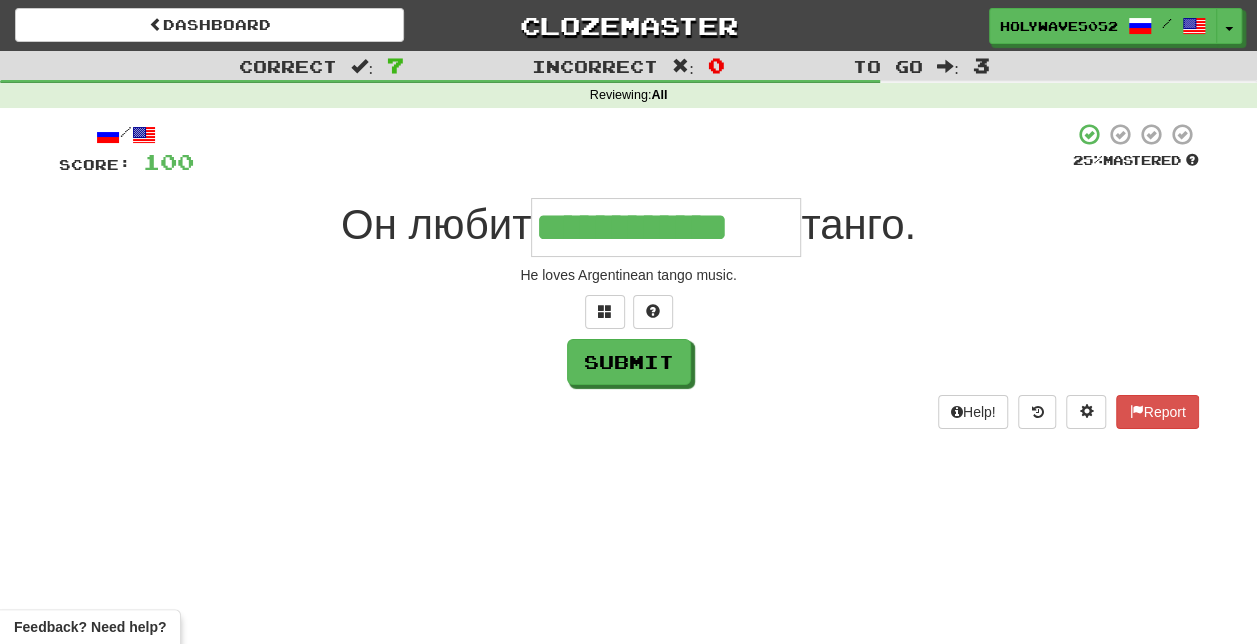 type on "**********" 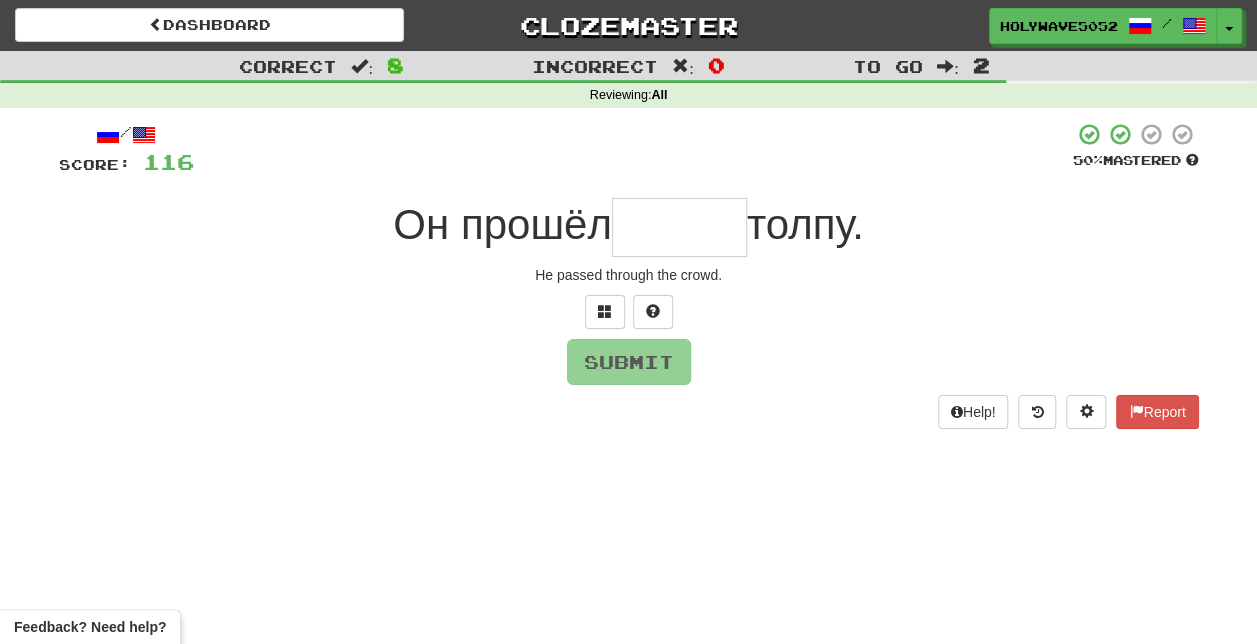 type on "*" 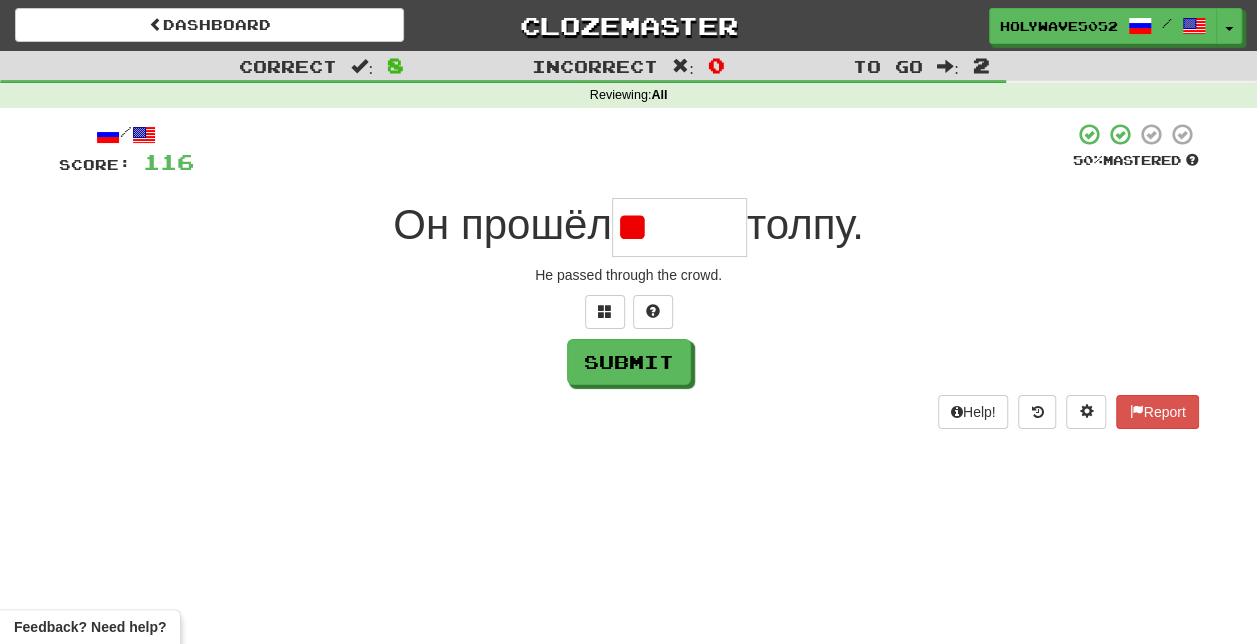 type on "*" 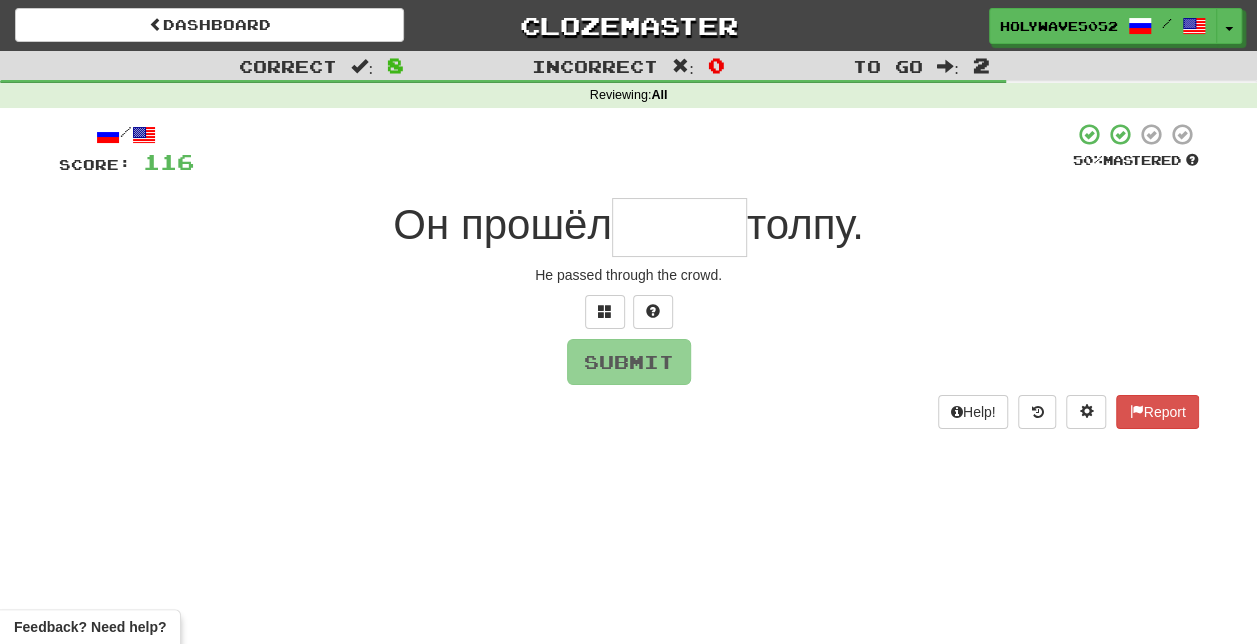 type on "*" 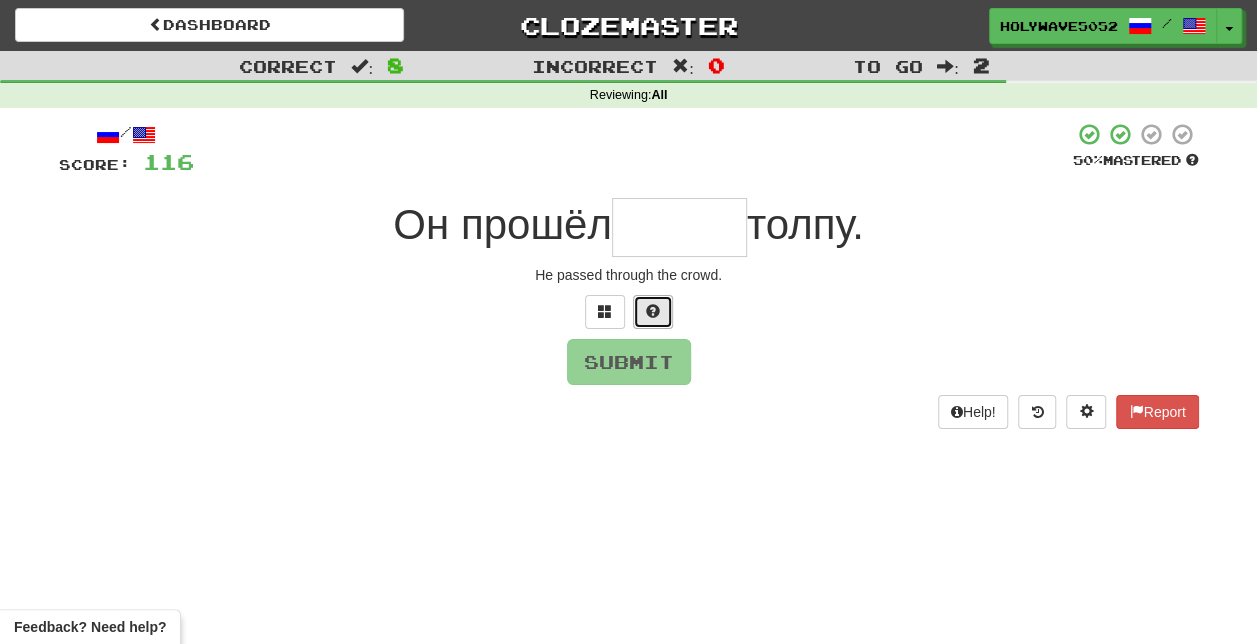 click at bounding box center [653, 312] 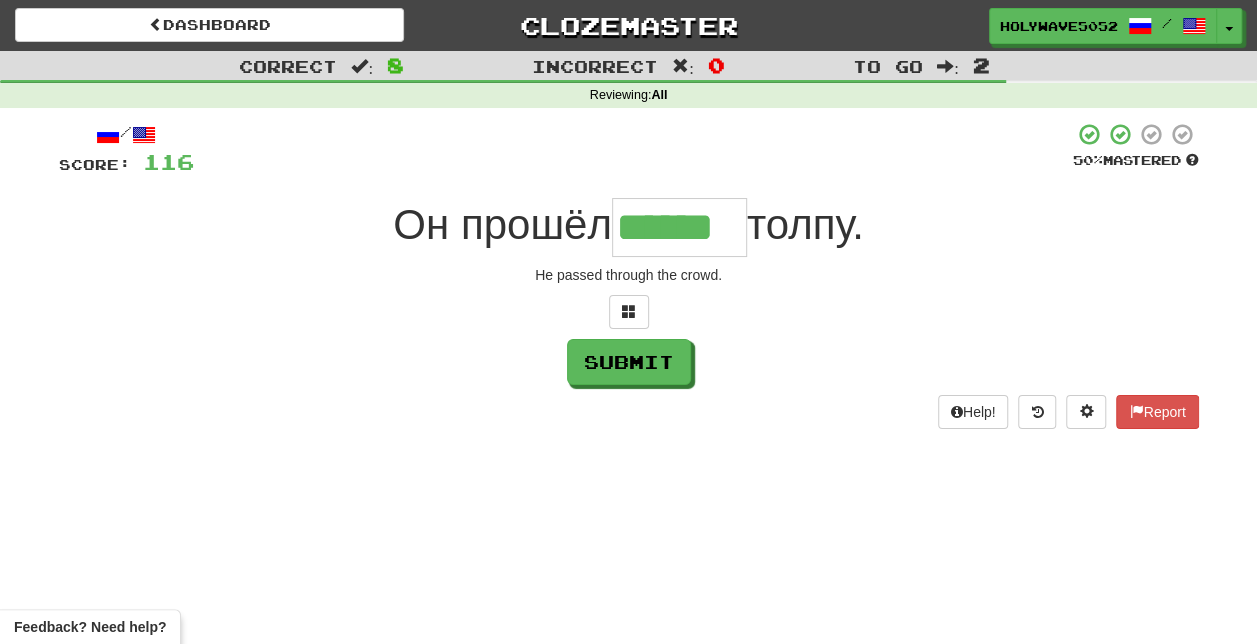 type on "******" 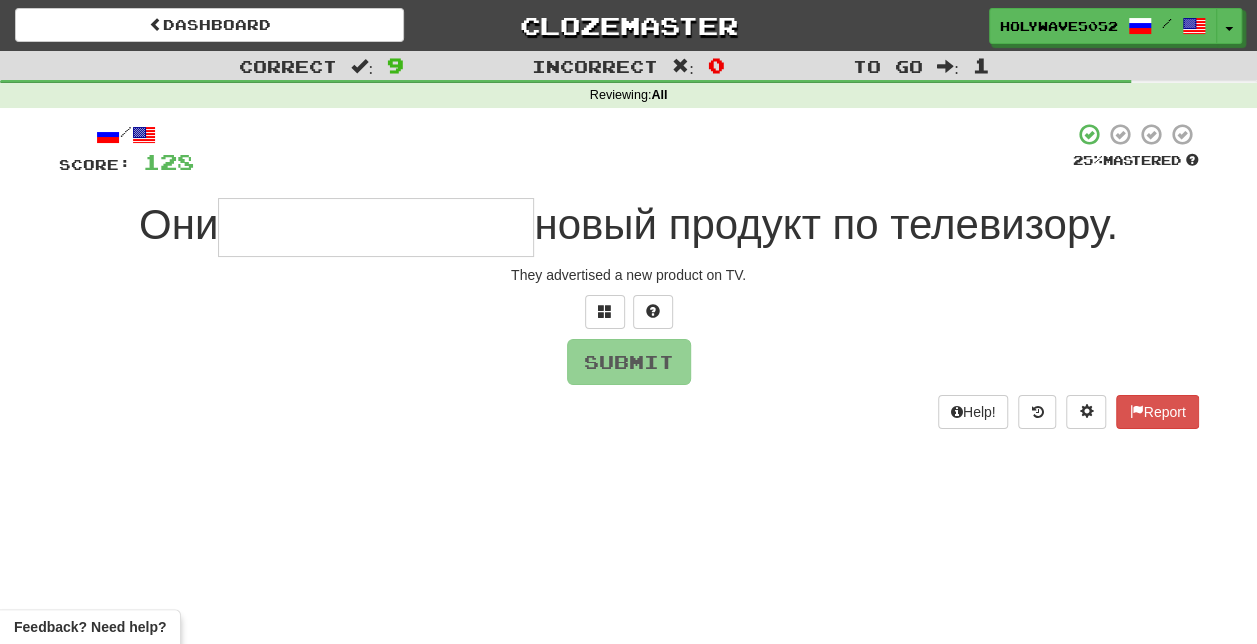 type on "*" 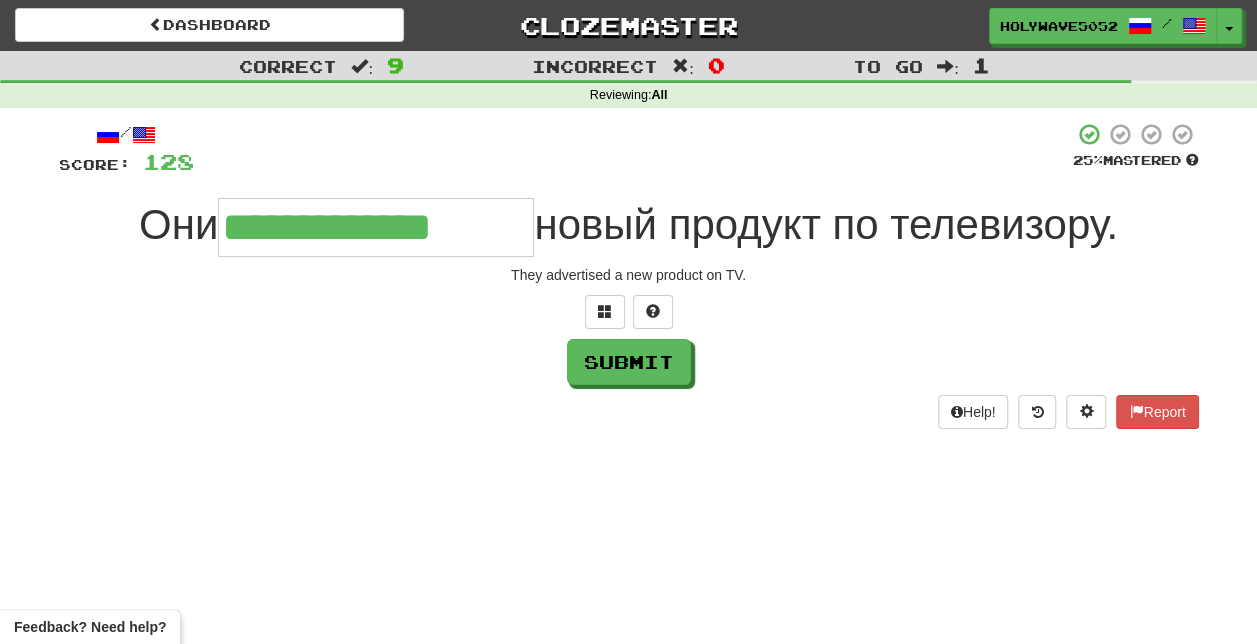 type on "**********" 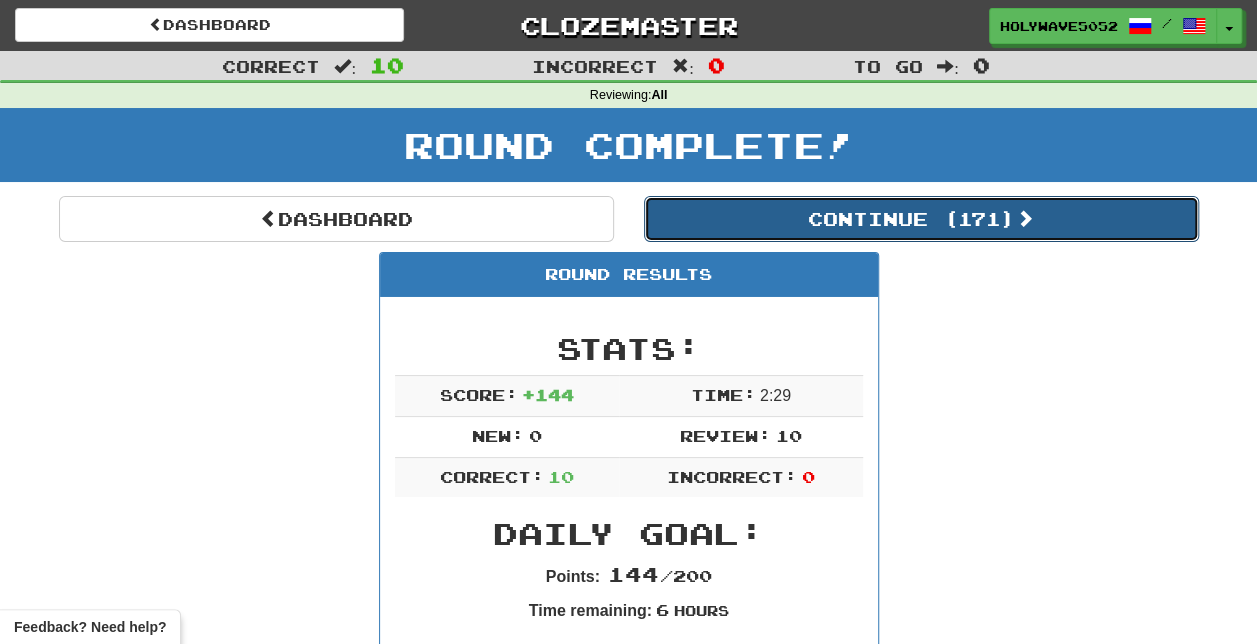 drag, startPoint x: 1002, startPoint y: 14, endPoint x: 750, endPoint y: 224, distance: 328.0305 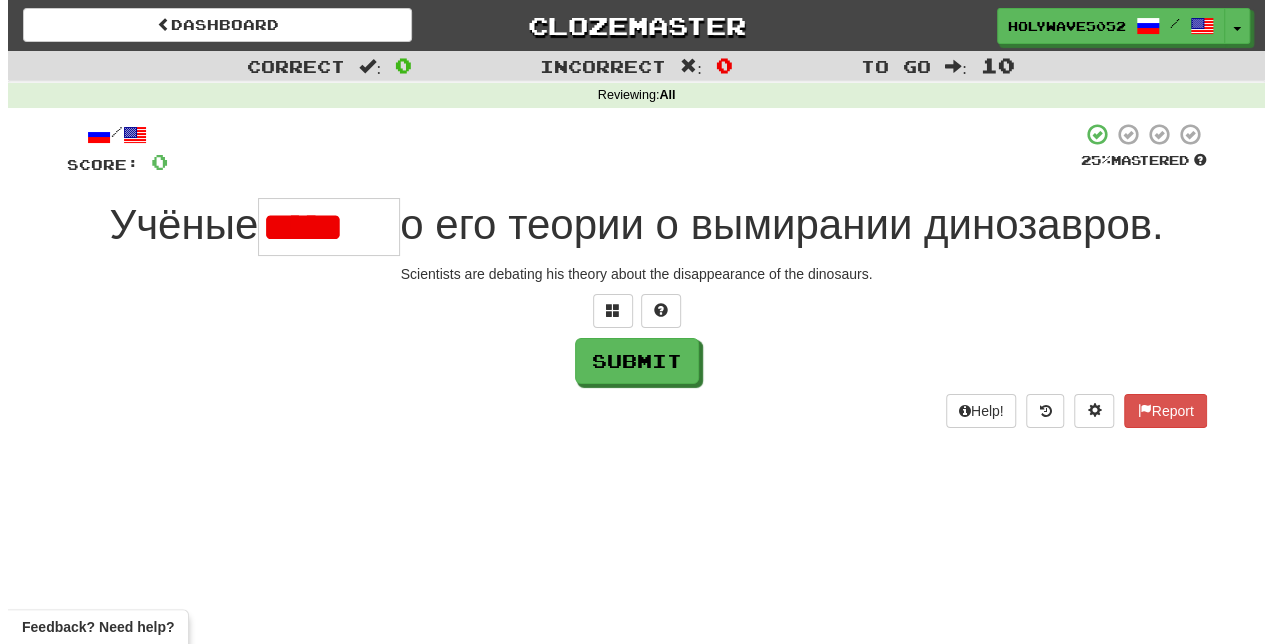 scroll, scrollTop: 0, scrollLeft: 0, axis: both 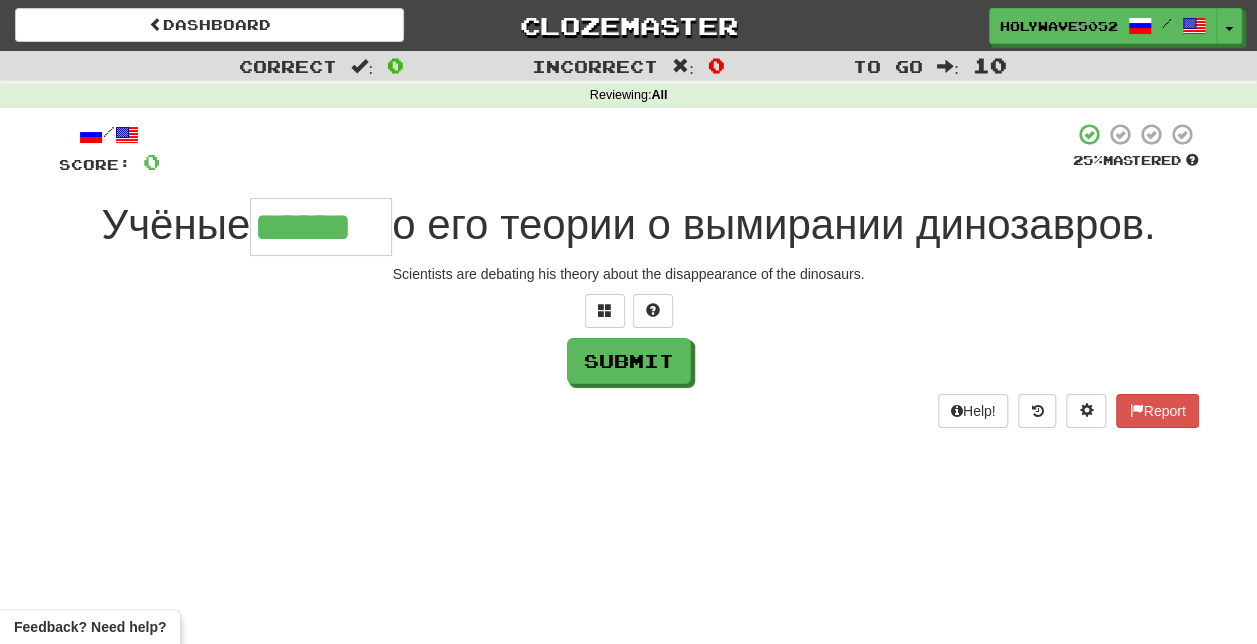 type on "******" 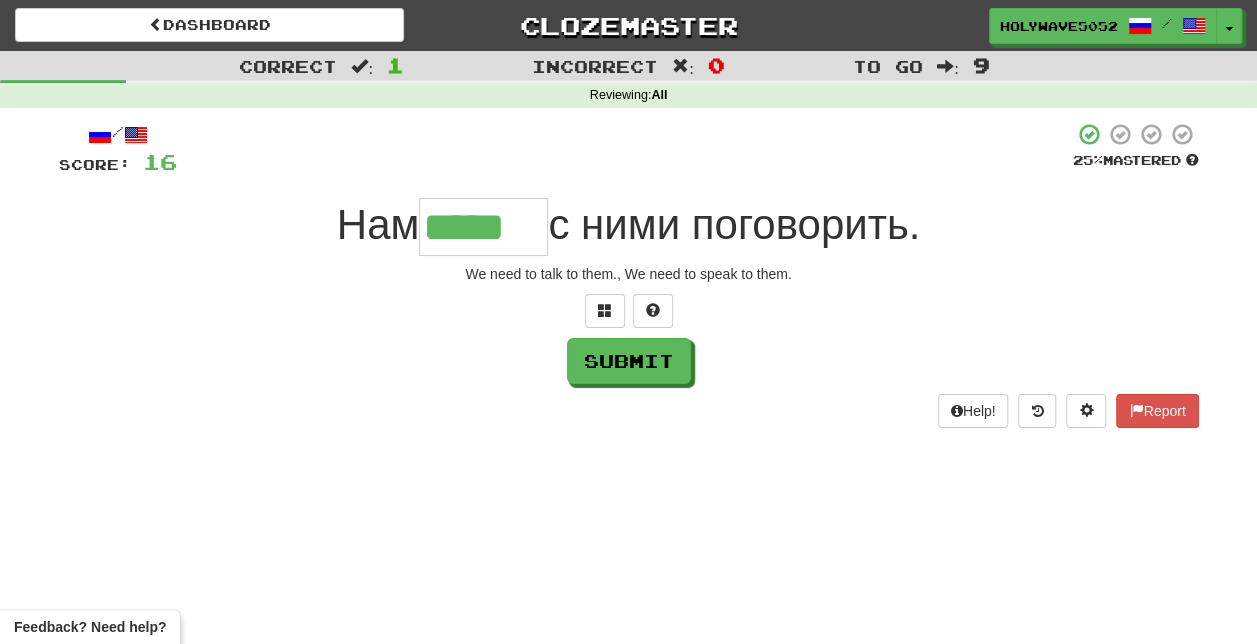 type on "*****" 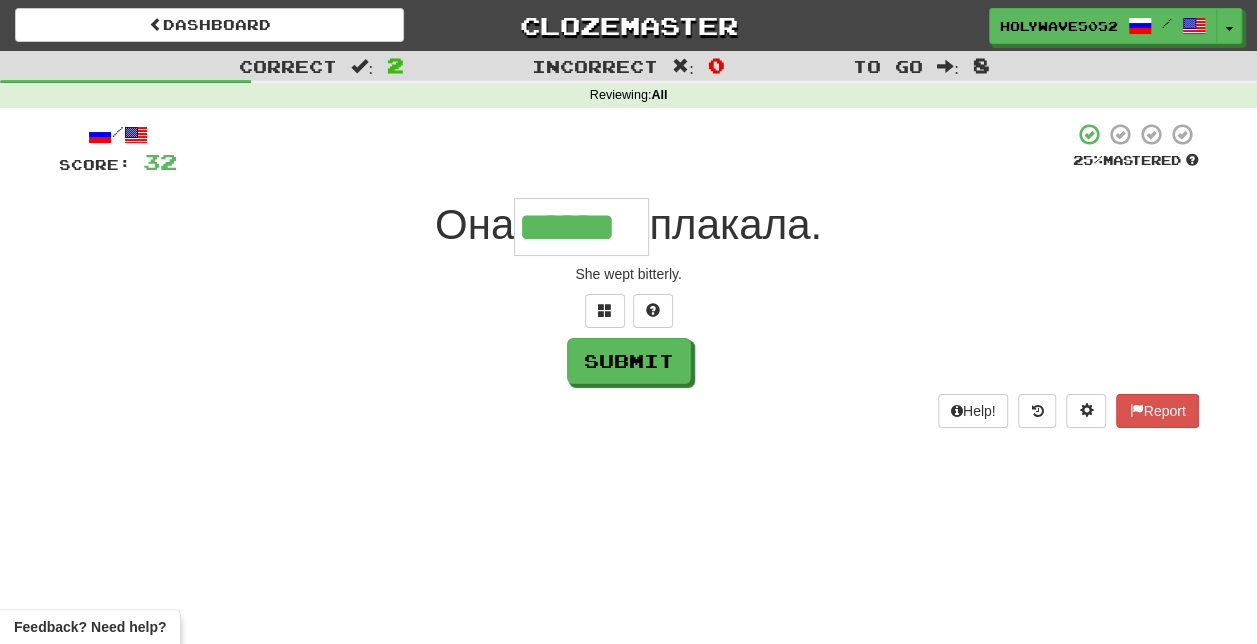 type on "******" 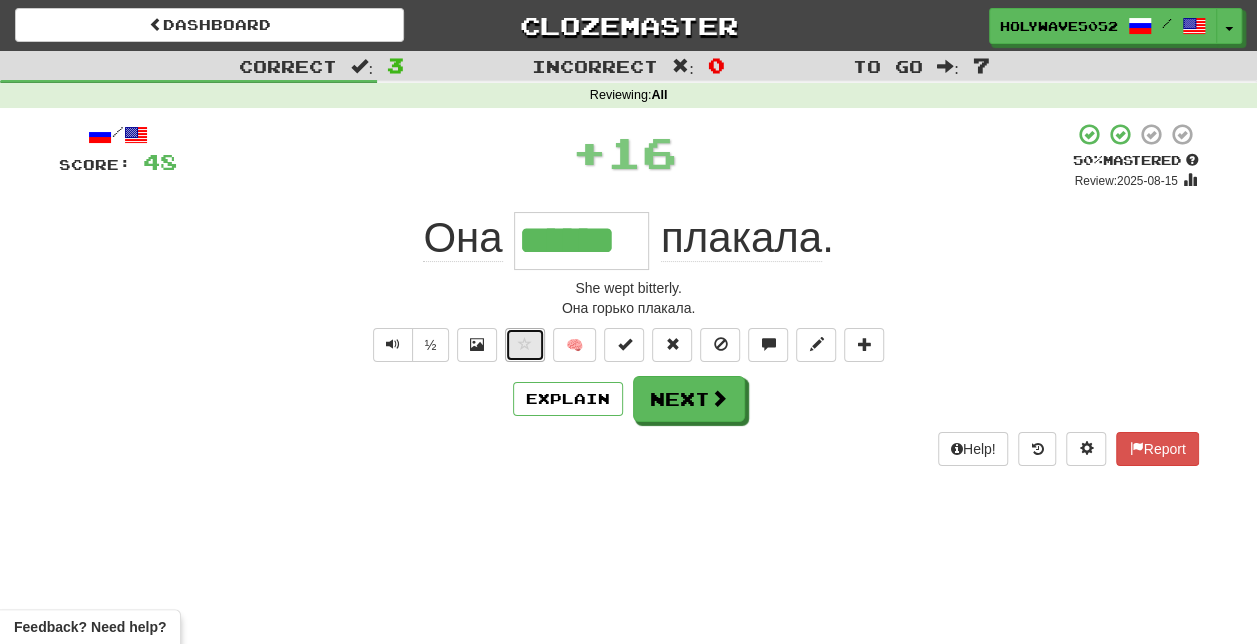 click at bounding box center [525, 345] 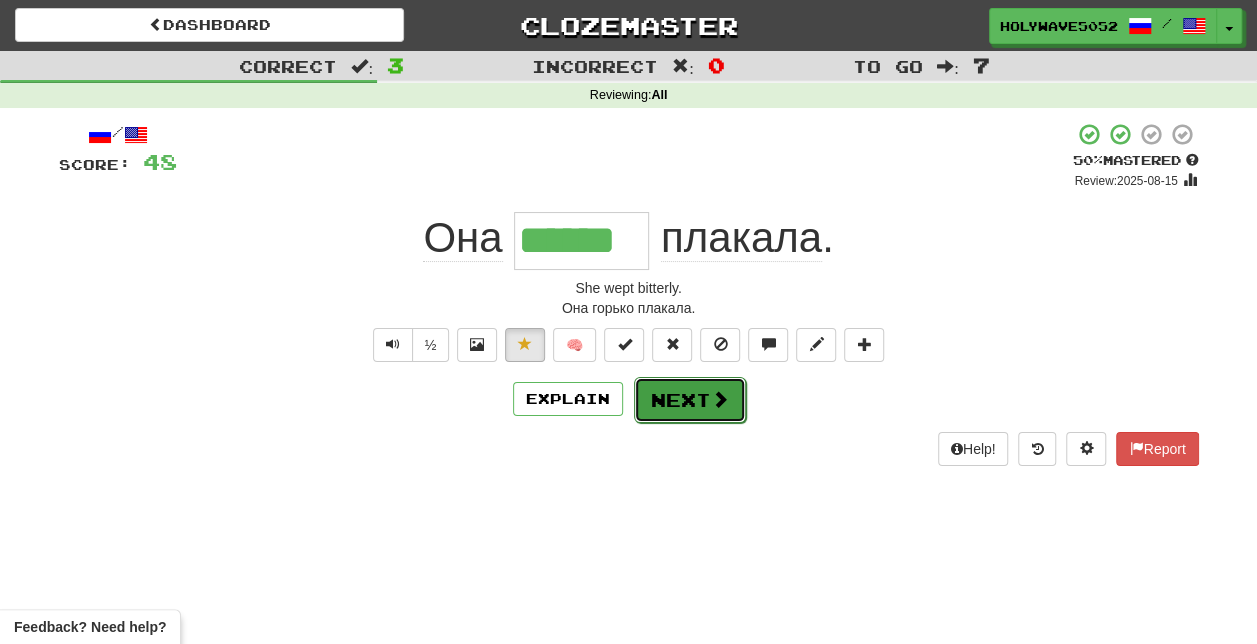 click on "Next" at bounding box center [690, 400] 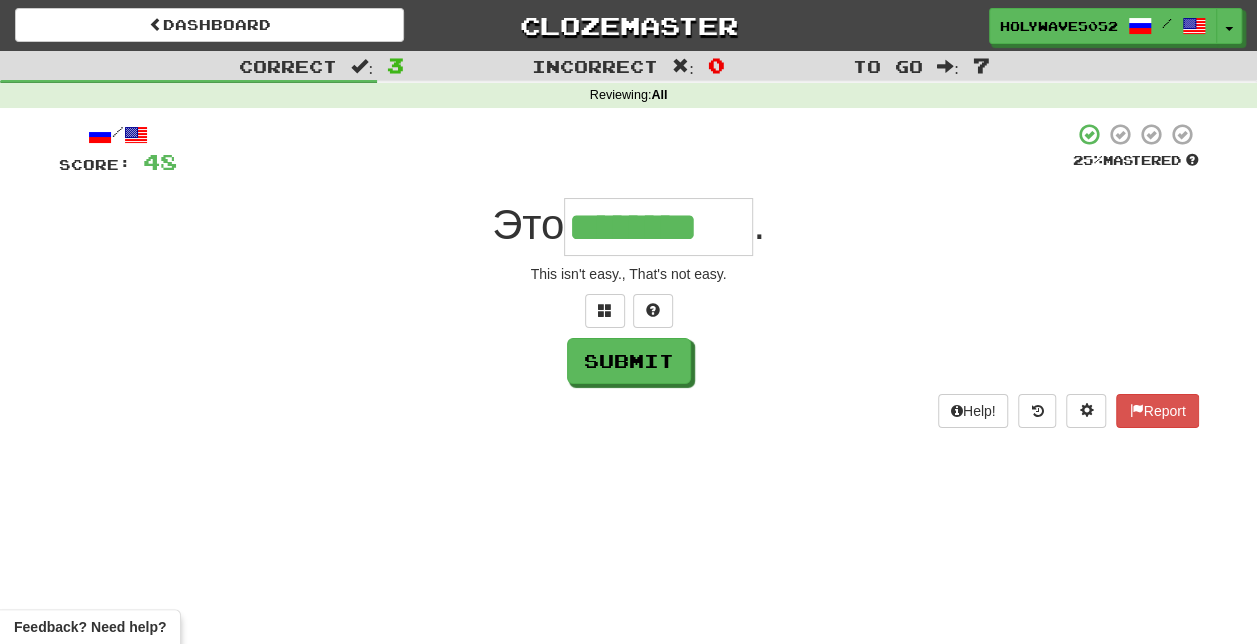 type on "********" 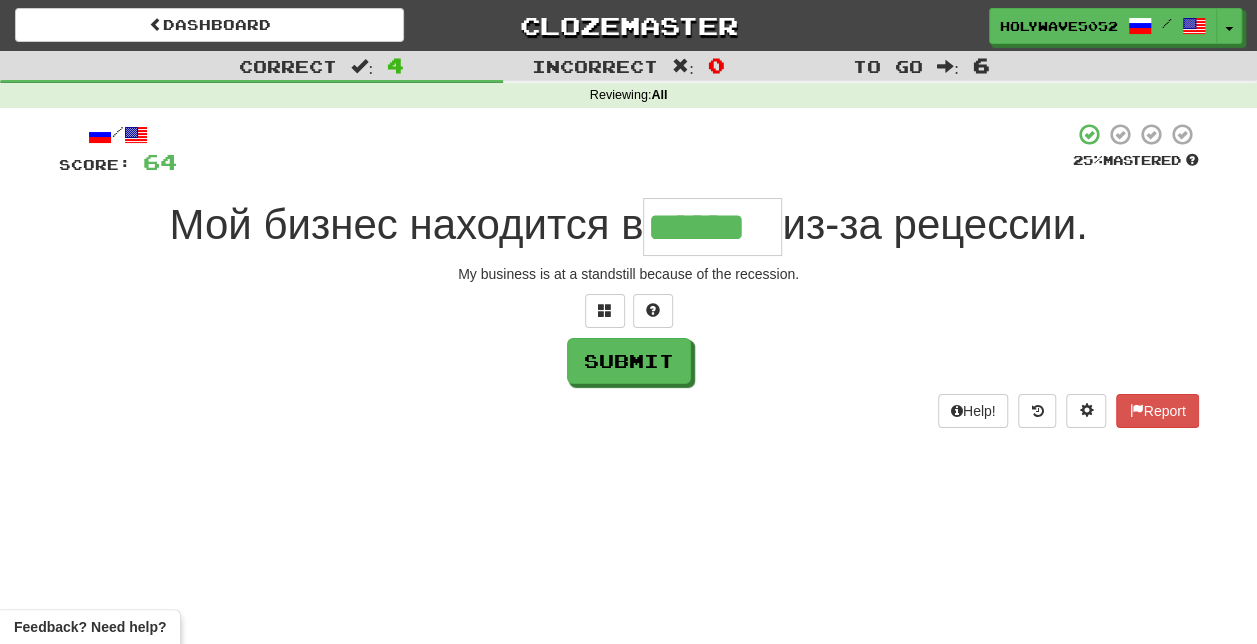 type on "******" 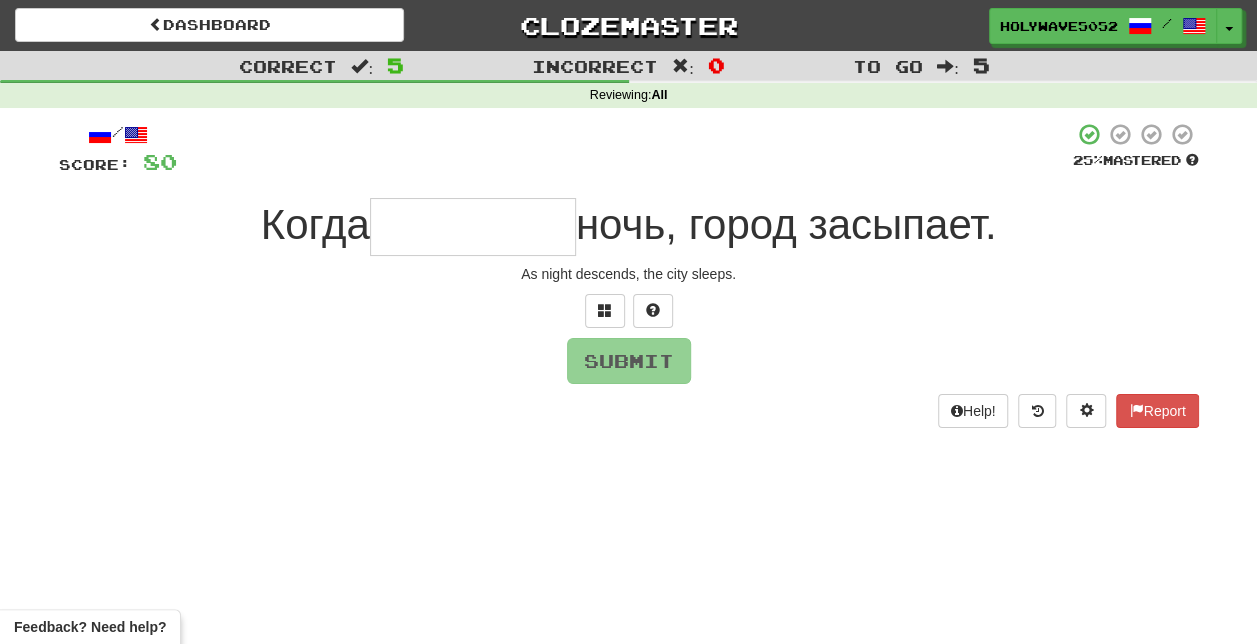 type on "*" 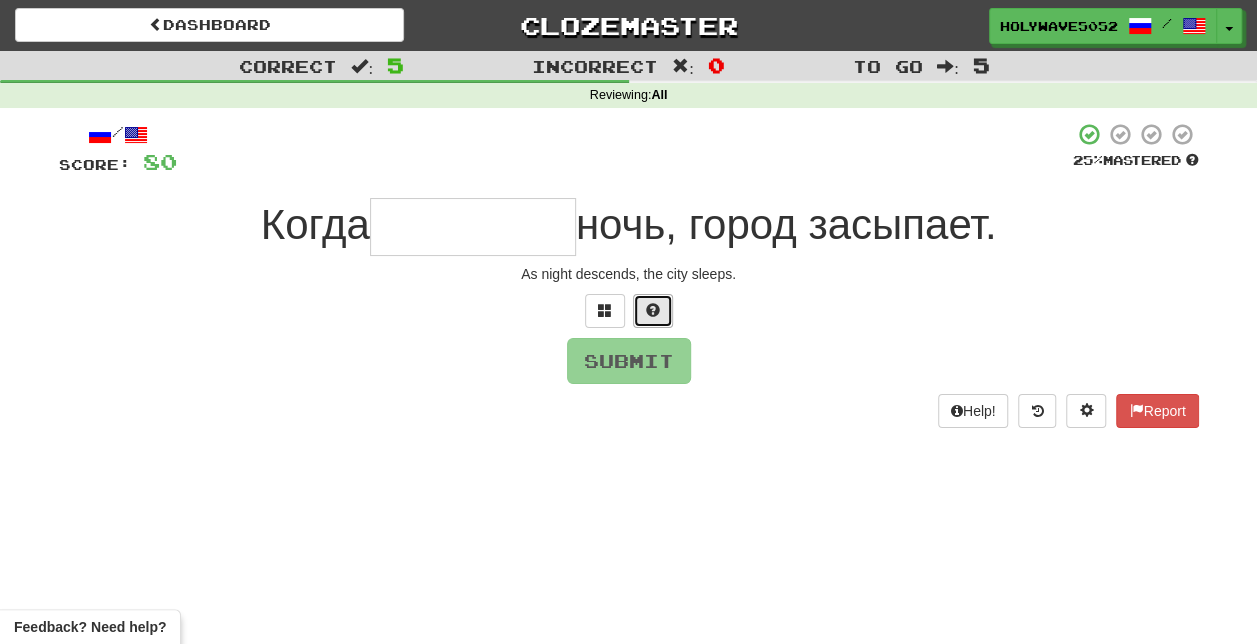 click at bounding box center [653, 311] 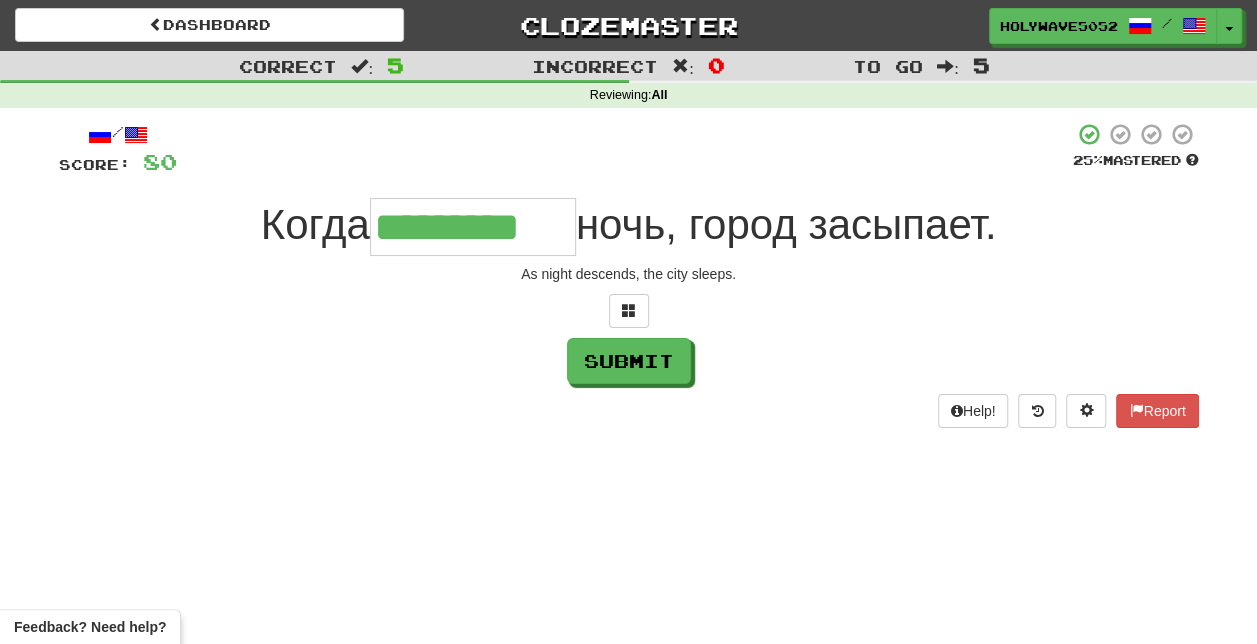 type on "*********" 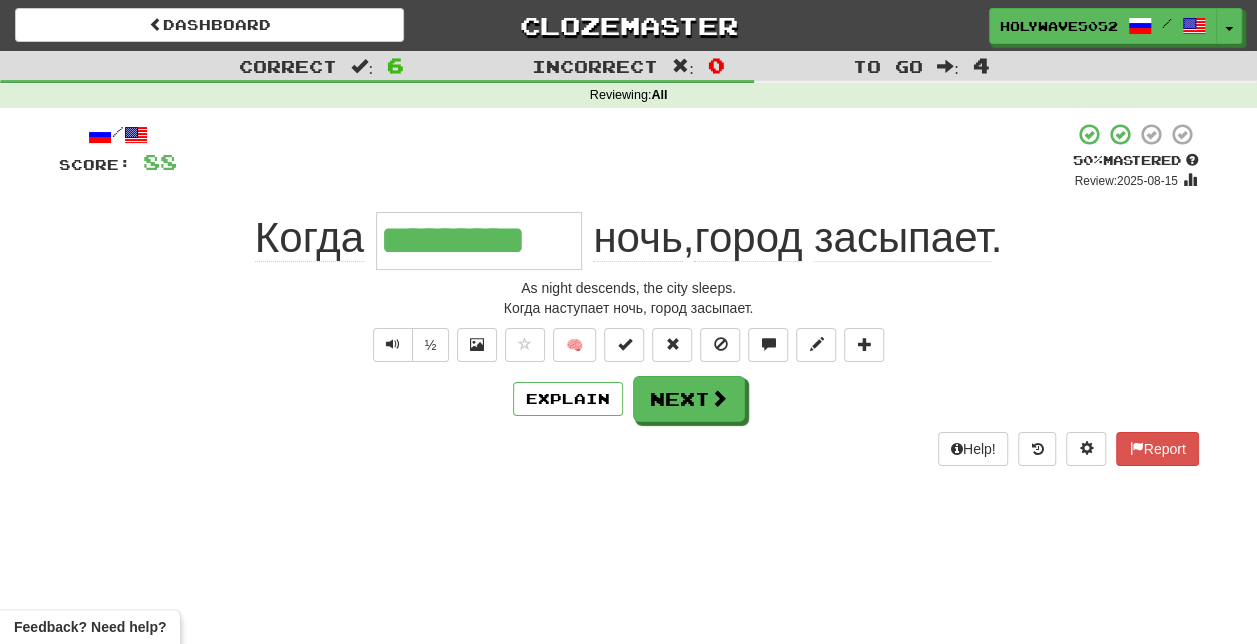 click on "засыпает" at bounding box center (902, 238) 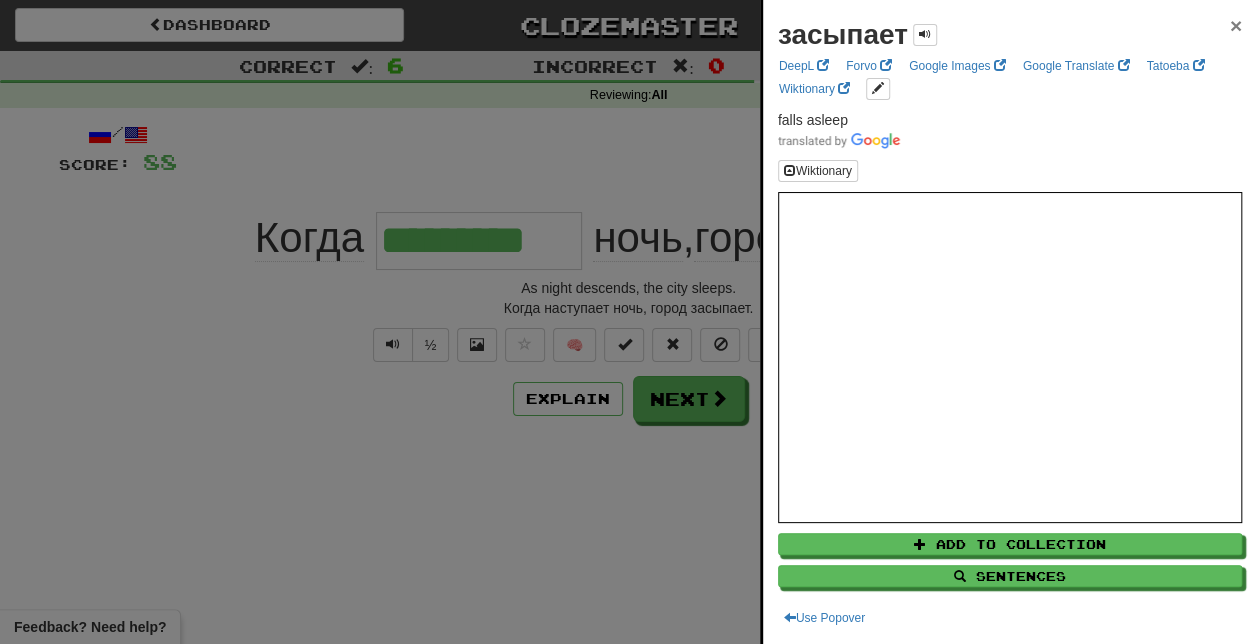 click on "×" at bounding box center [1236, 25] 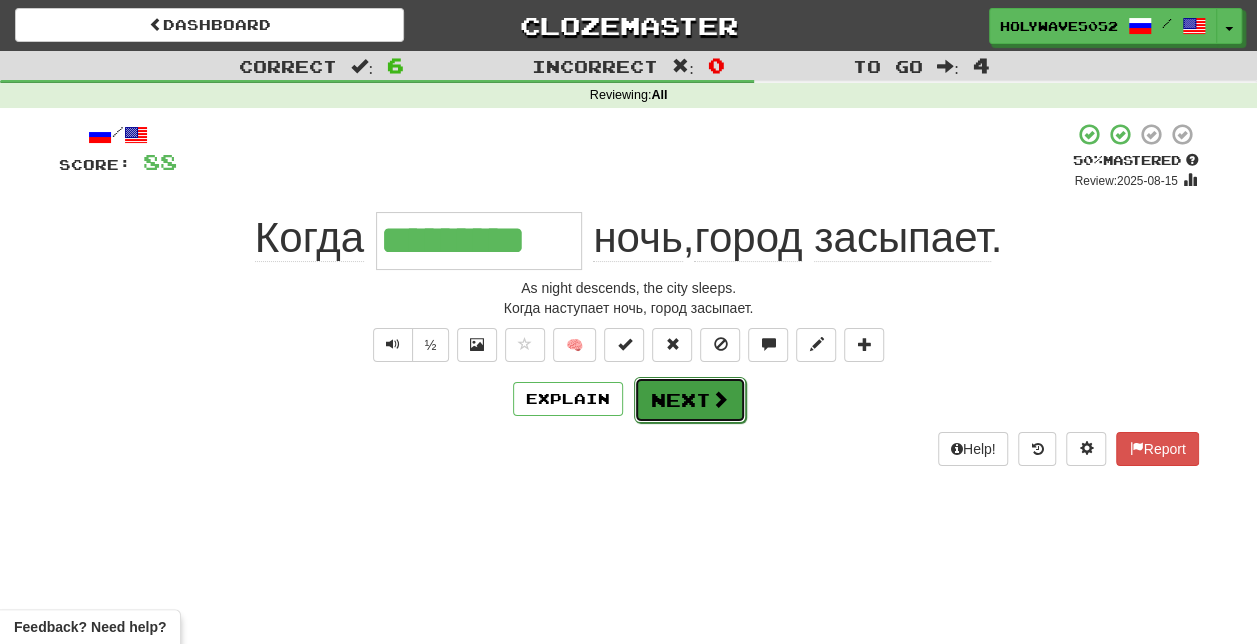 click at bounding box center (720, 399) 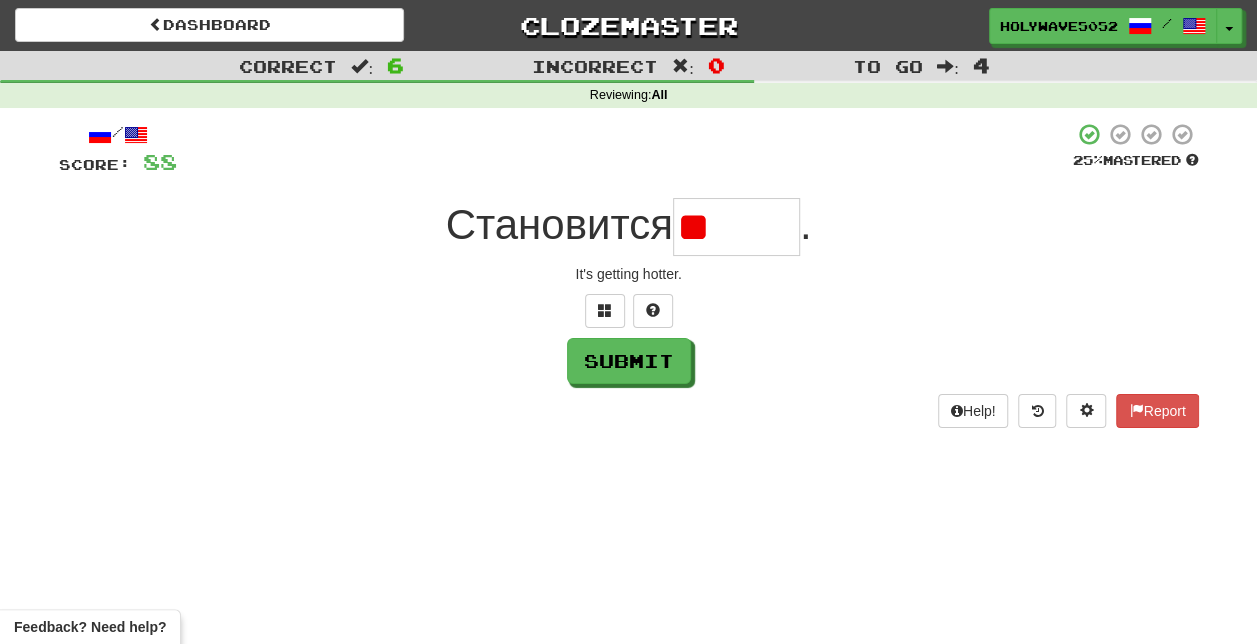type on "*" 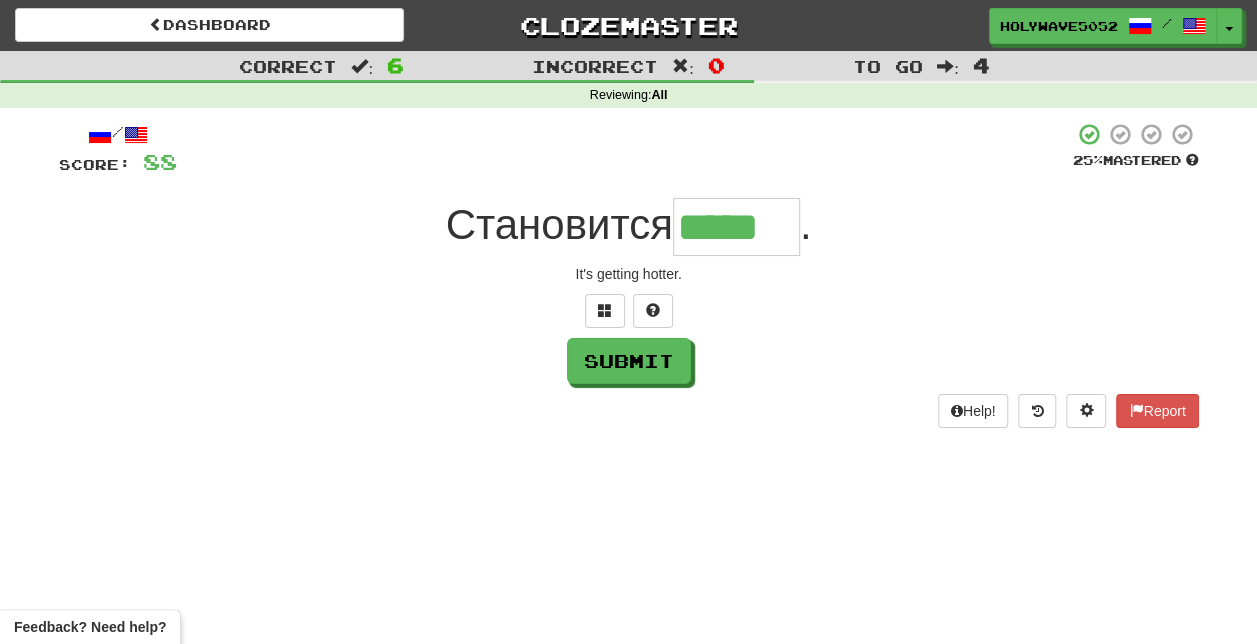 type on "*****" 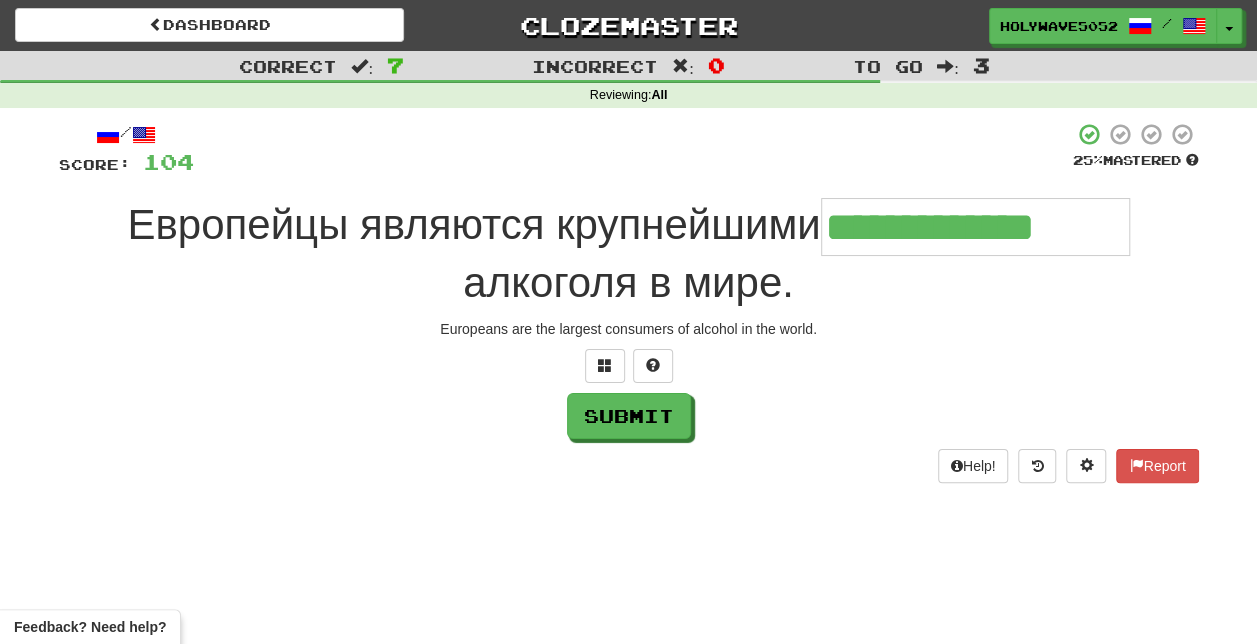 type on "**********" 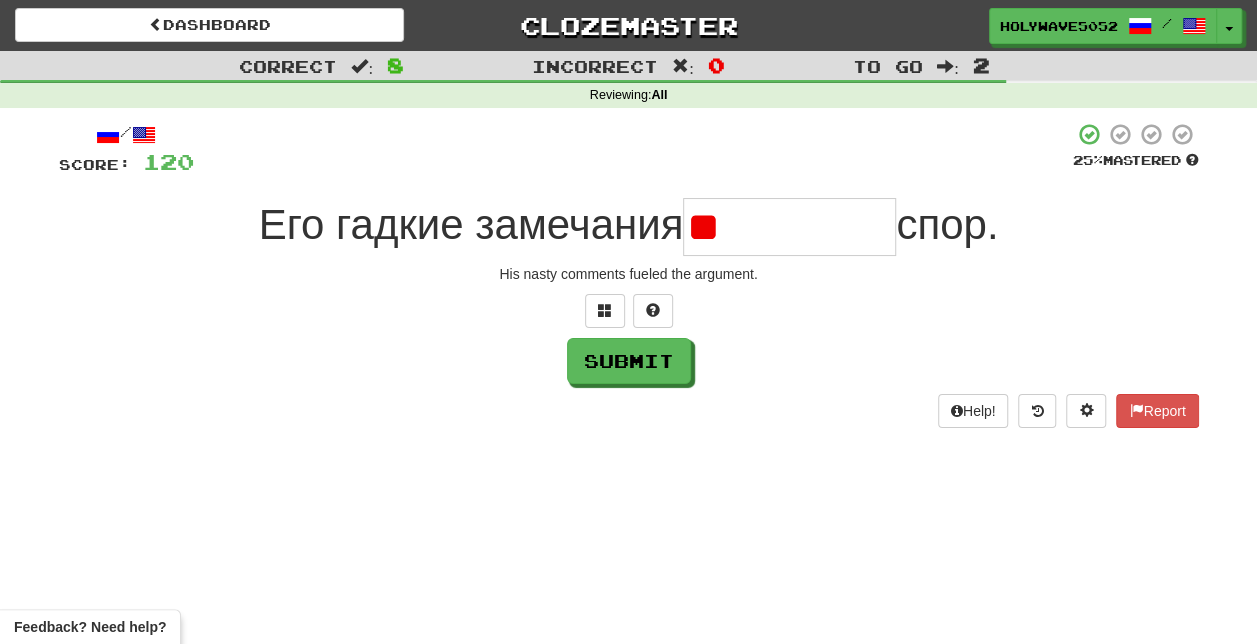 type on "*" 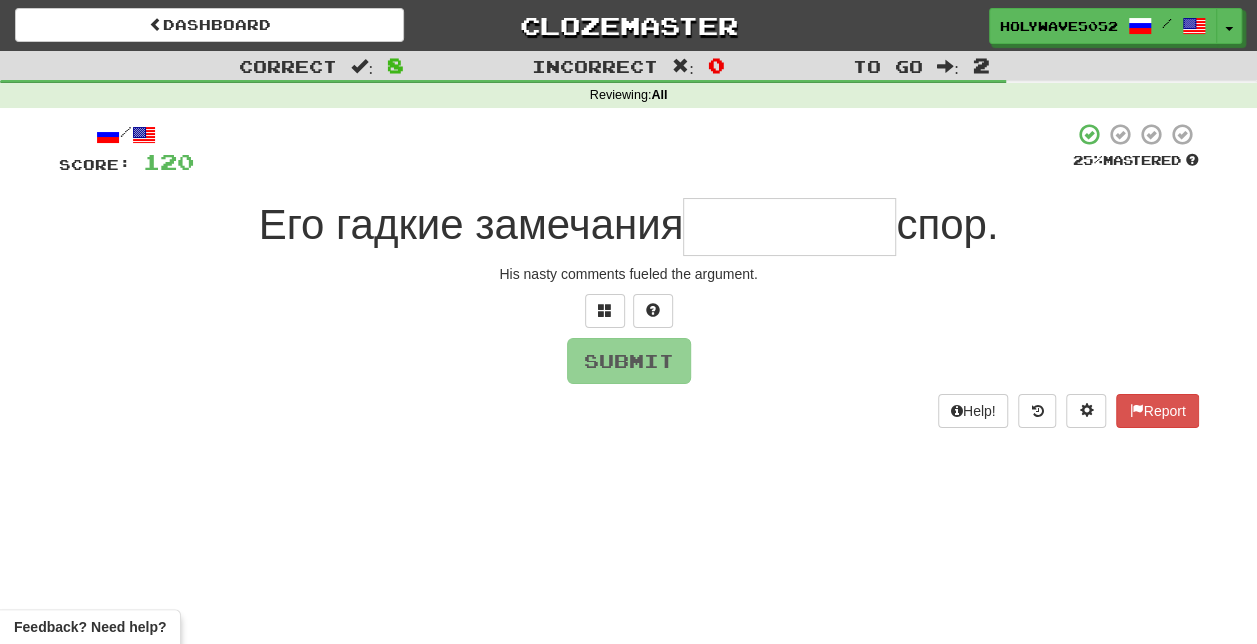 type on "*" 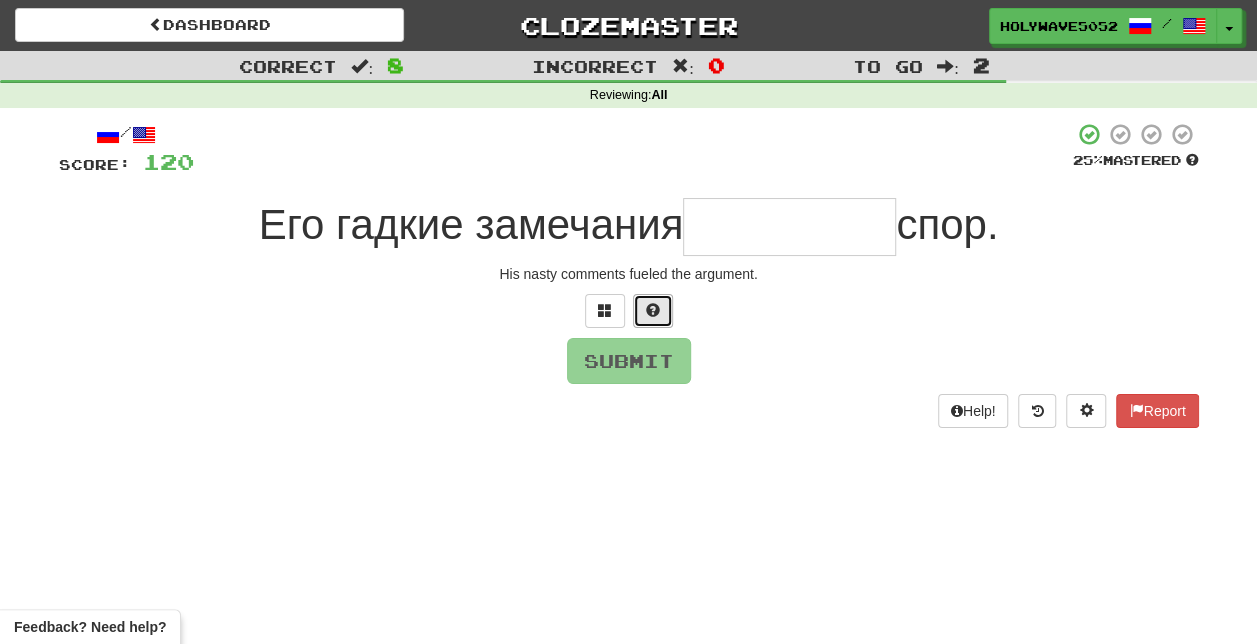 click at bounding box center (653, 311) 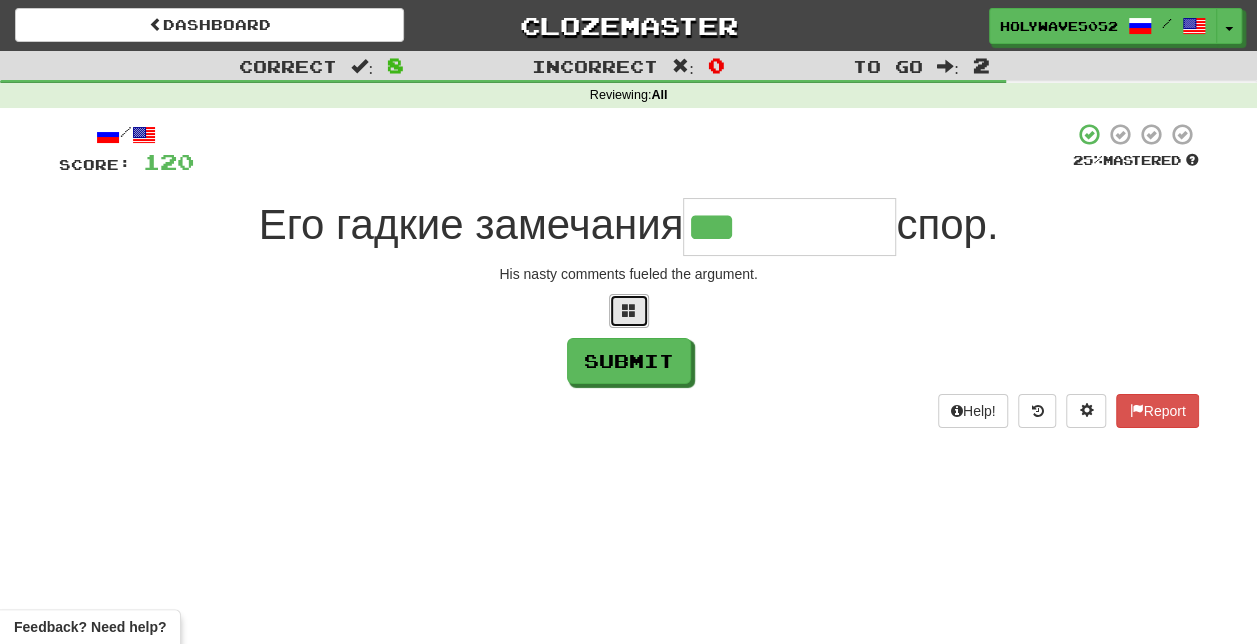 click at bounding box center [629, 311] 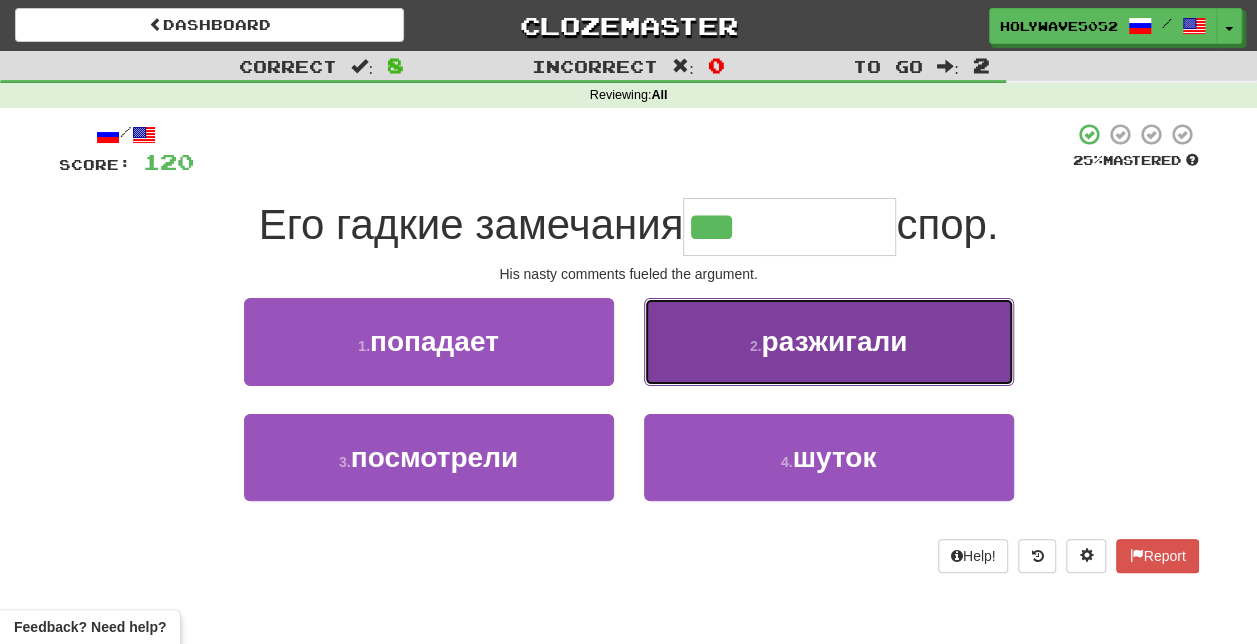 click on "2 .  разжигали" at bounding box center [829, 341] 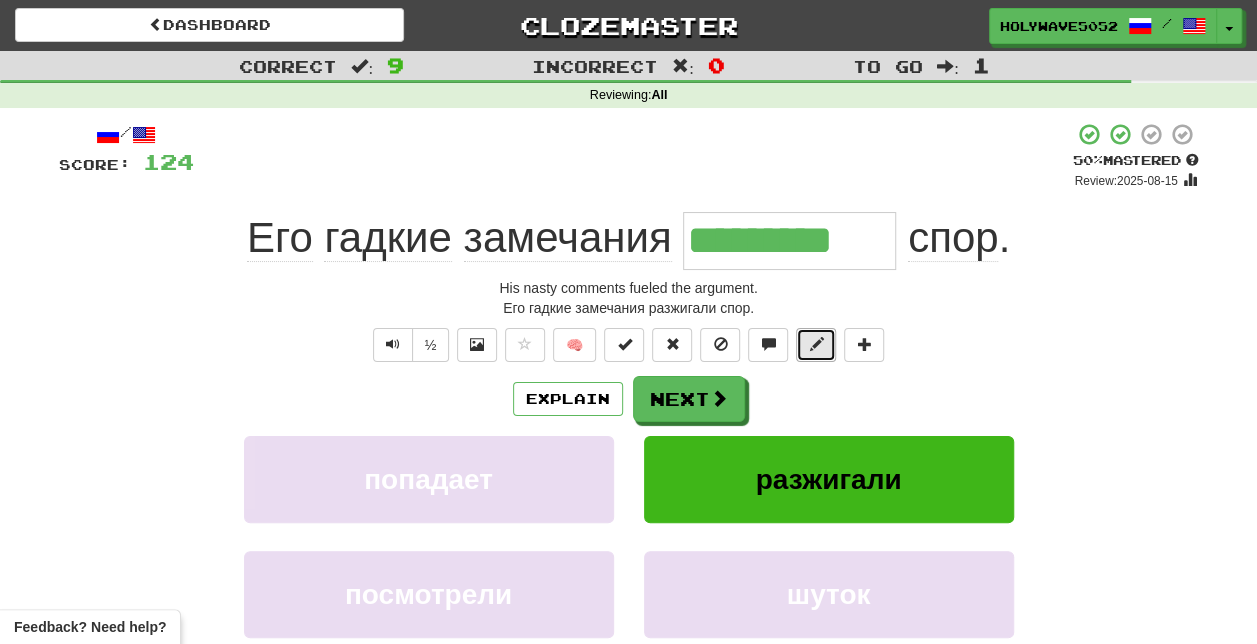 click at bounding box center [816, 345] 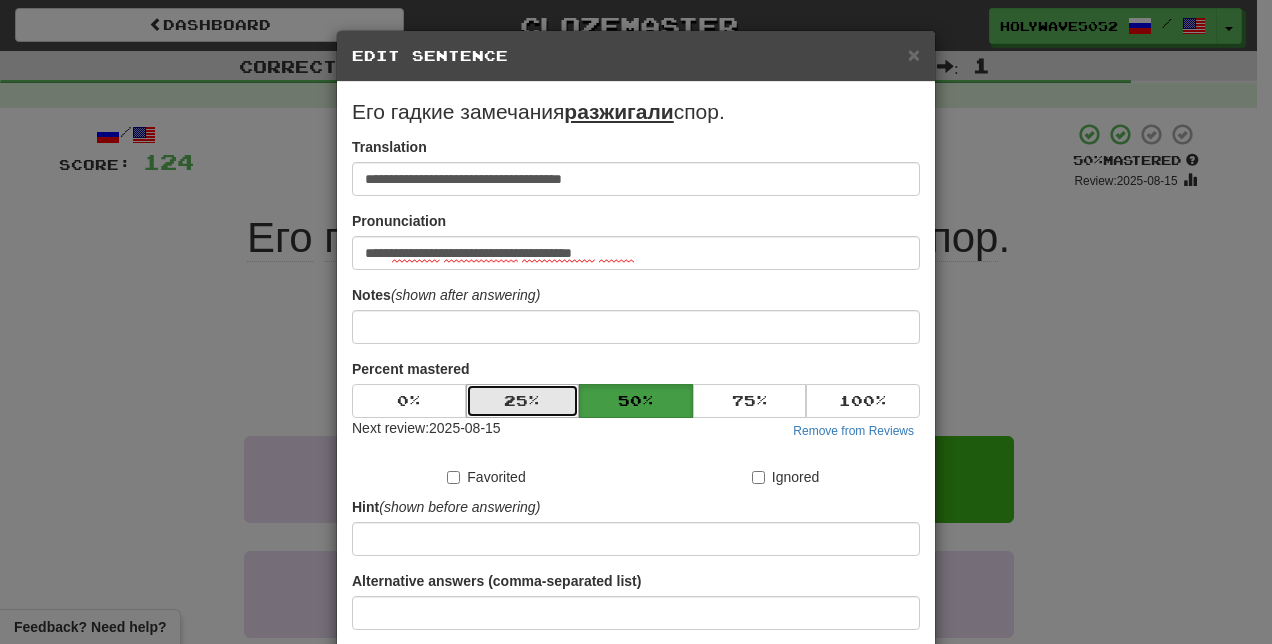 click on "25 %" at bounding box center [523, 401] 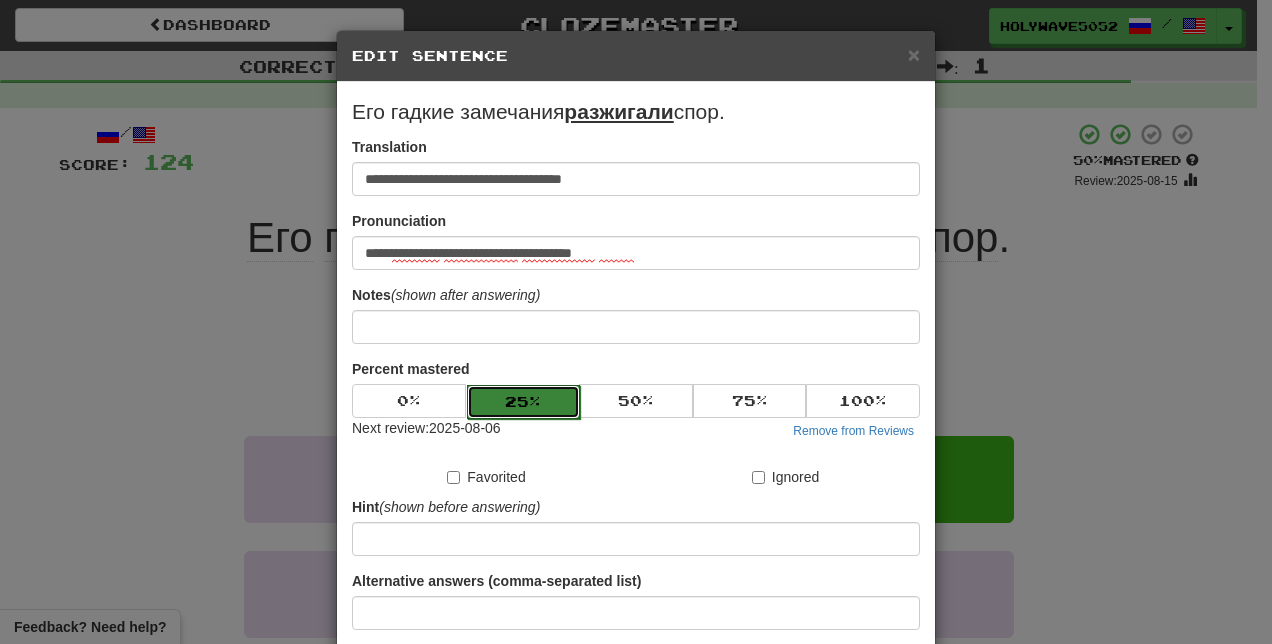 scroll, scrollTop: 154, scrollLeft: 0, axis: vertical 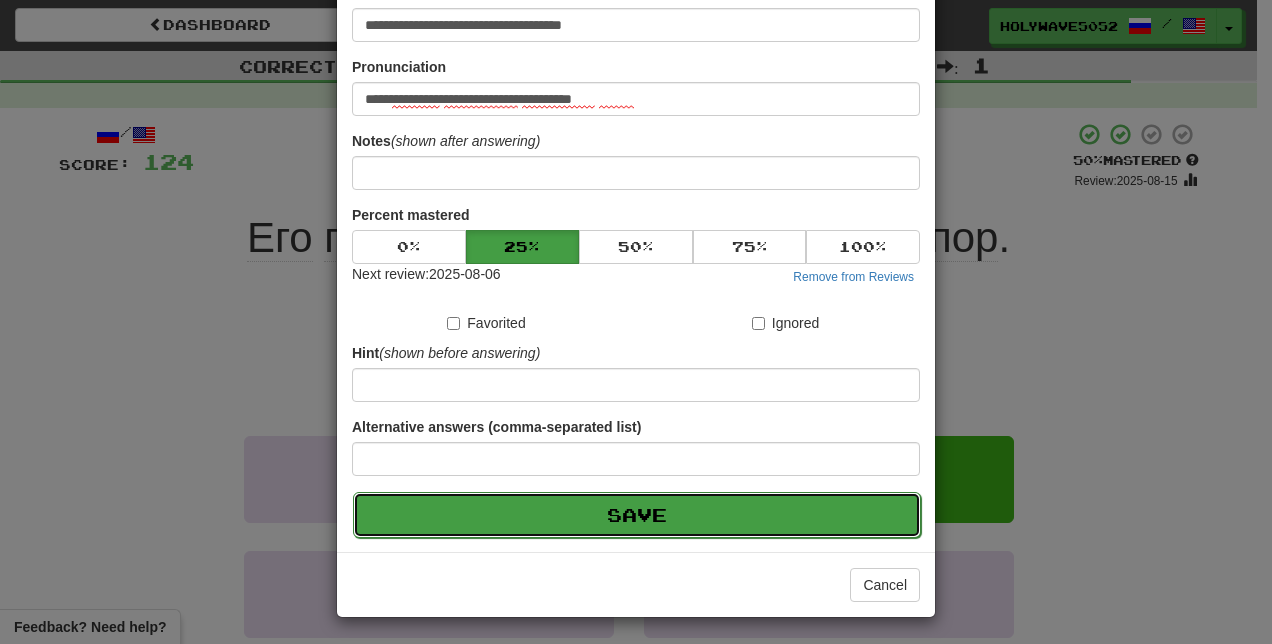 click on "Save" at bounding box center (637, 515) 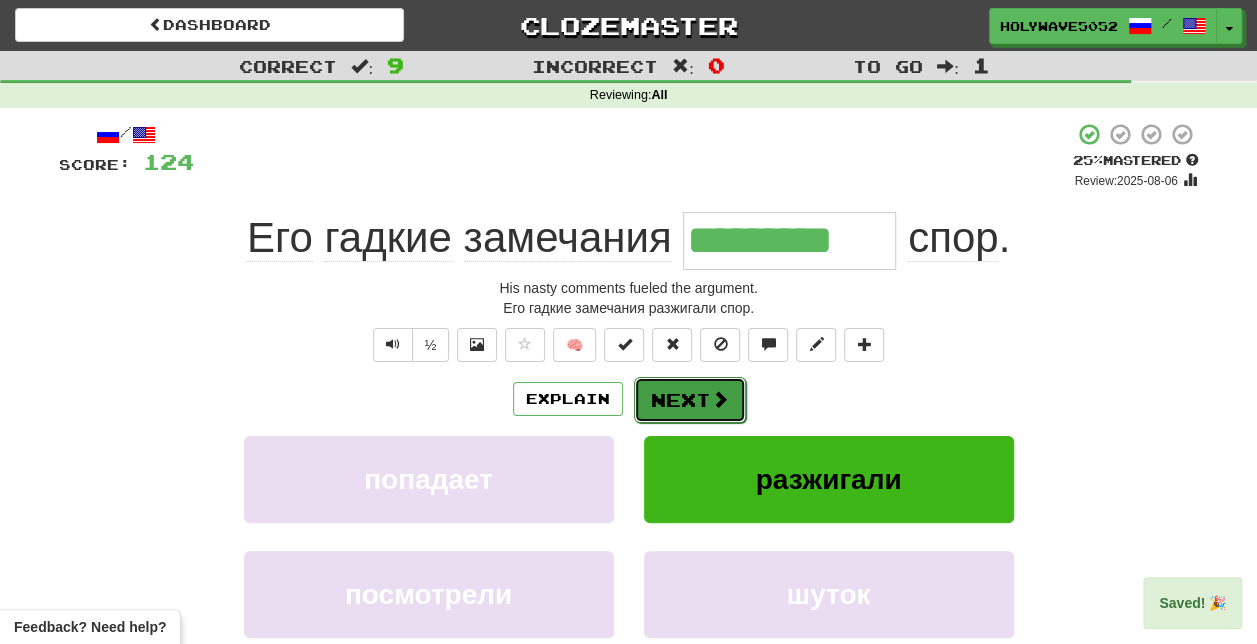 click at bounding box center [720, 399] 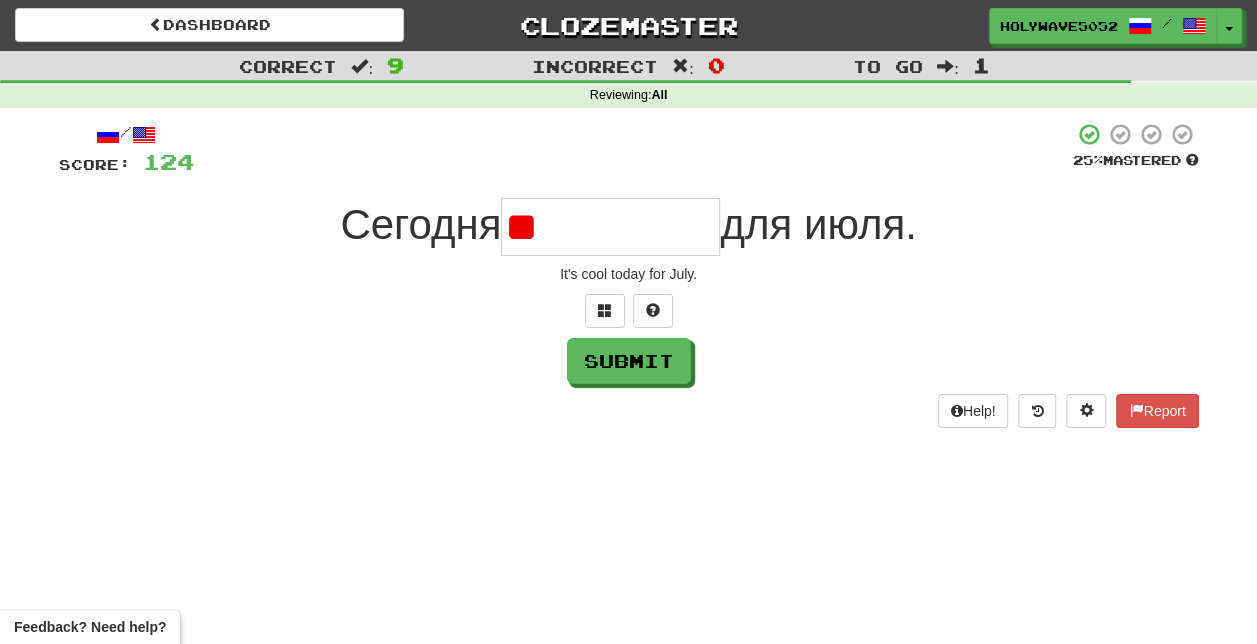 type on "*" 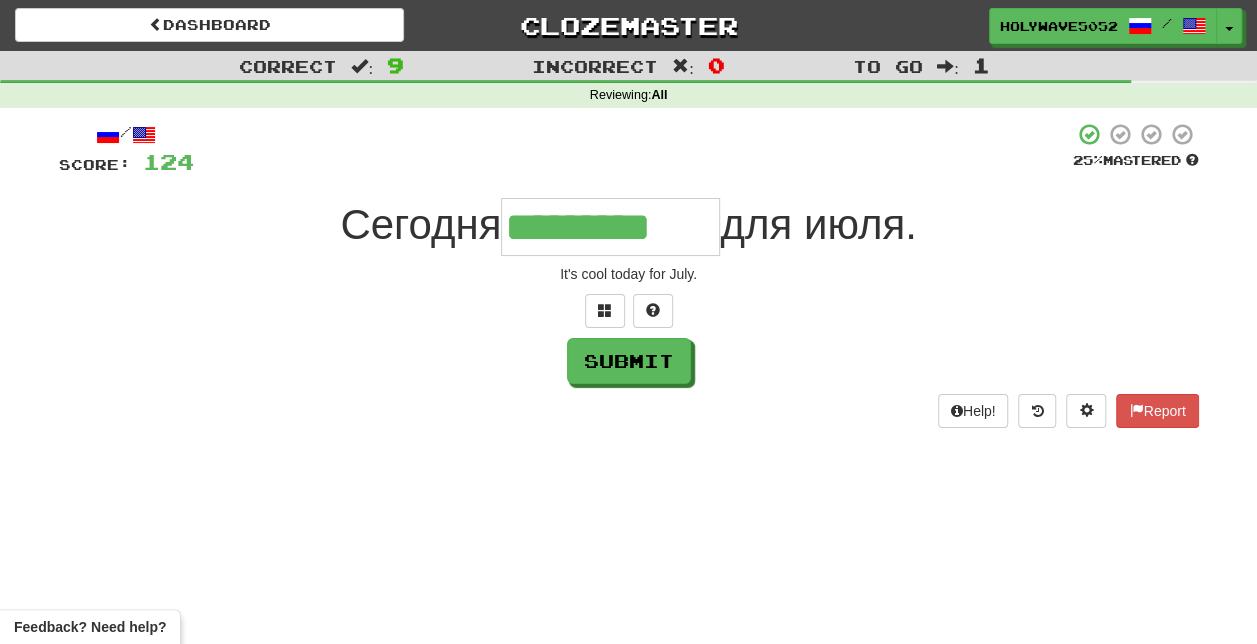 type on "*********" 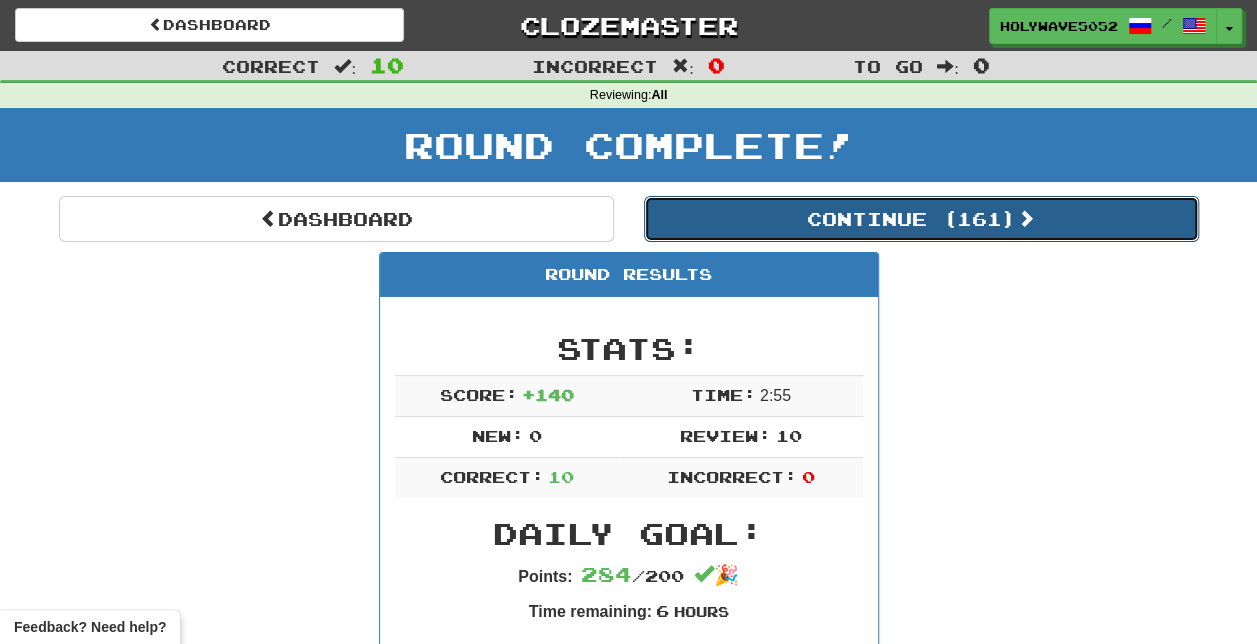 click on "Continue ( 161 )" at bounding box center (921, 219) 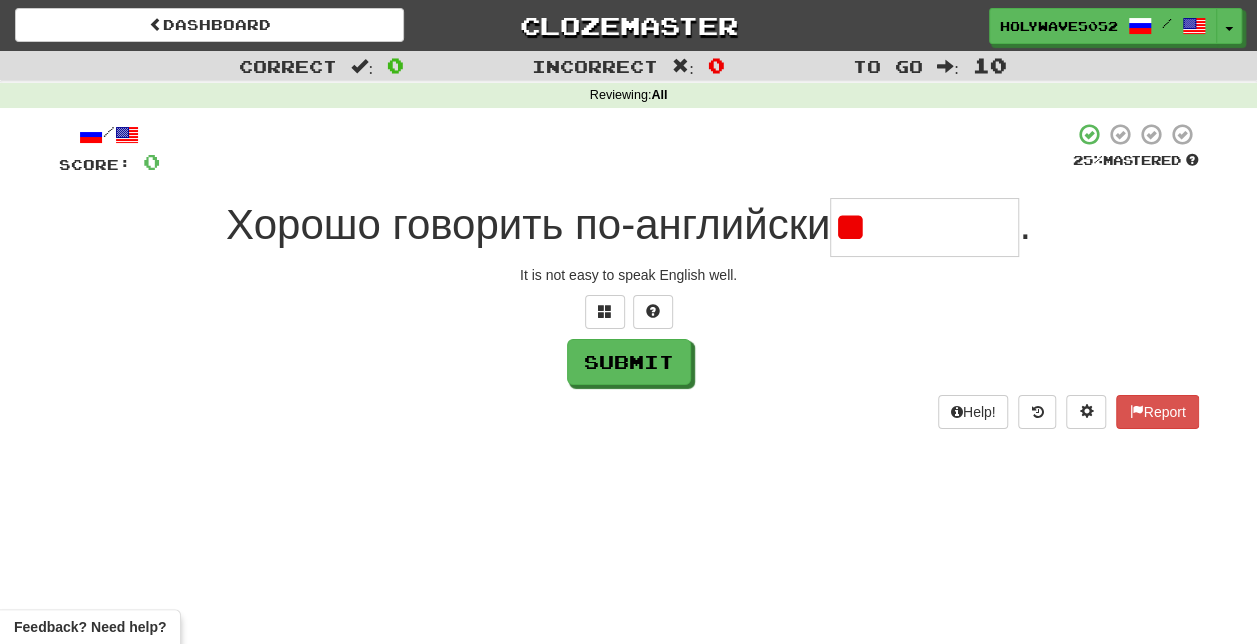 type on "*" 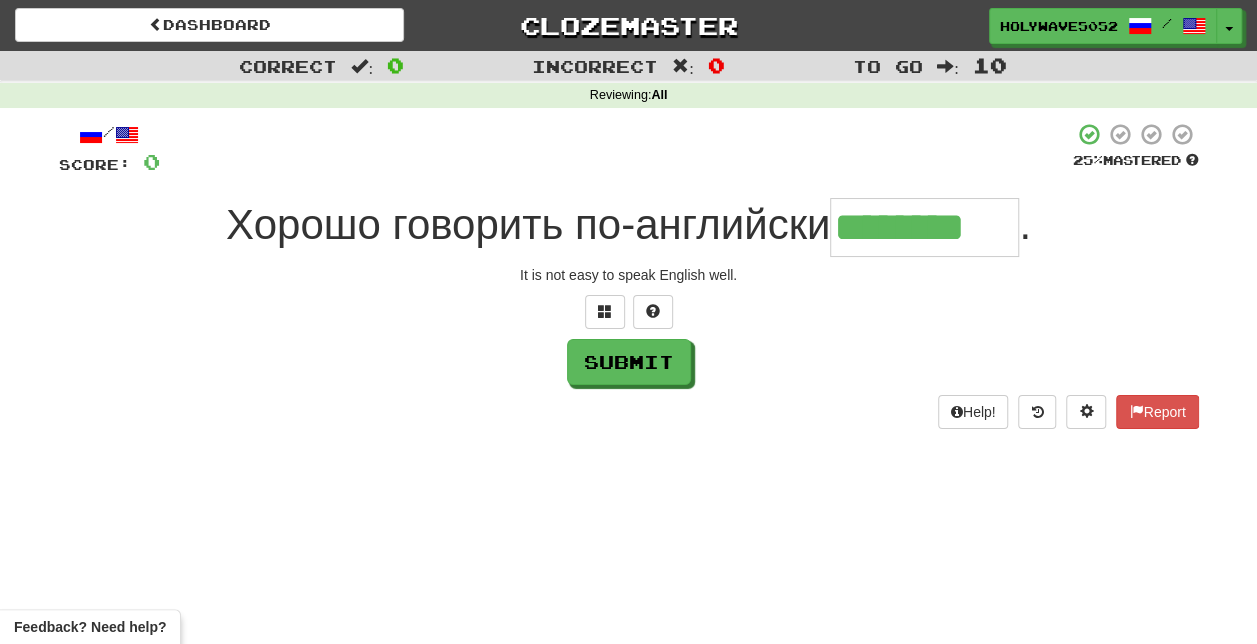 type on "********" 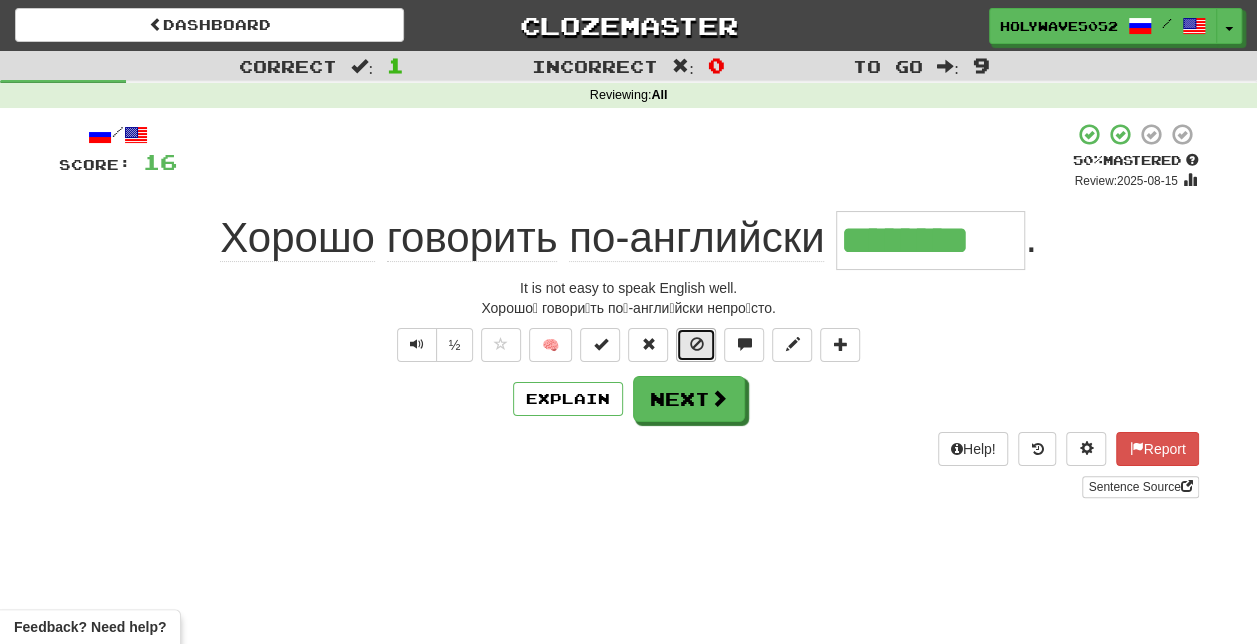 click at bounding box center [696, 344] 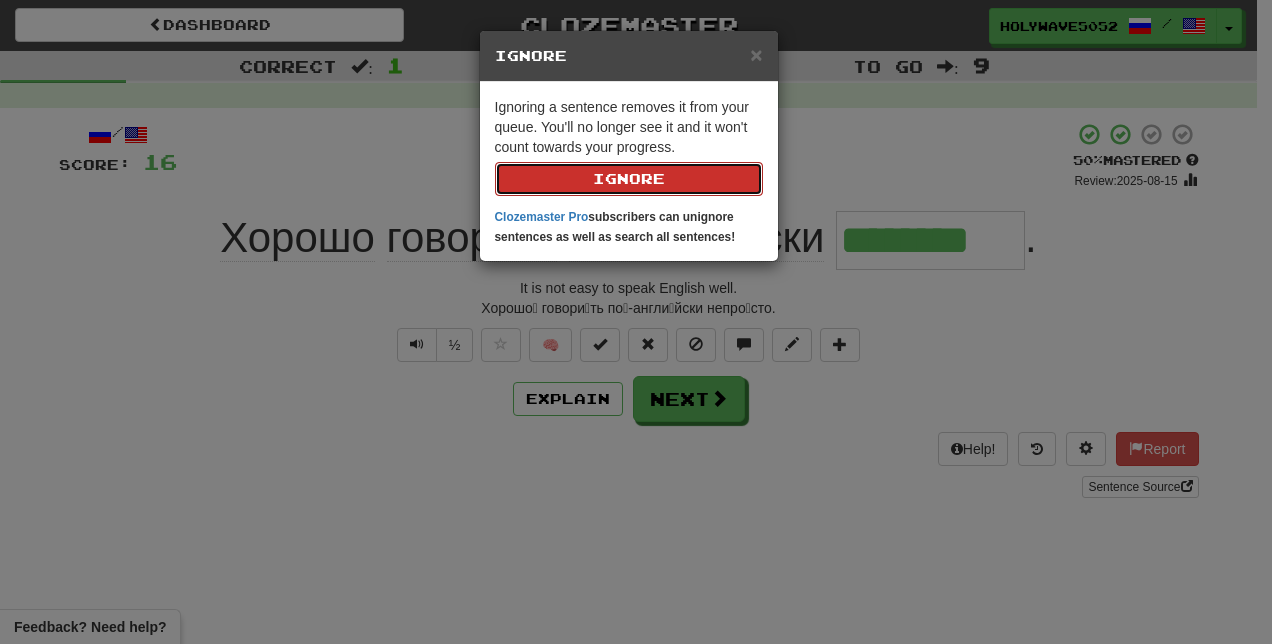 click on "Ignore" at bounding box center (629, 179) 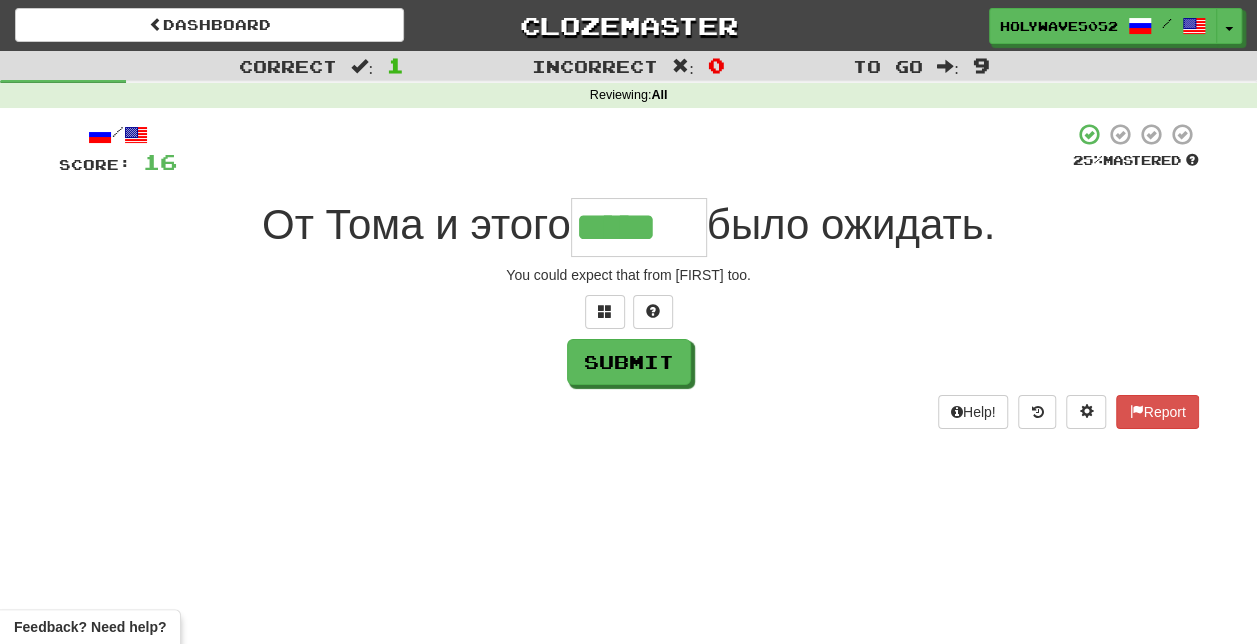 type on "*****" 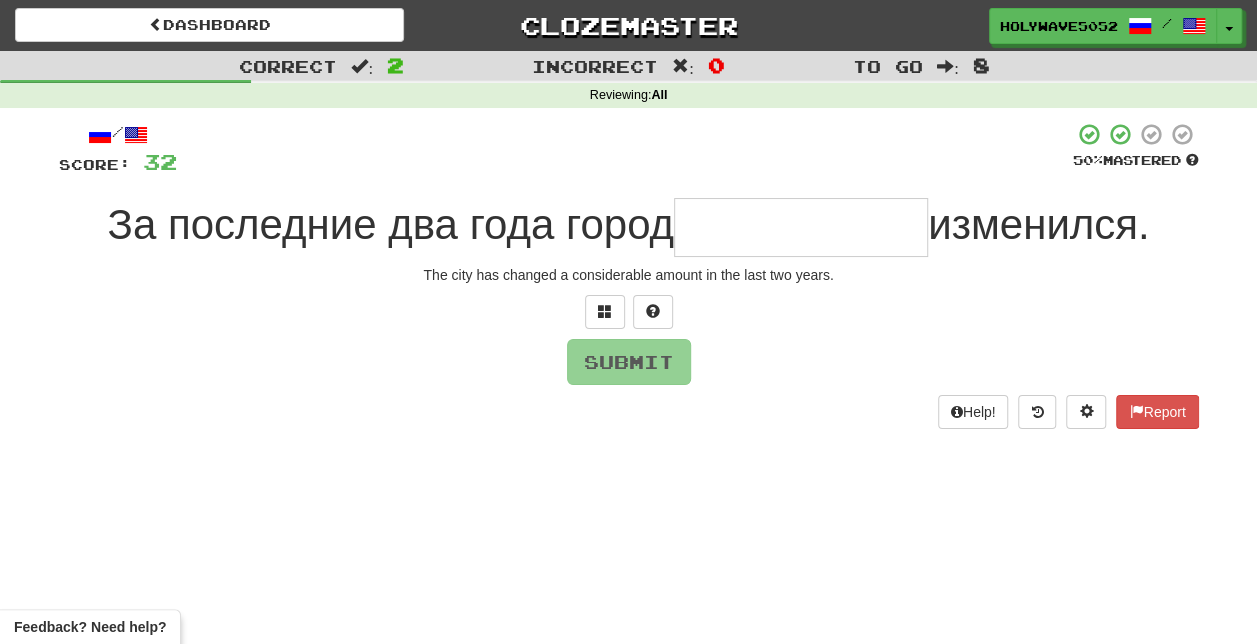 type on "*" 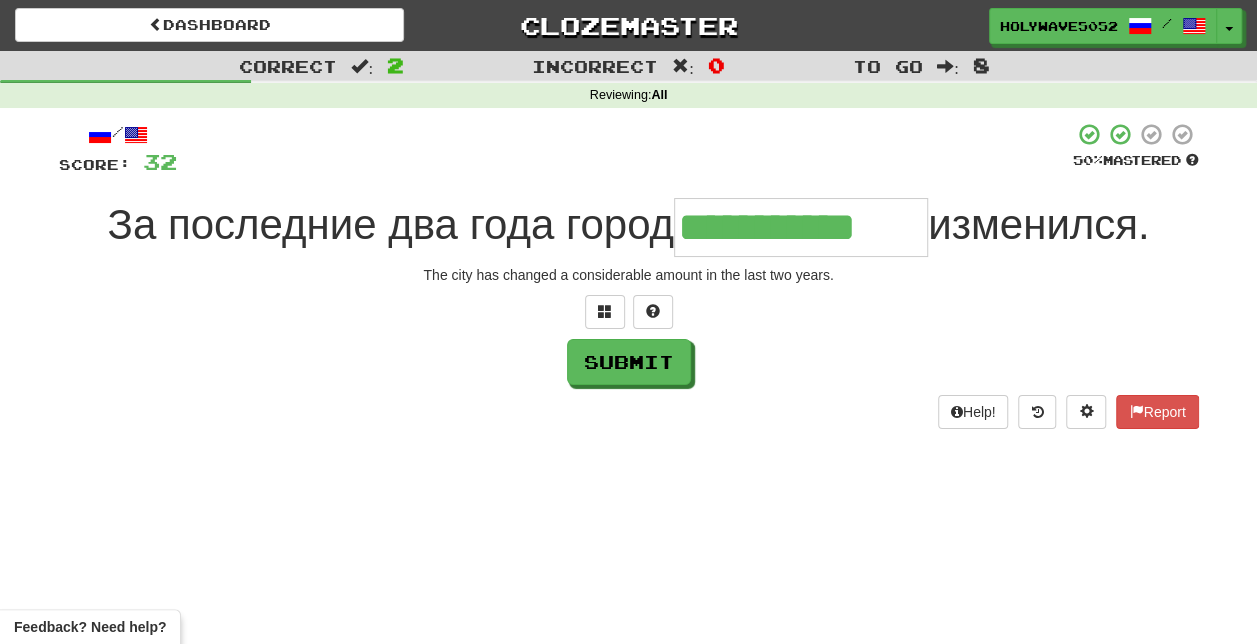 type on "**********" 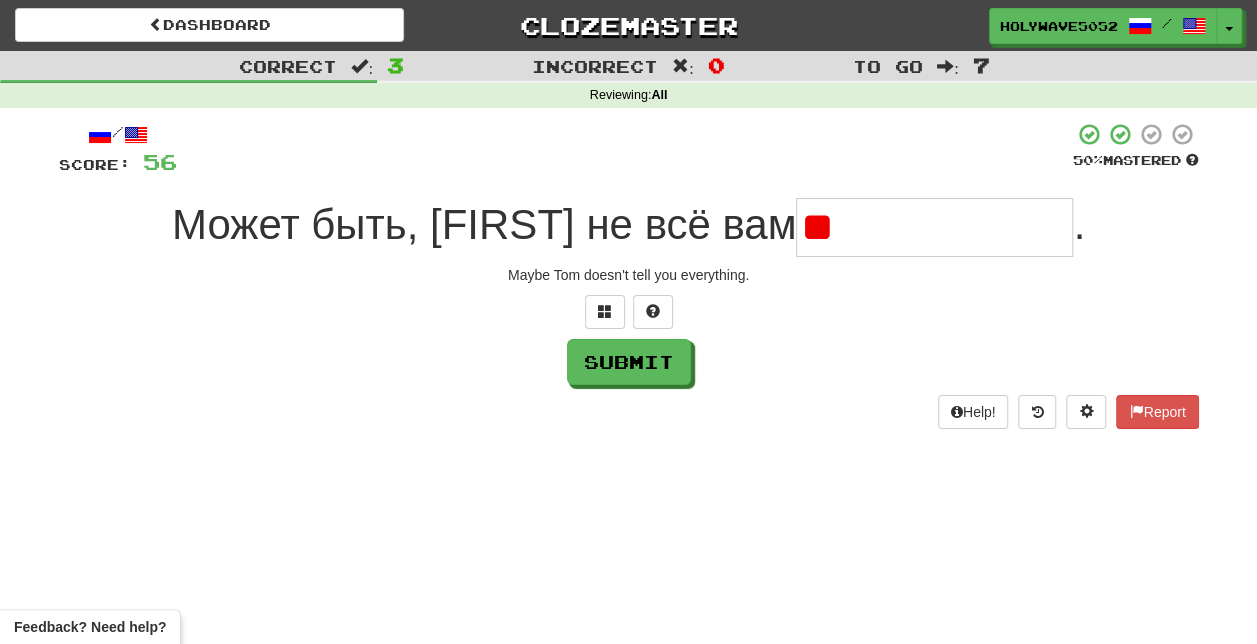 type on "*" 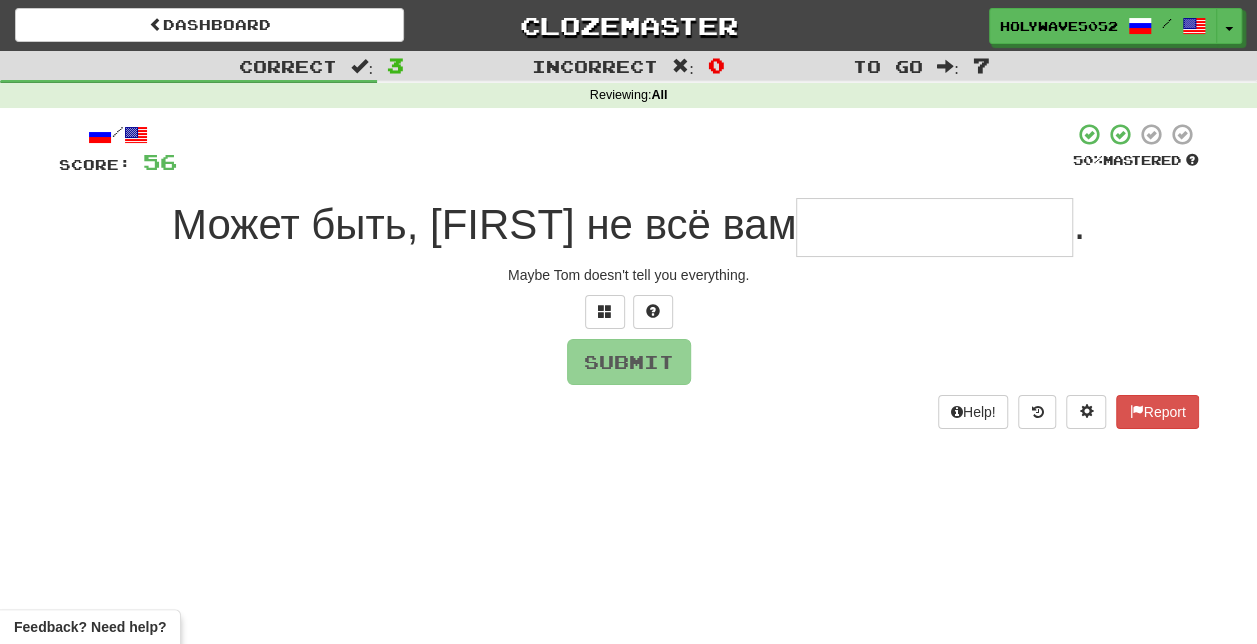 type on "*" 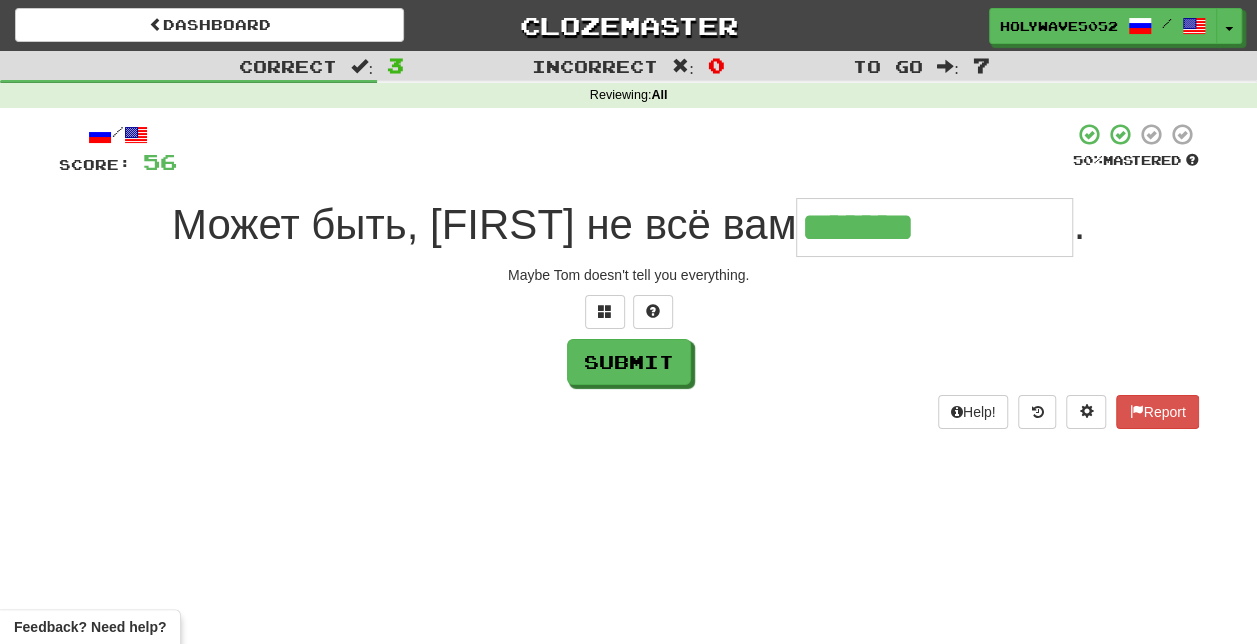 paste on "*" 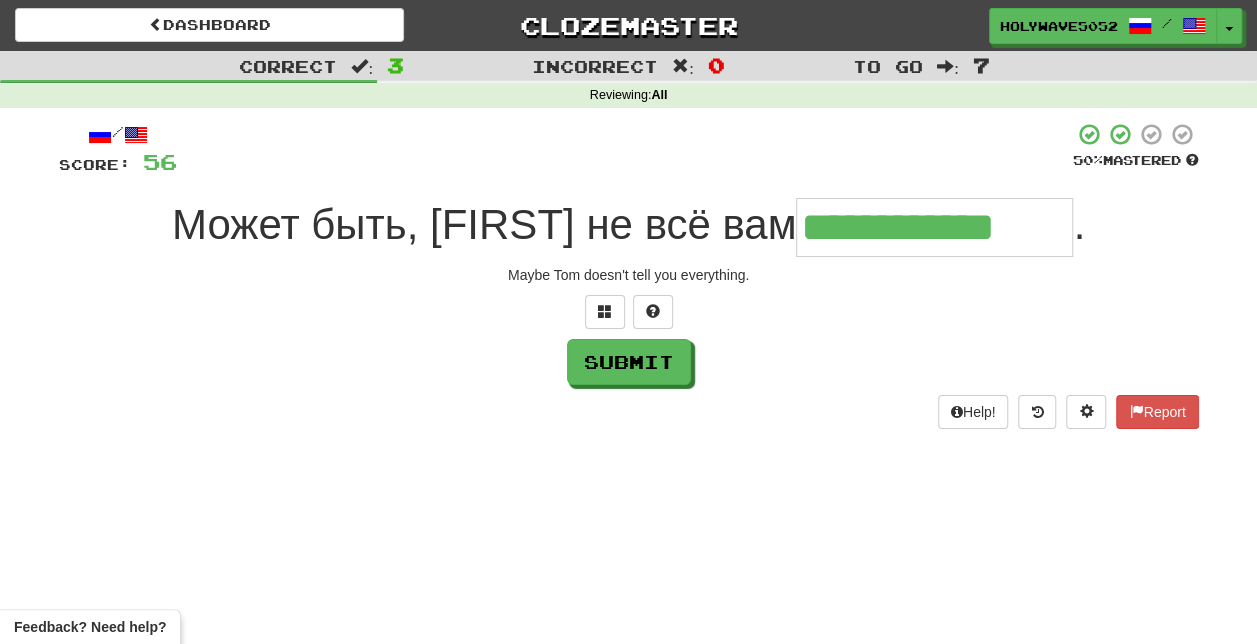 type on "**********" 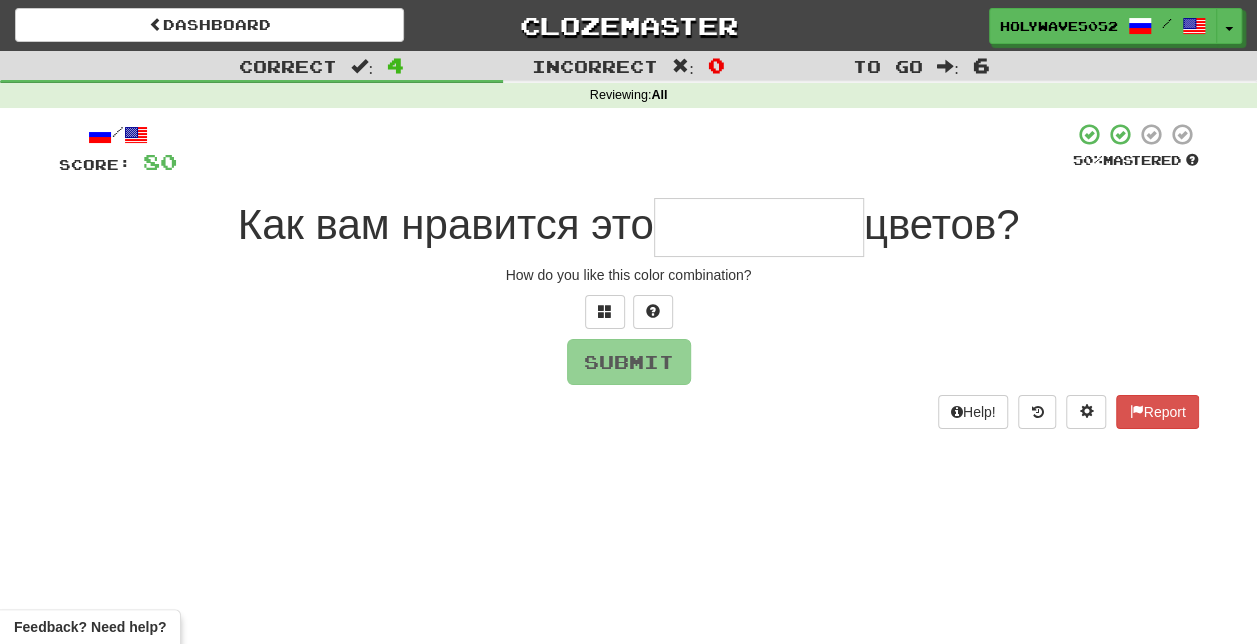 type on "*" 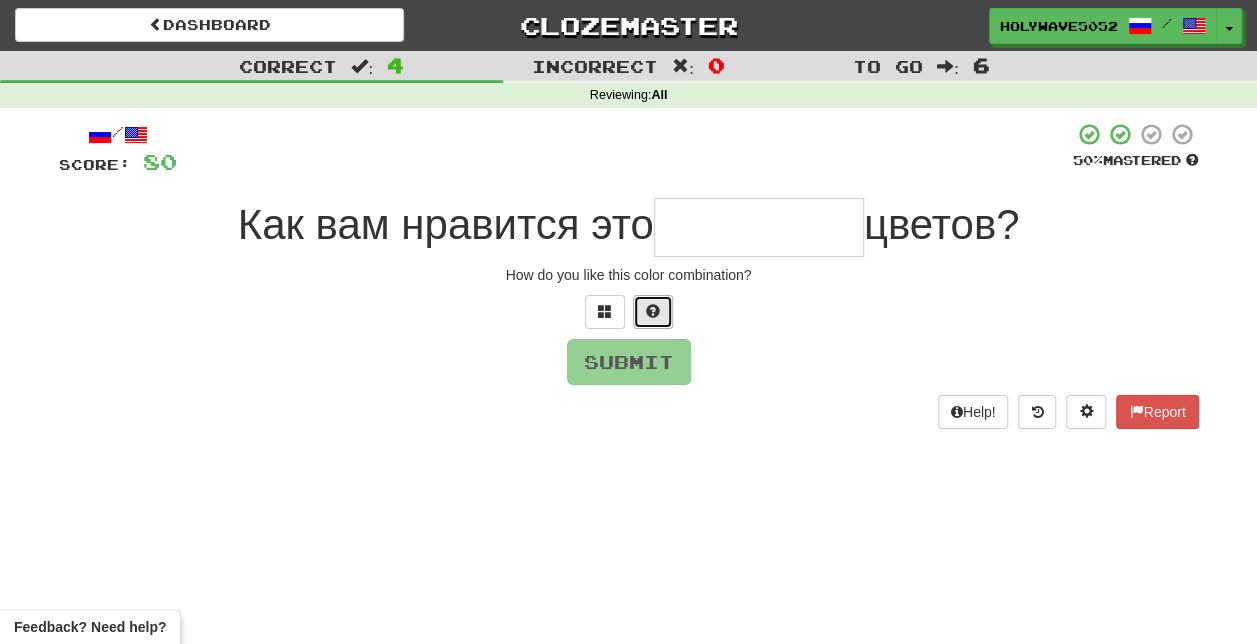 click at bounding box center (653, 311) 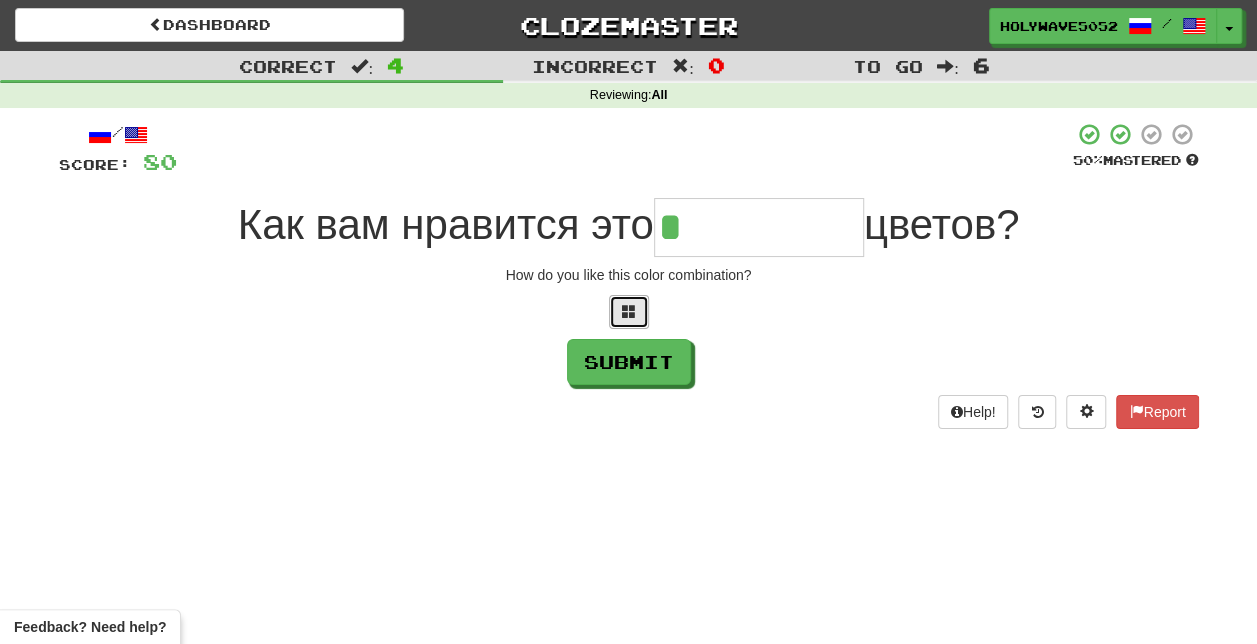 click at bounding box center [629, 312] 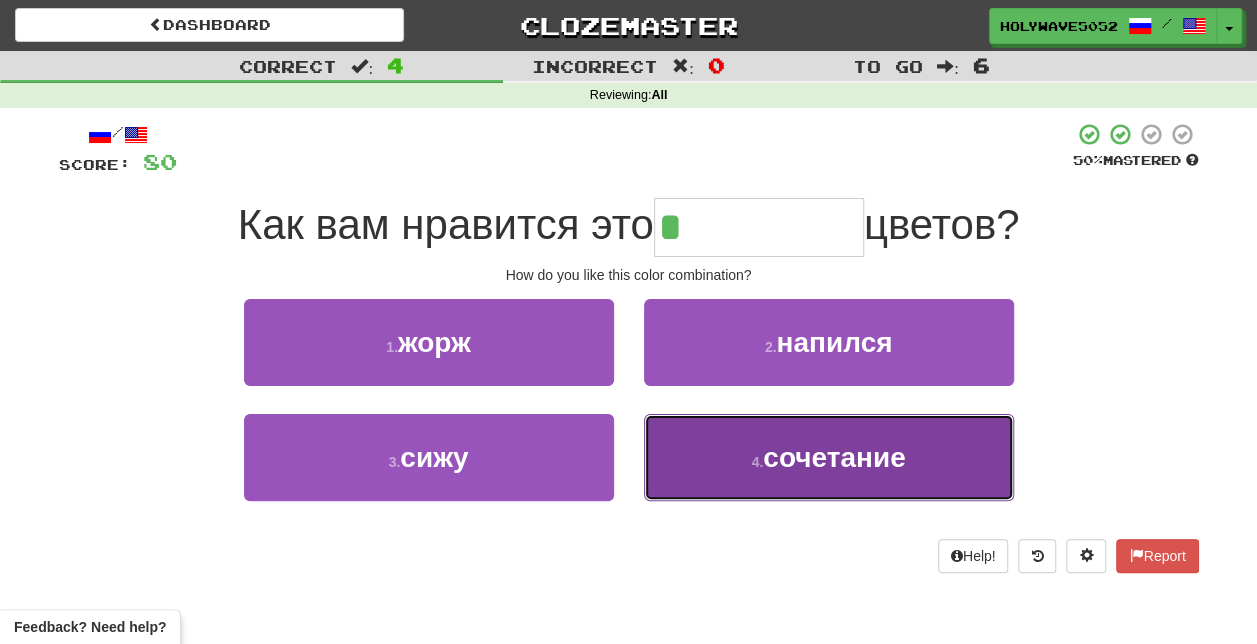 click on "4 .  сочетание" at bounding box center (829, 457) 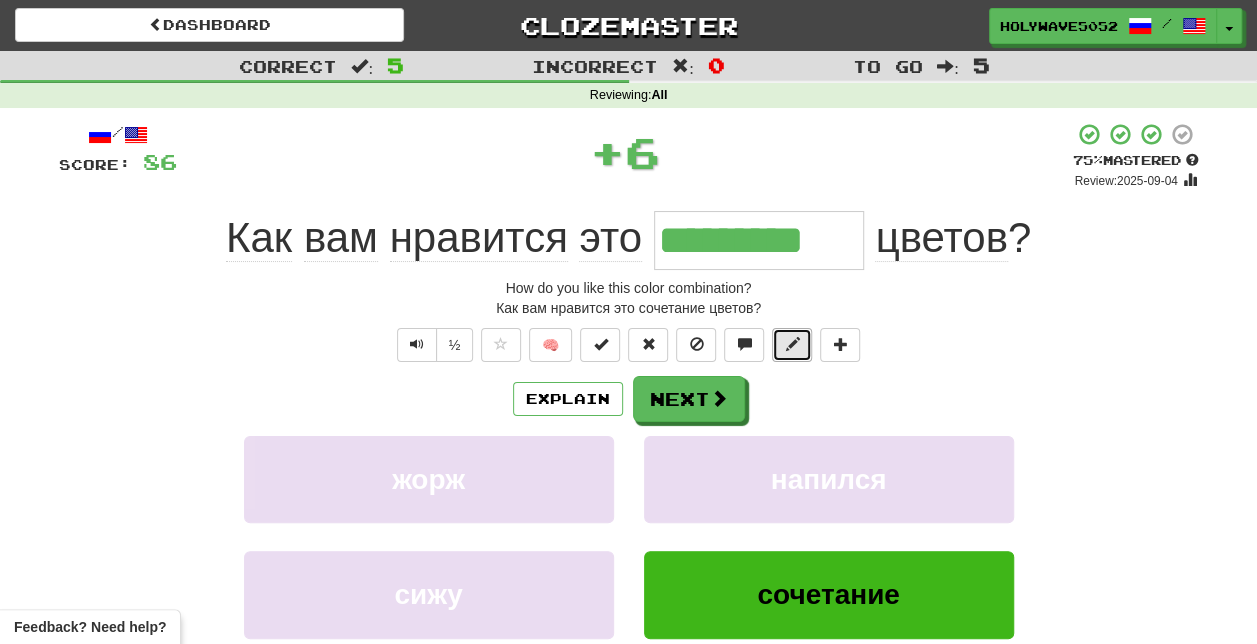 click at bounding box center (792, 345) 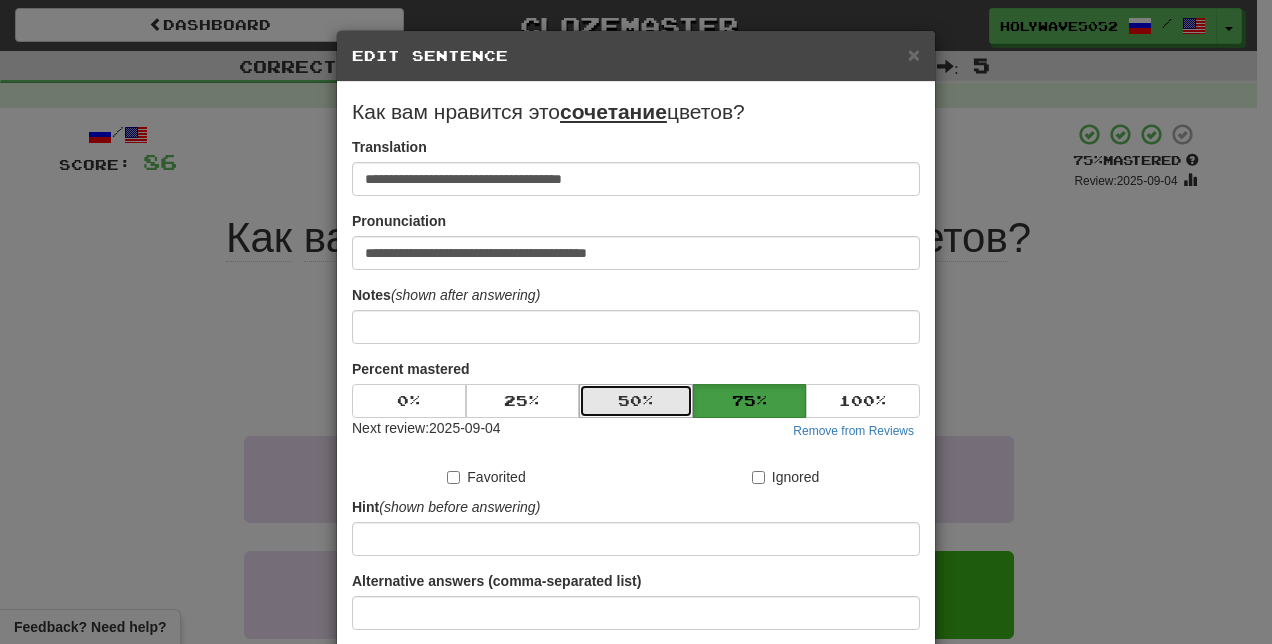 click on "50 %" at bounding box center [636, 401] 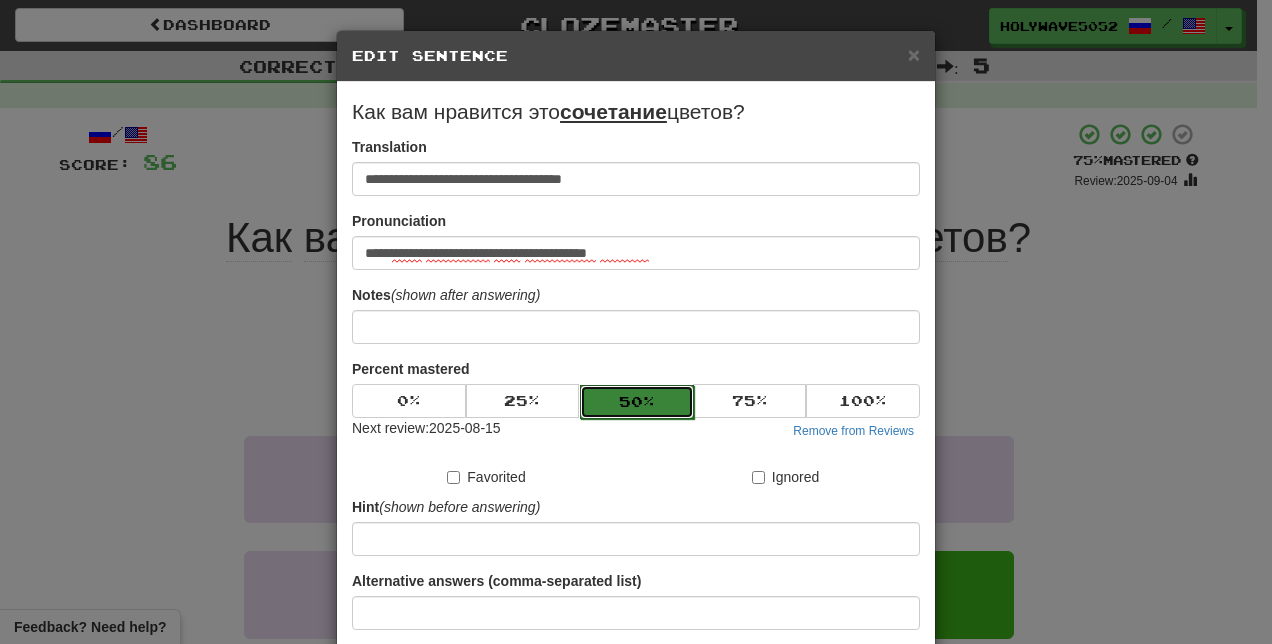 scroll, scrollTop: 154, scrollLeft: 0, axis: vertical 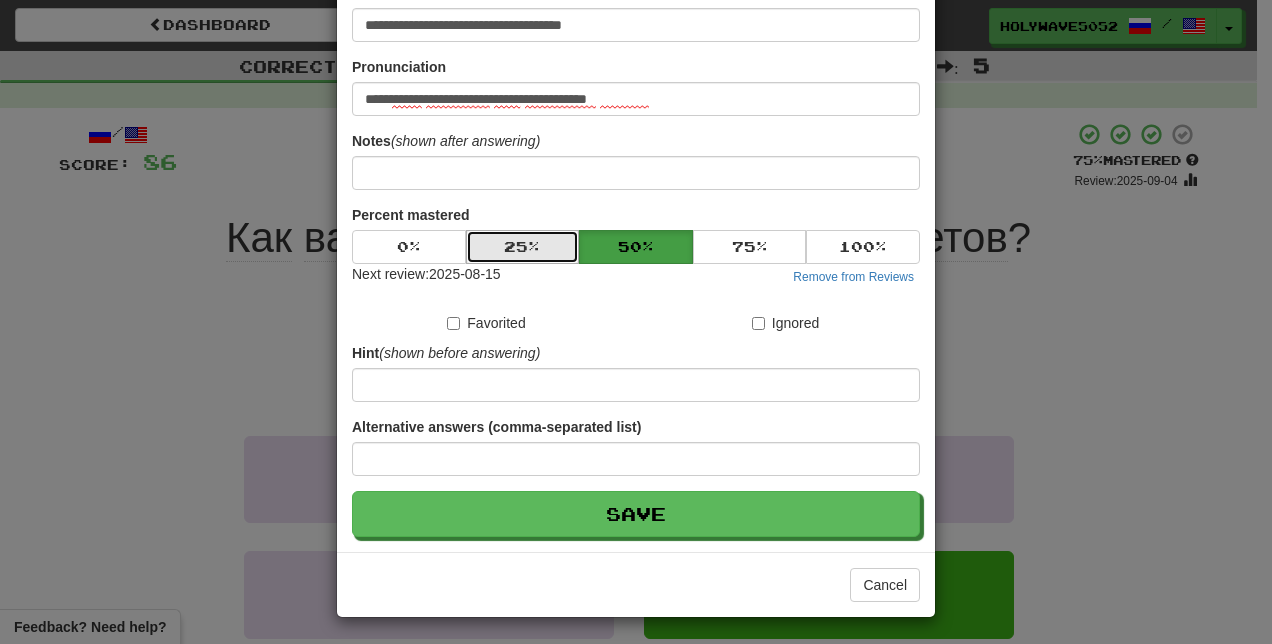 click on "25 %" at bounding box center [523, 247] 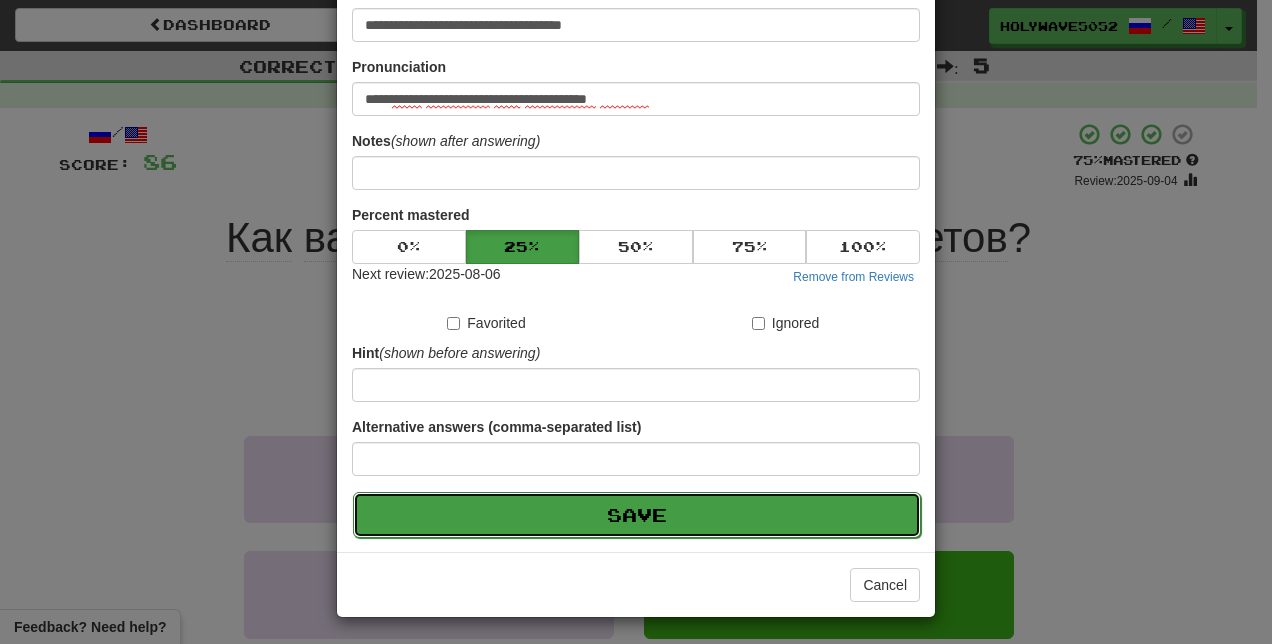 click on "Save" at bounding box center (637, 515) 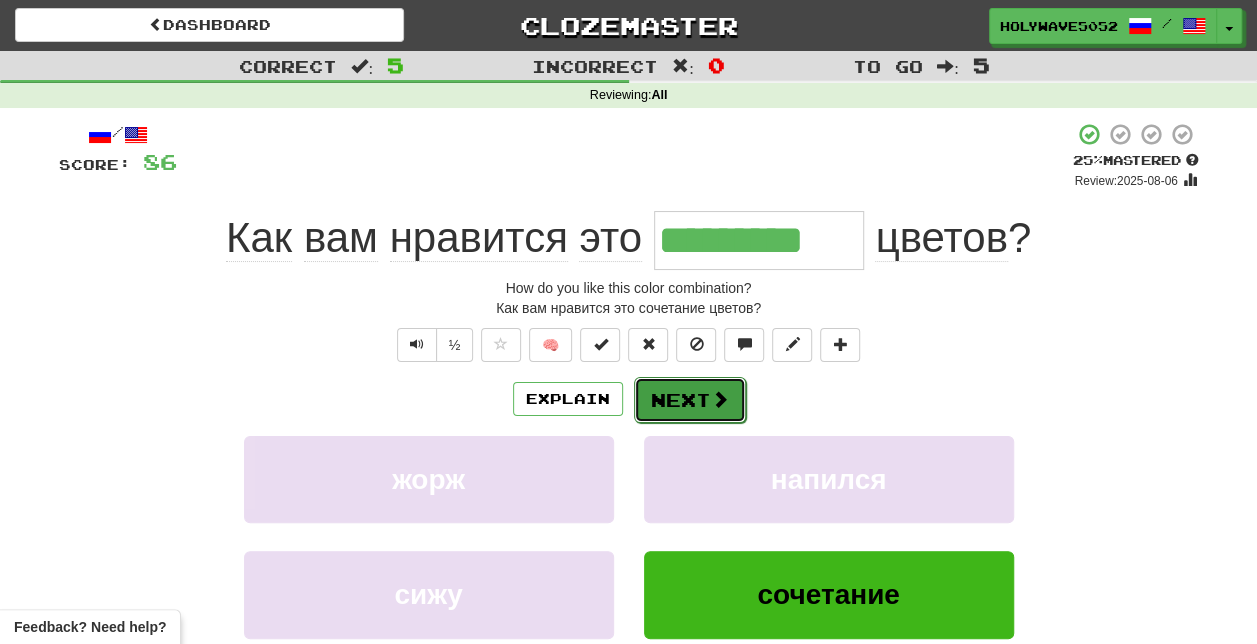click on "Next" at bounding box center [690, 400] 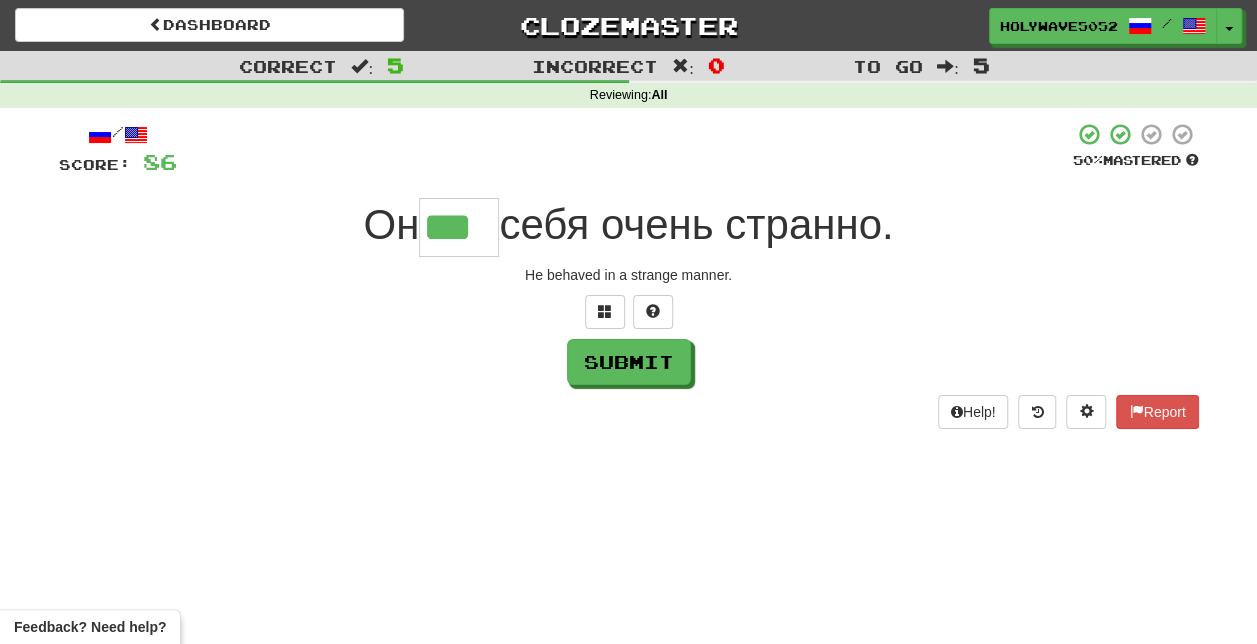 type on "***" 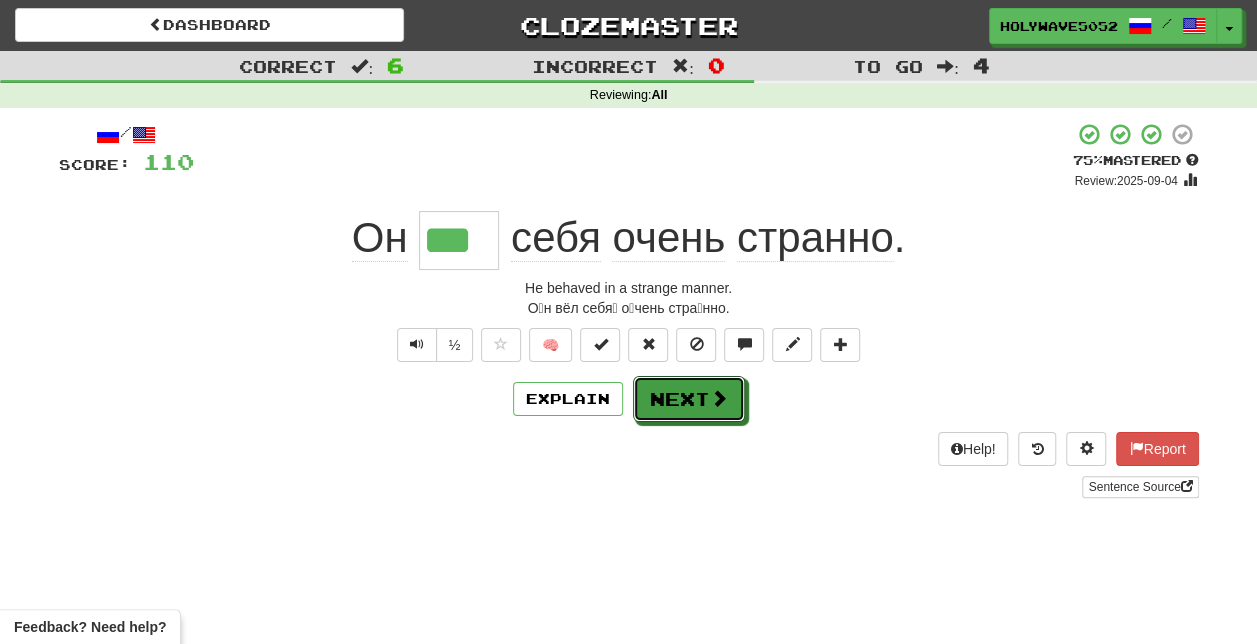 click on "Next" at bounding box center [689, 399] 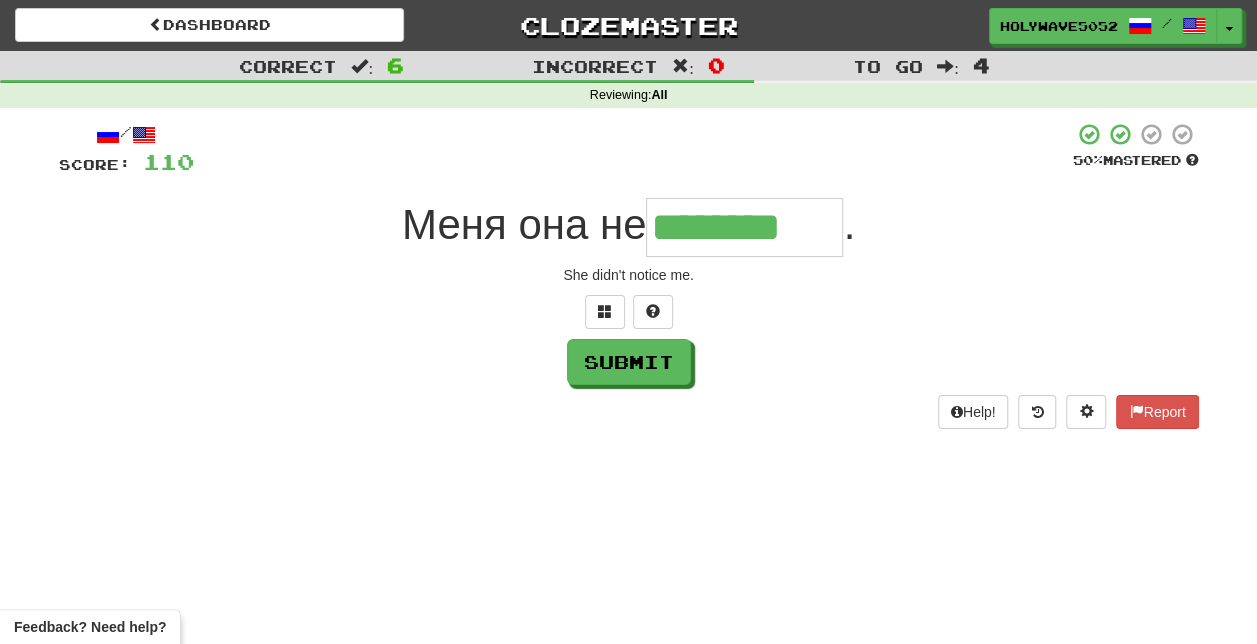 type on "********" 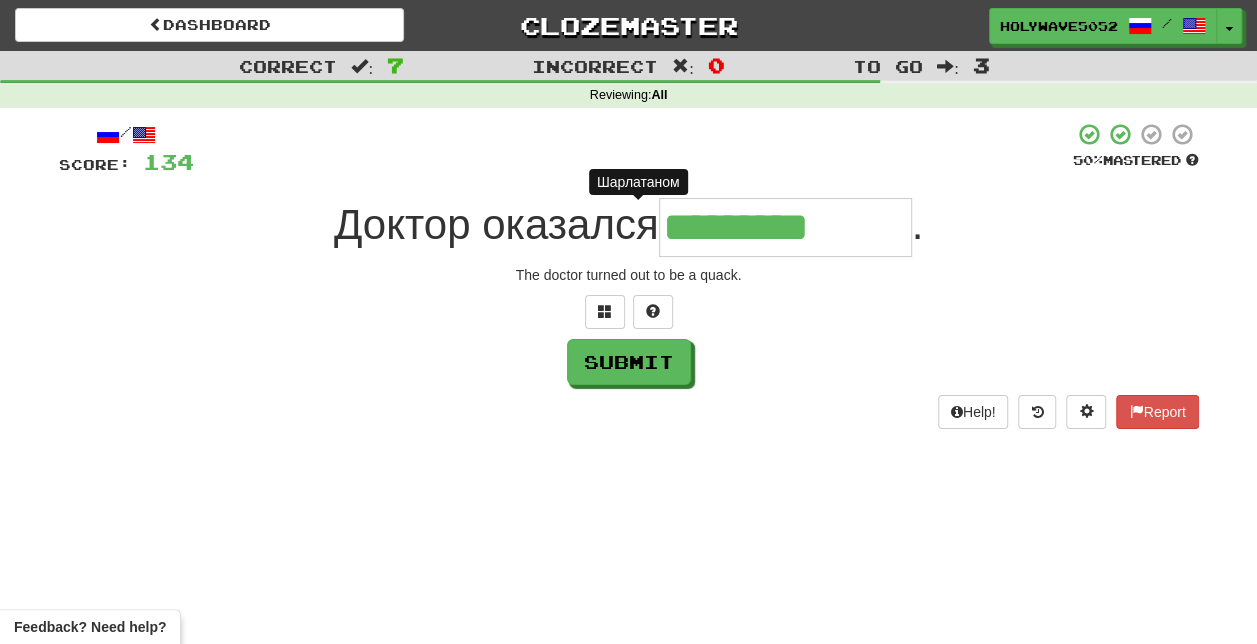 type on "**********" 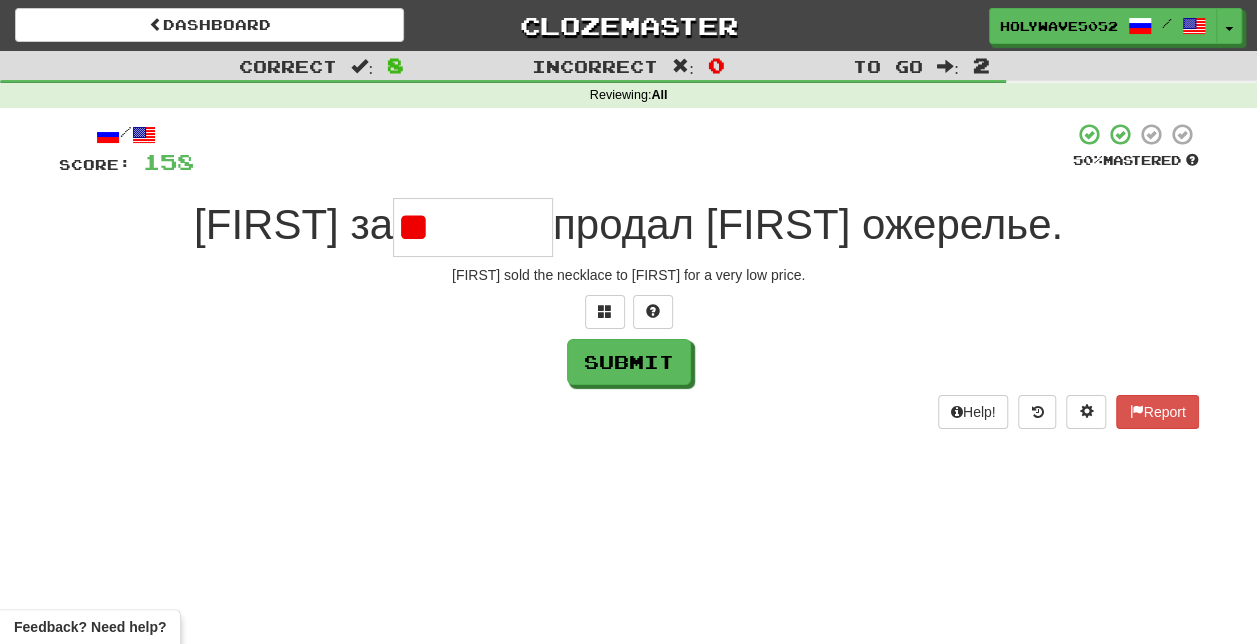 type on "*" 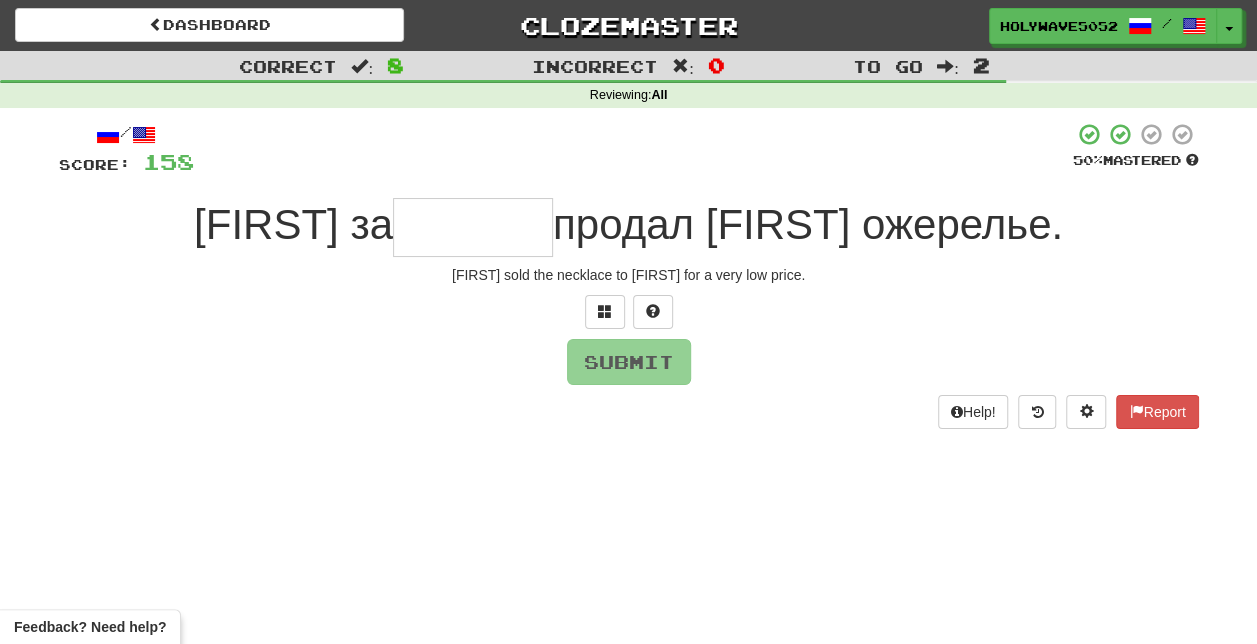 type on "*" 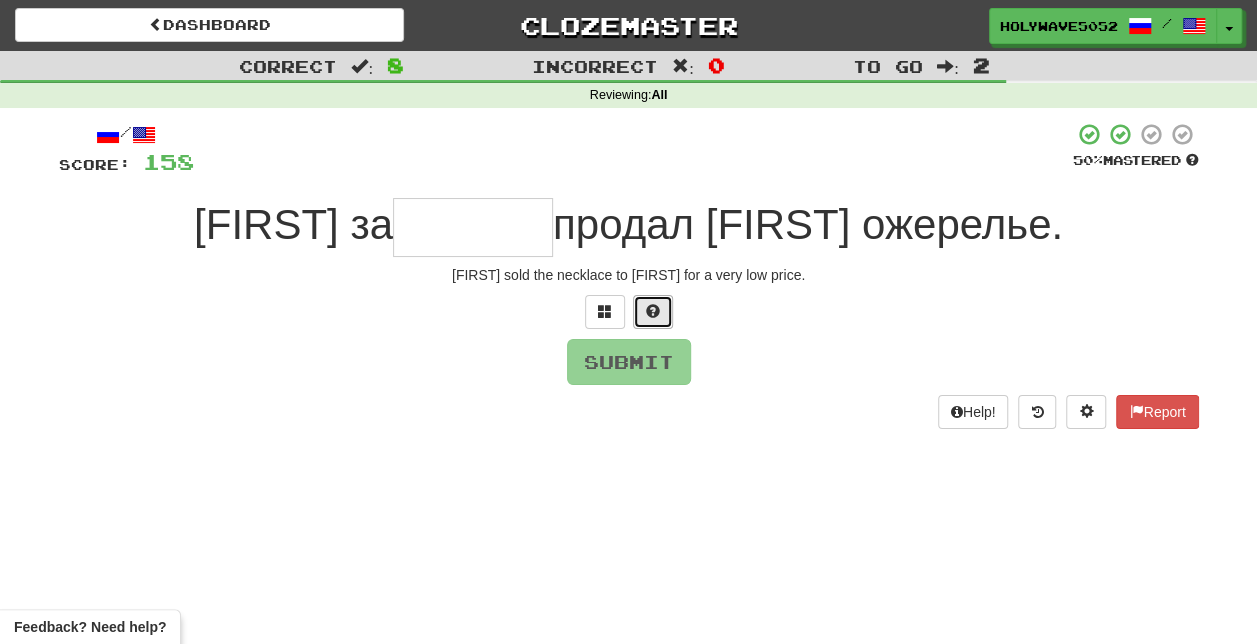 click at bounding box center [653, 312] 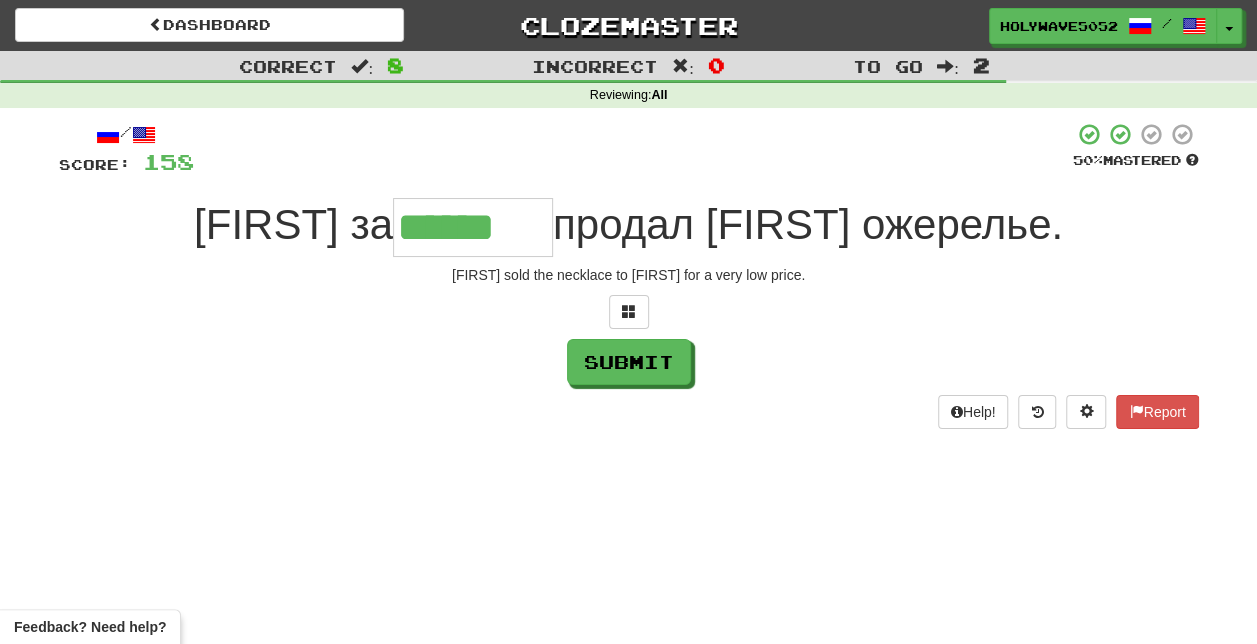type on "******" 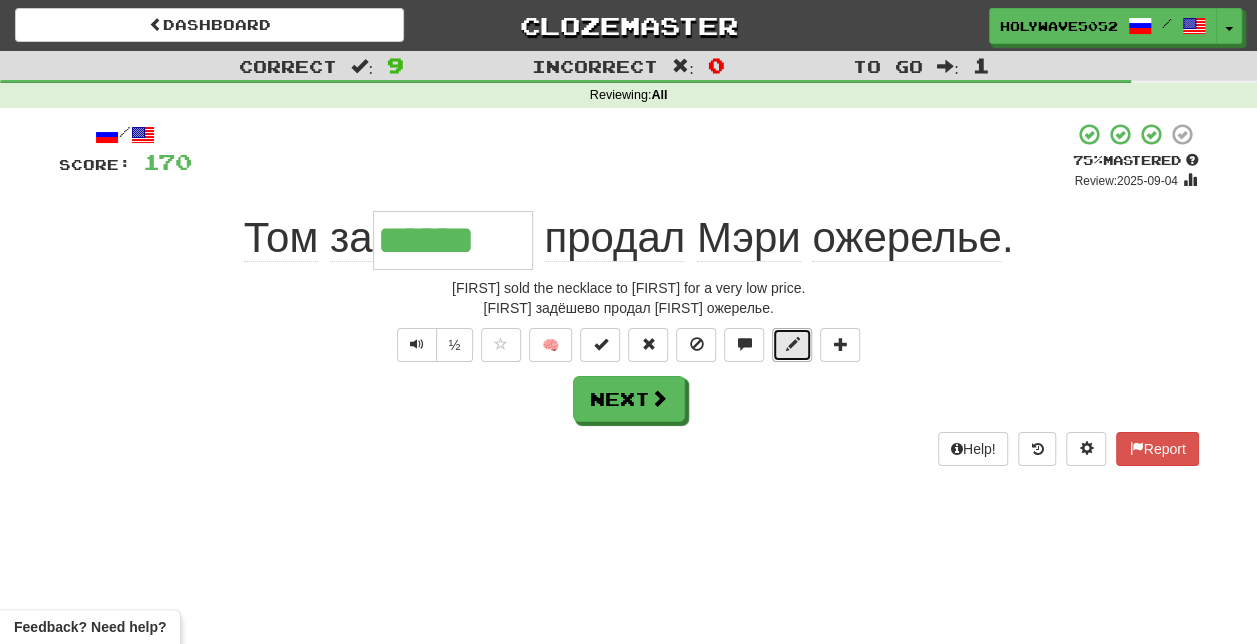 click at bounding box center (792, 345) 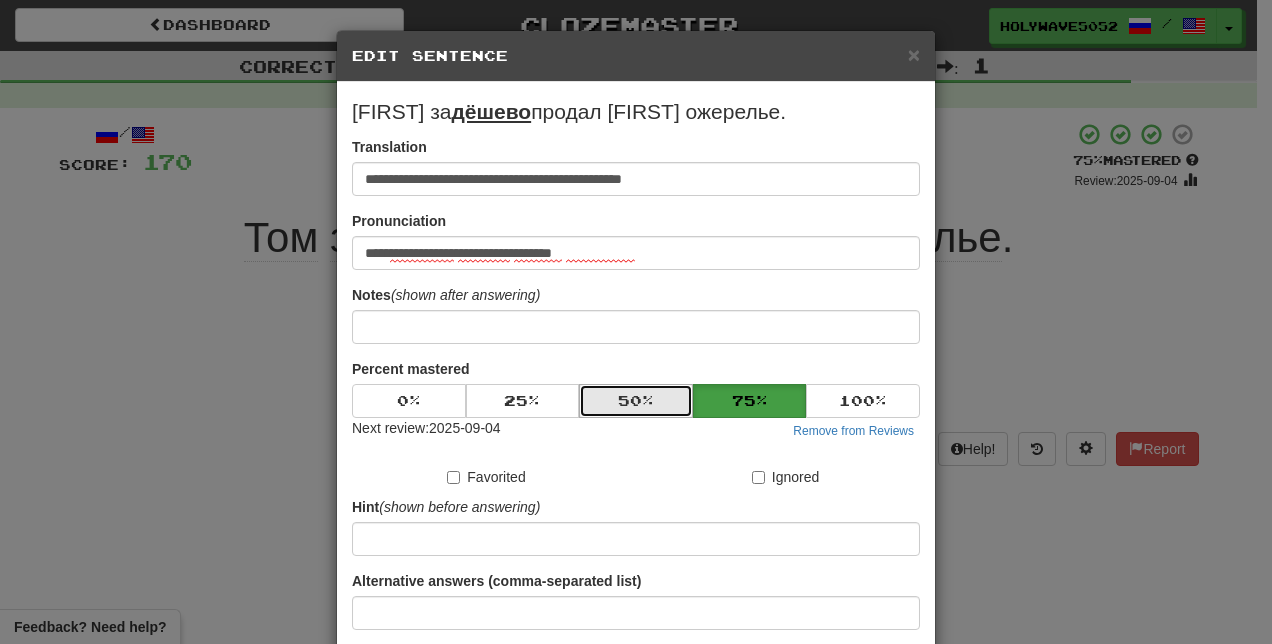 click on "50 %" at bounding box center [636, 401] 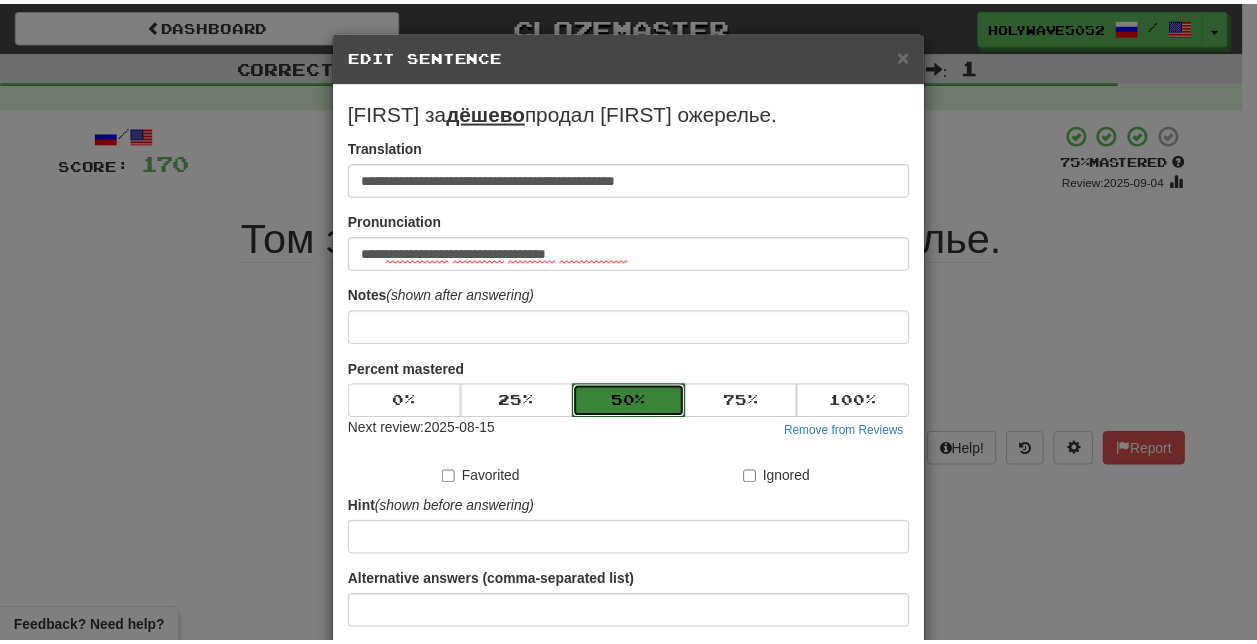 scroll, scrollTop: 154, scrollLeft: 0, axis: vertical 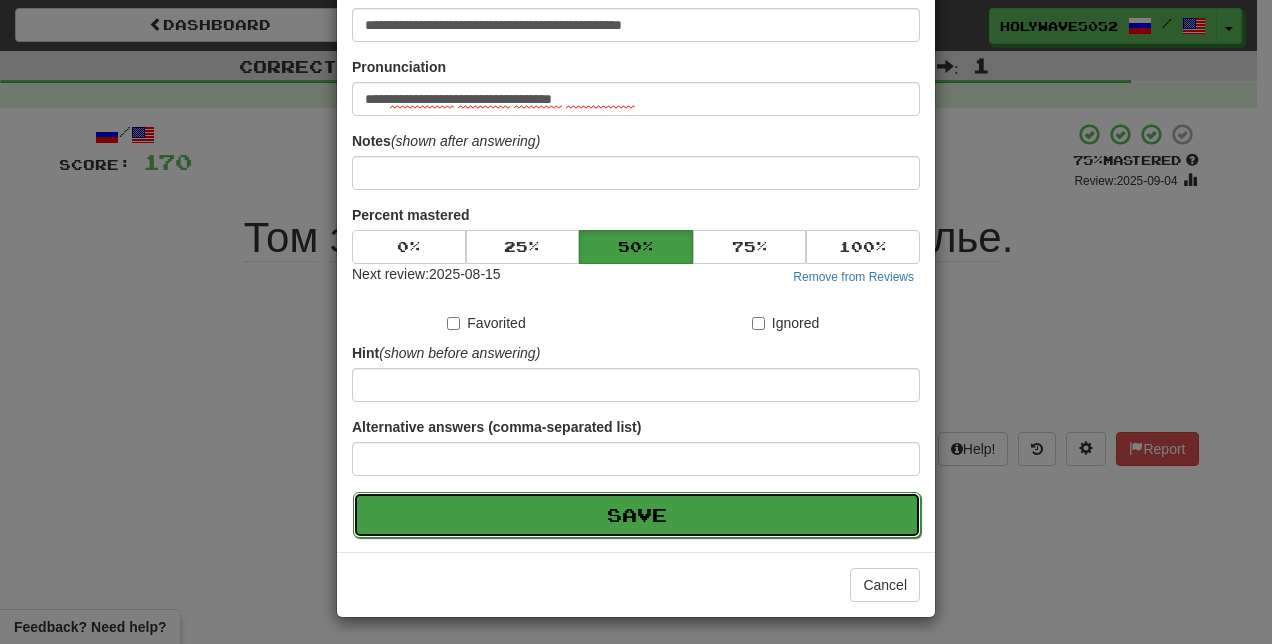 click on "Save" at bounding box center (637, 515) 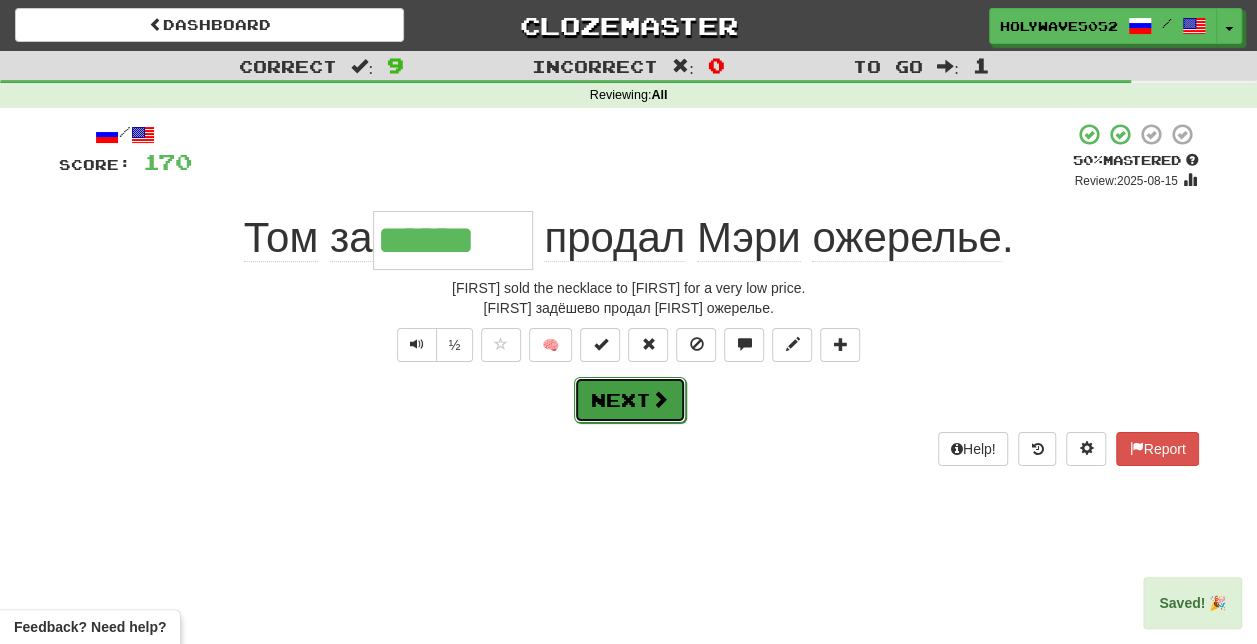 click on "Next" at bounding box center [630, 400] 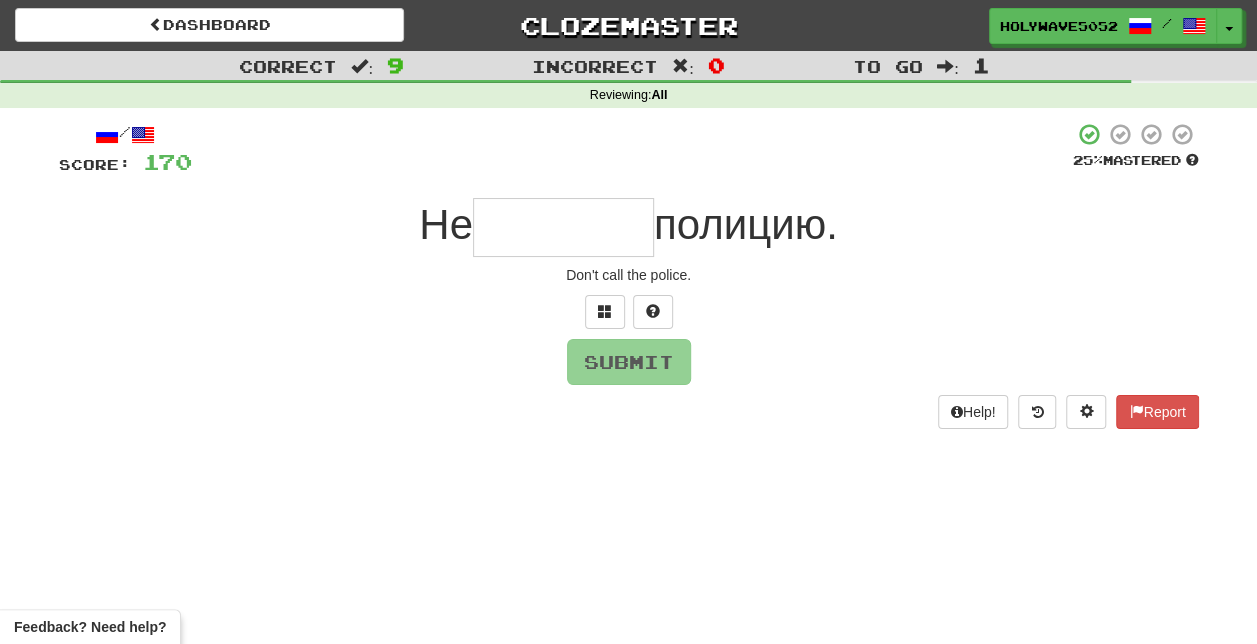 type on "*" 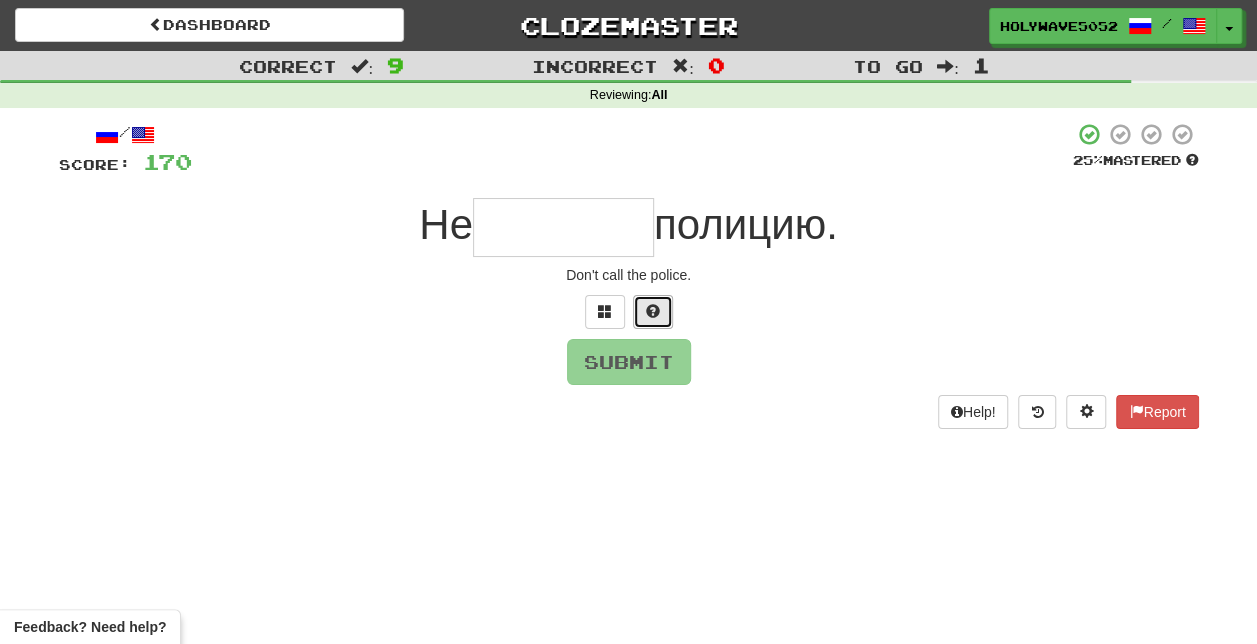 click at bounding box center (653, 311) 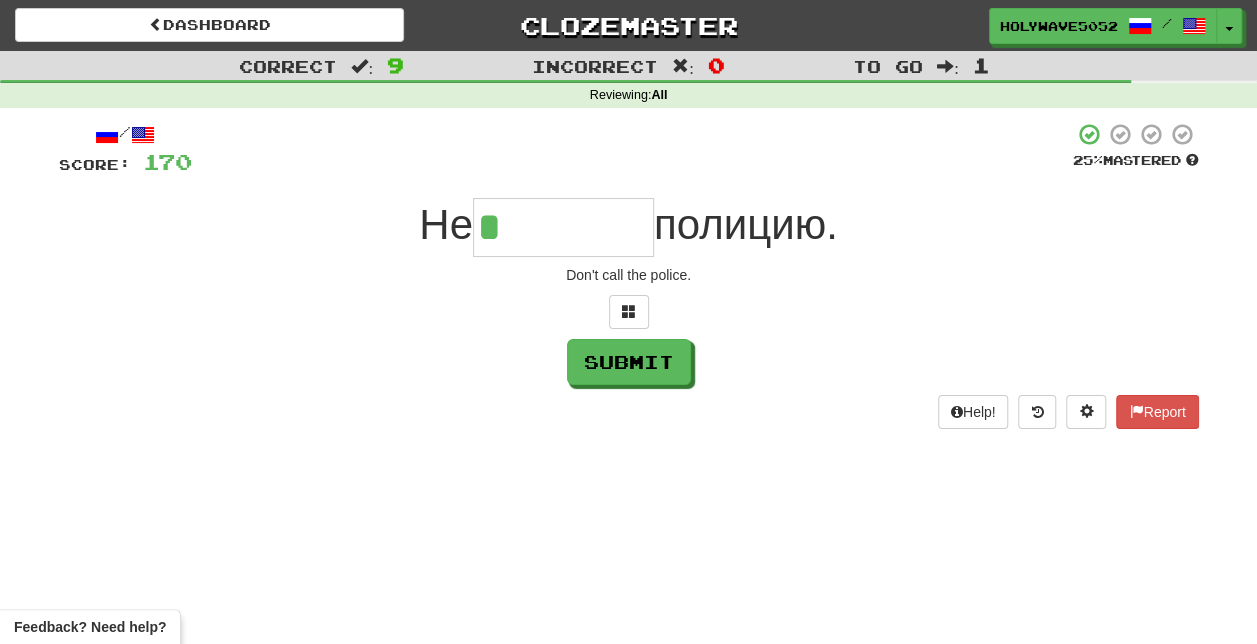 paste on "*" 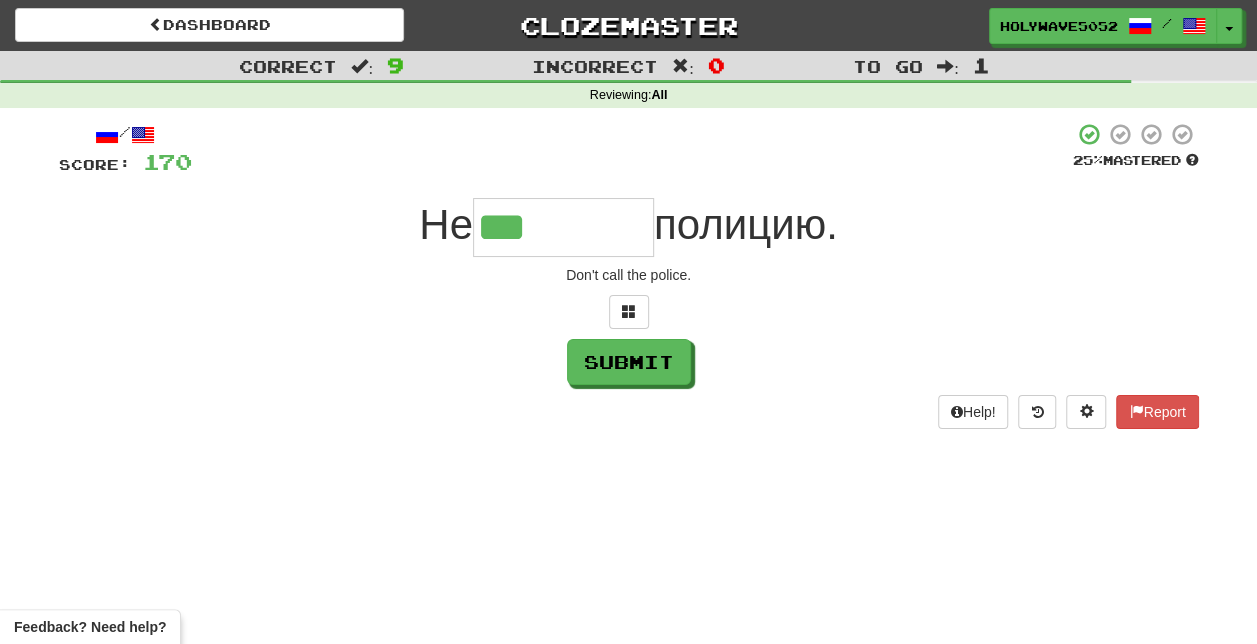 paste on "*" 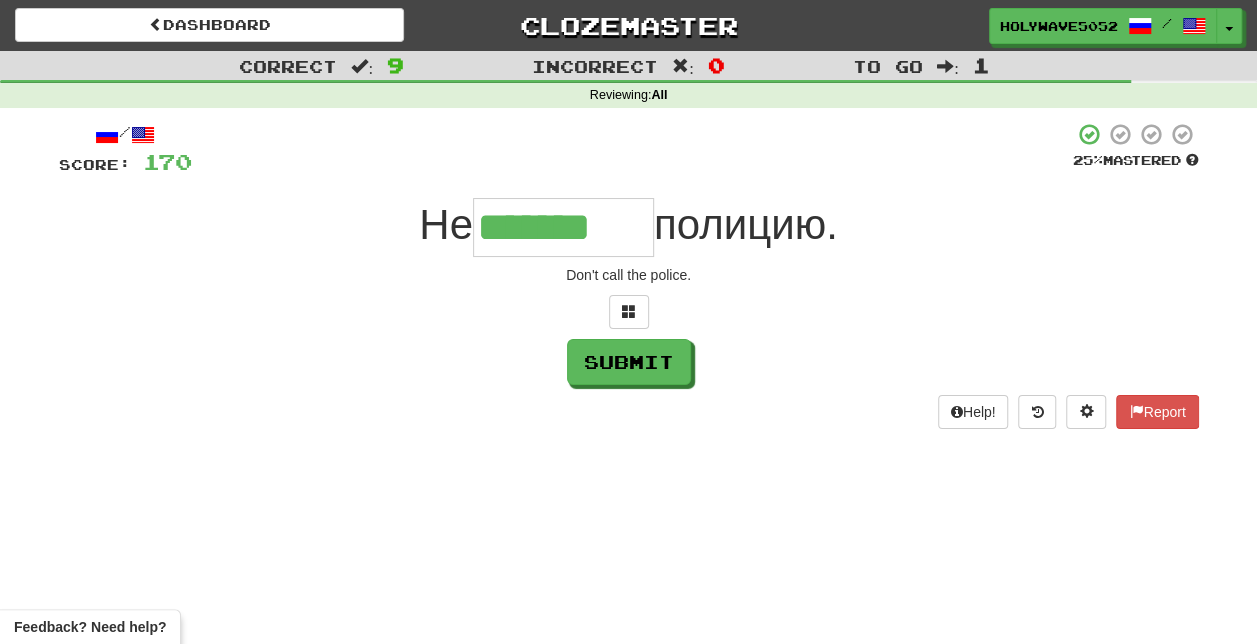 type on "*******" 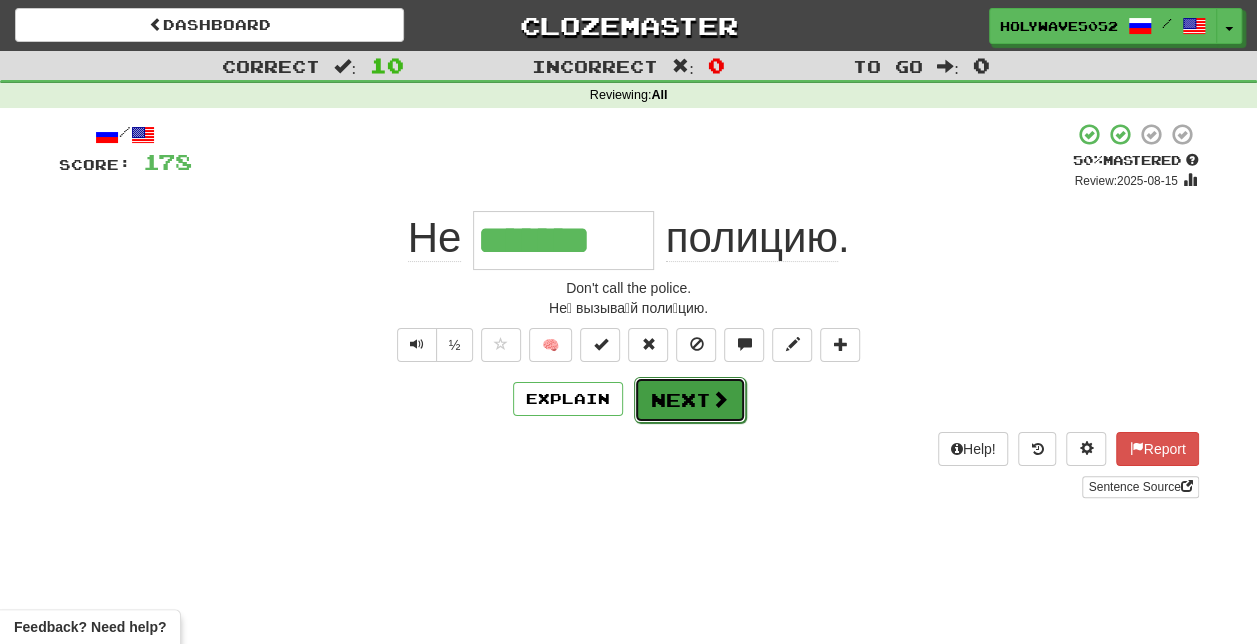 click on "Next" at bounding box center [690, 400] 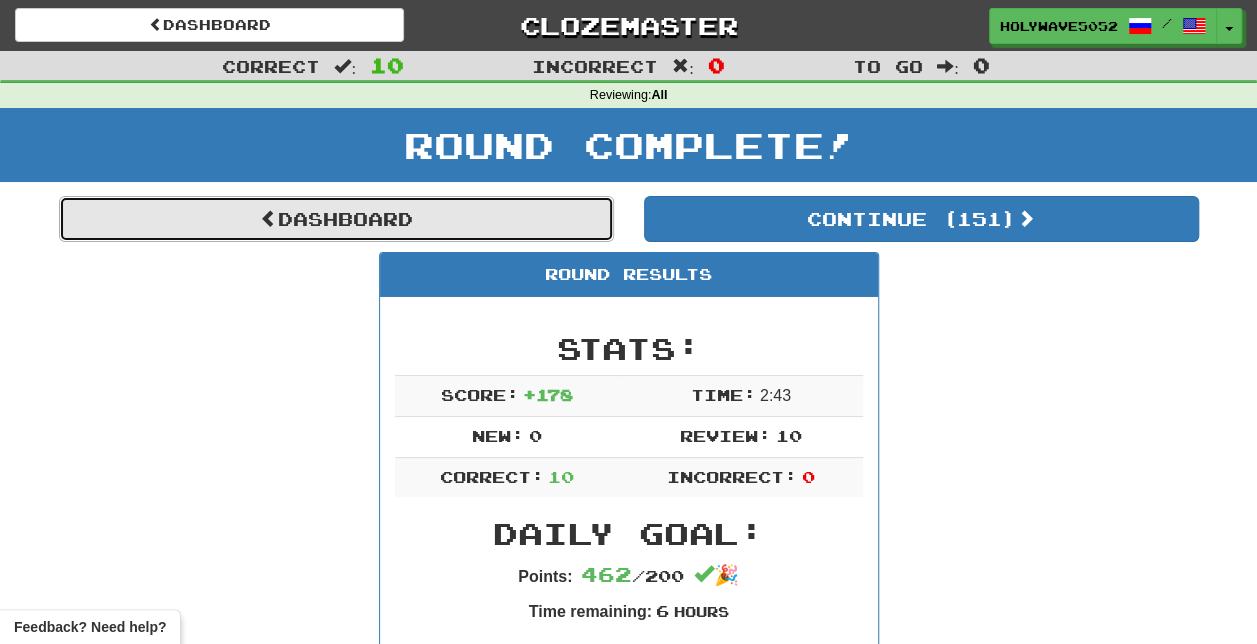 click on "Dashboard" at bounding box center (336, 219) 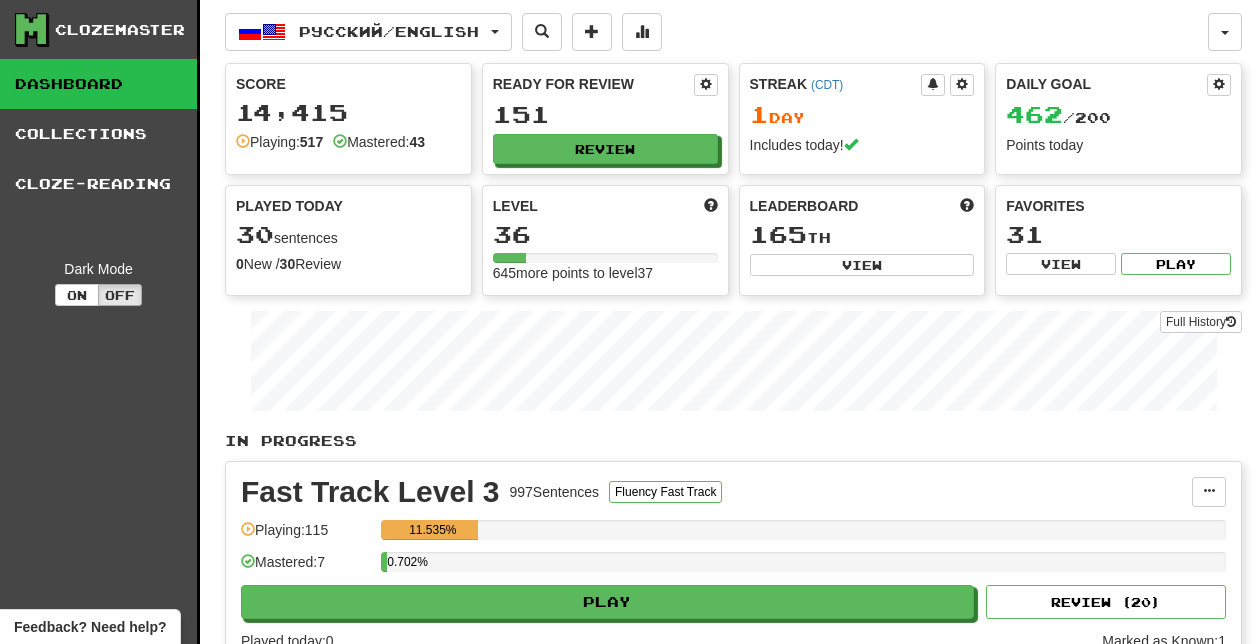 scroll, scrollTop: 0, scrollLeft: 0, axis: both 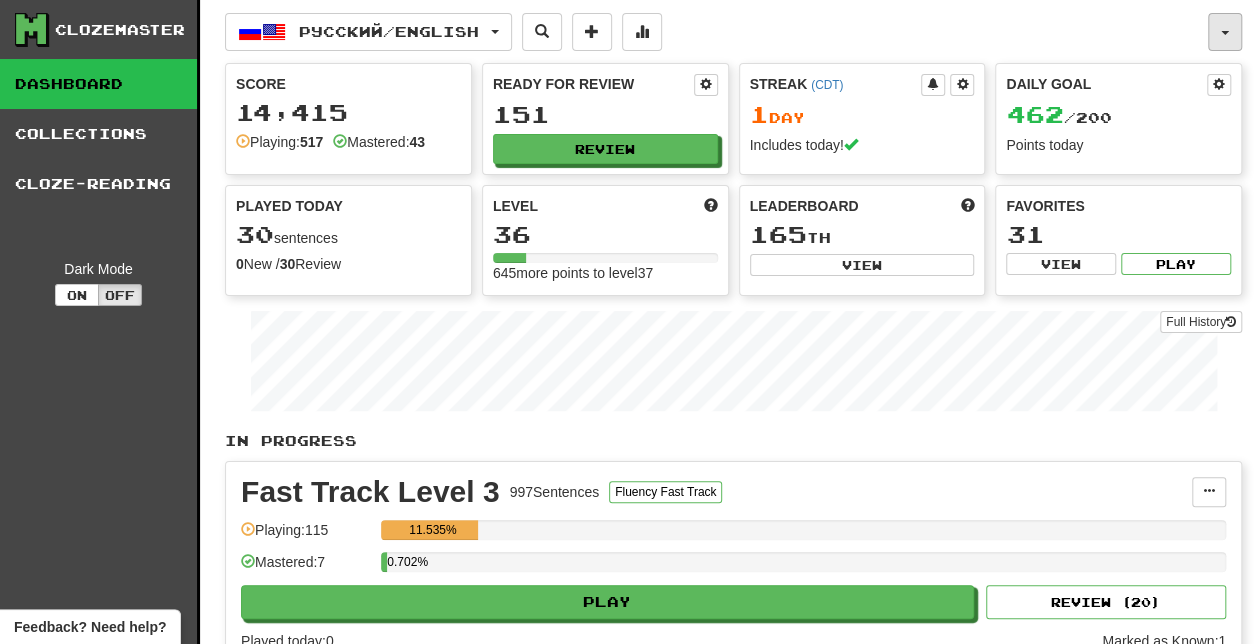 click at bounding box center [1225, 33] 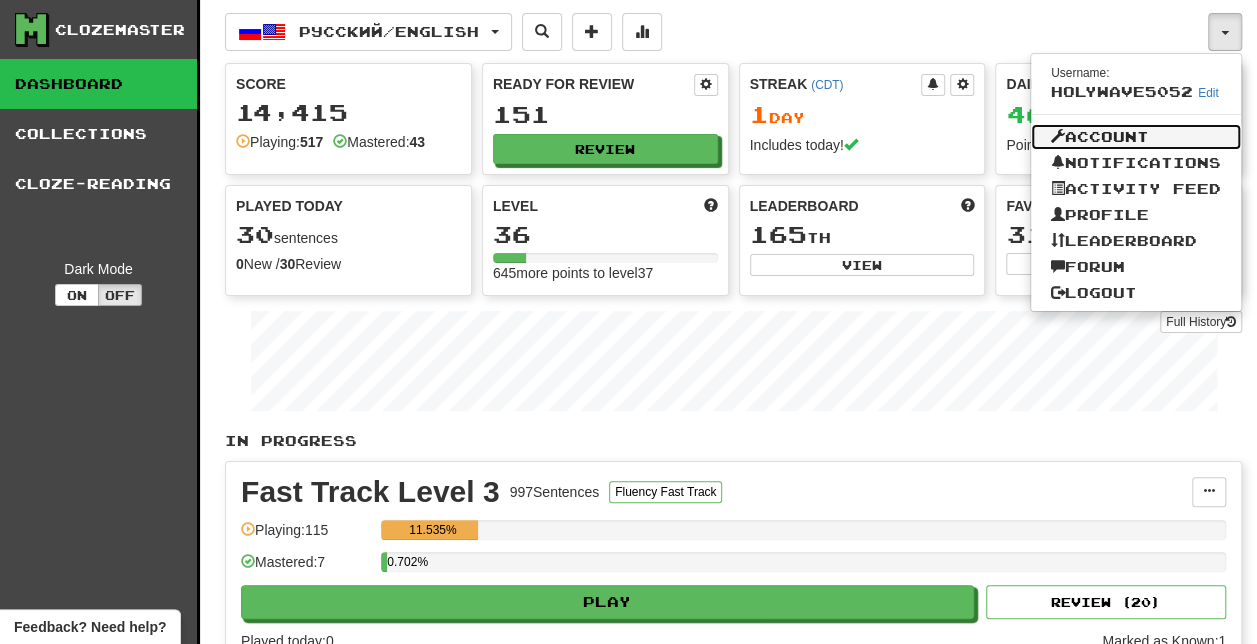 click on "Account" at bounding box center (1136, 137) 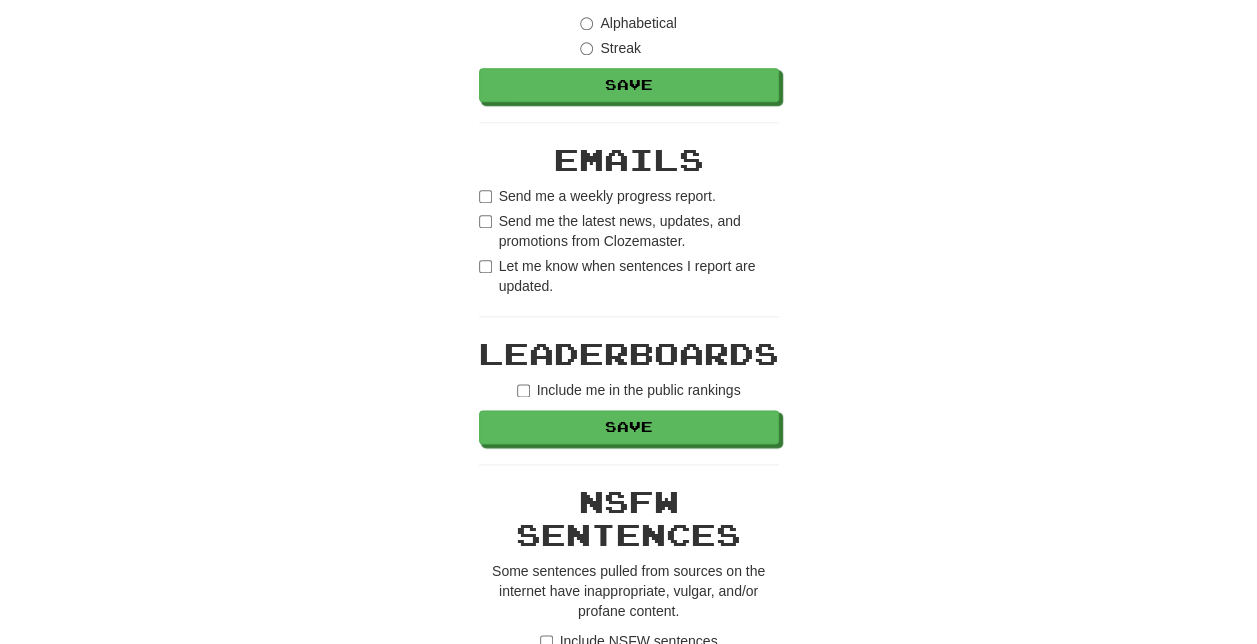 scroll, scrollTop: 1059, scrollLeft: 0, axis: vertical 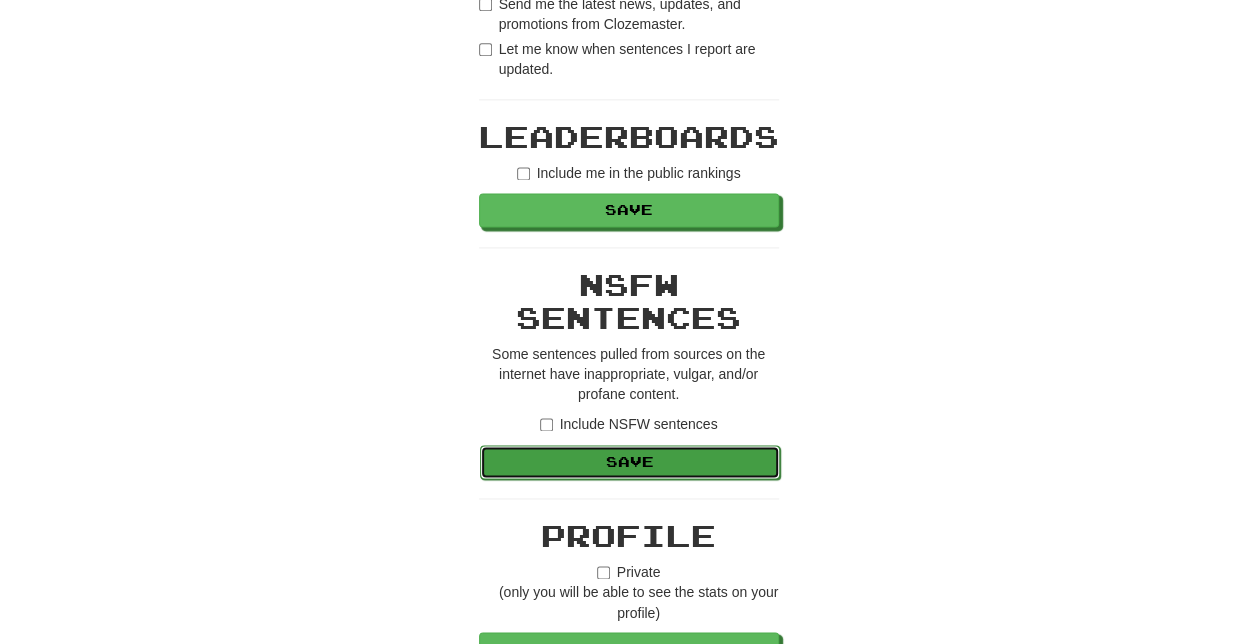 click on "Save" at bounding box center [630, 462] 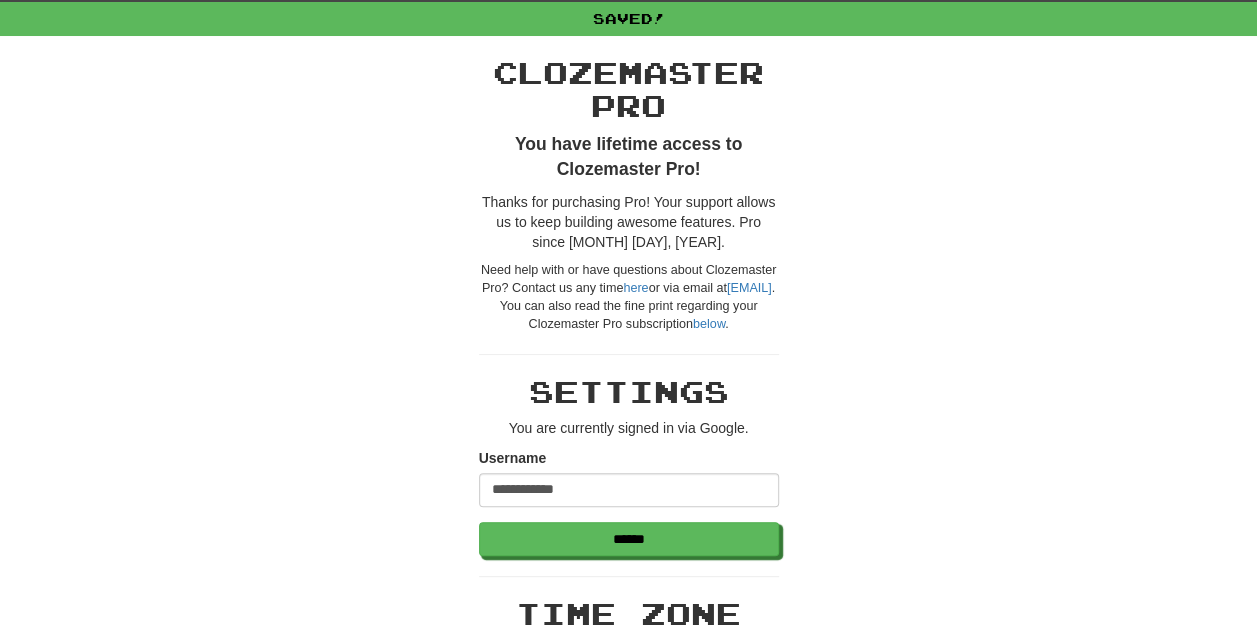 scroll, scrollTop: 0, scrollLeft: 0, axis: both 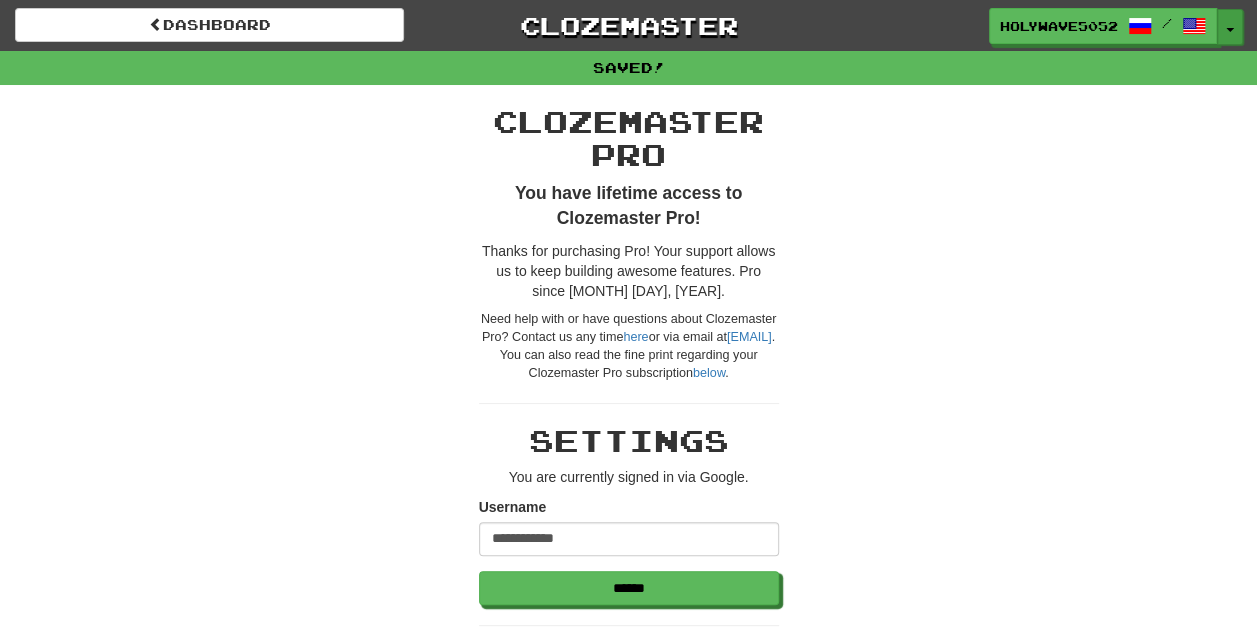 click on "Toggle Dropdown" at bounding box center (1230, 27) 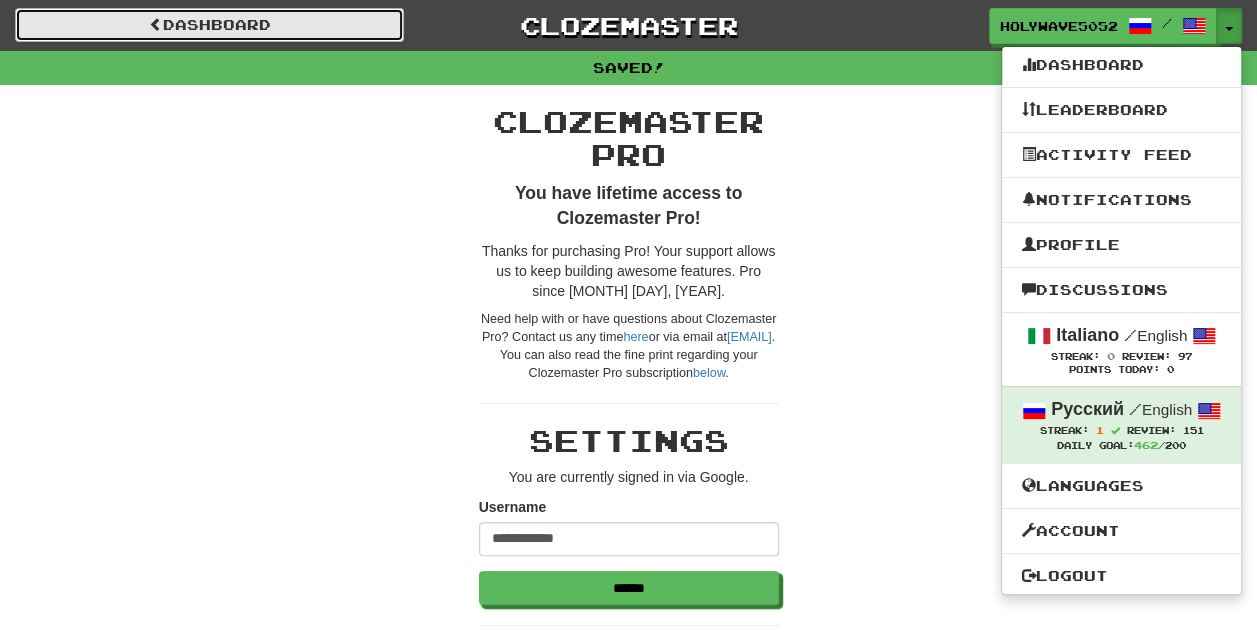 click on "Dashboard" at bounding box center (209, 25) 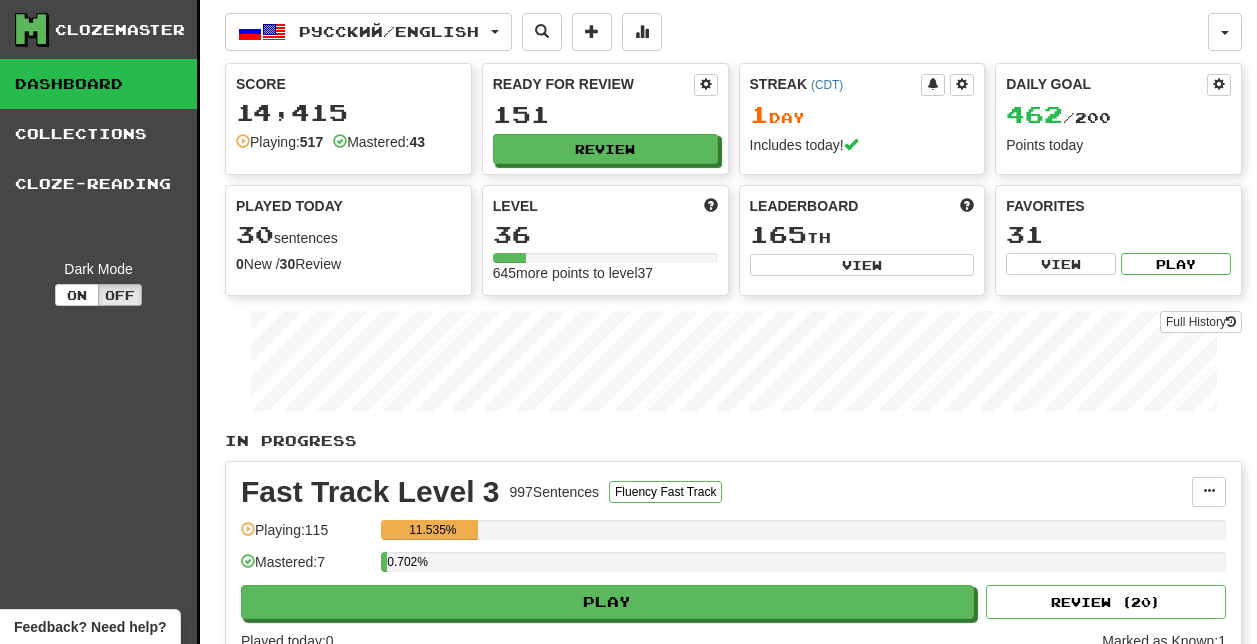 scroll, scrollTop: 0, scrollLeft: 0, axis: both 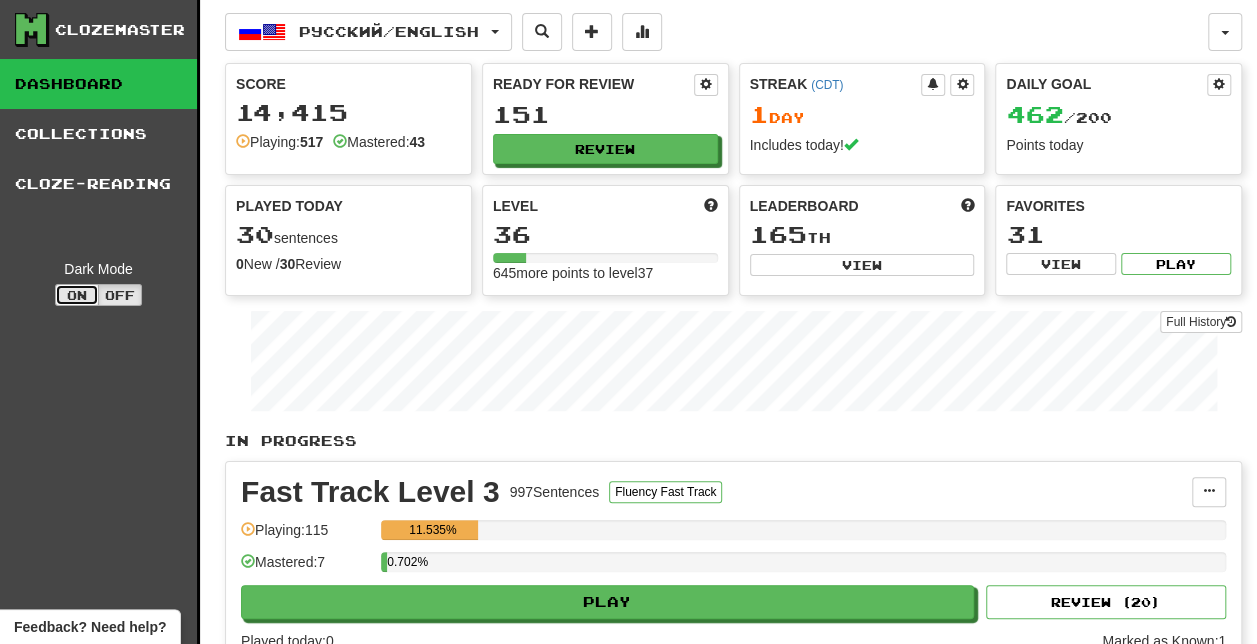 click on "On" at bounding box center [77, 295] 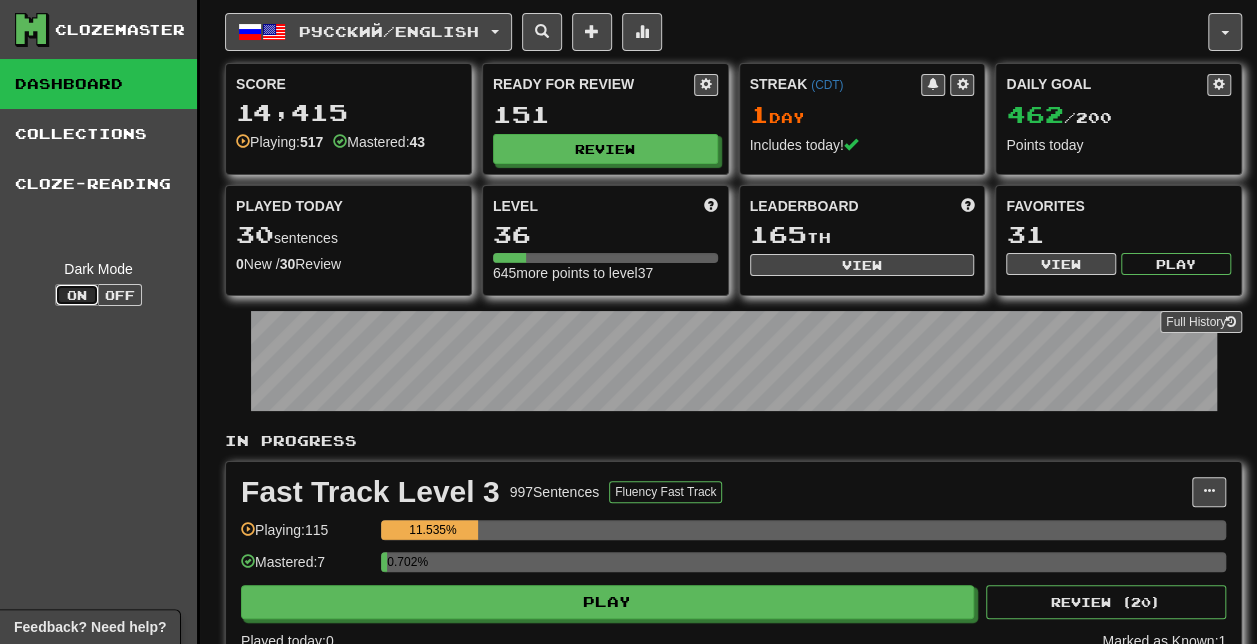 click on "On" at bounding box center (77, 295) 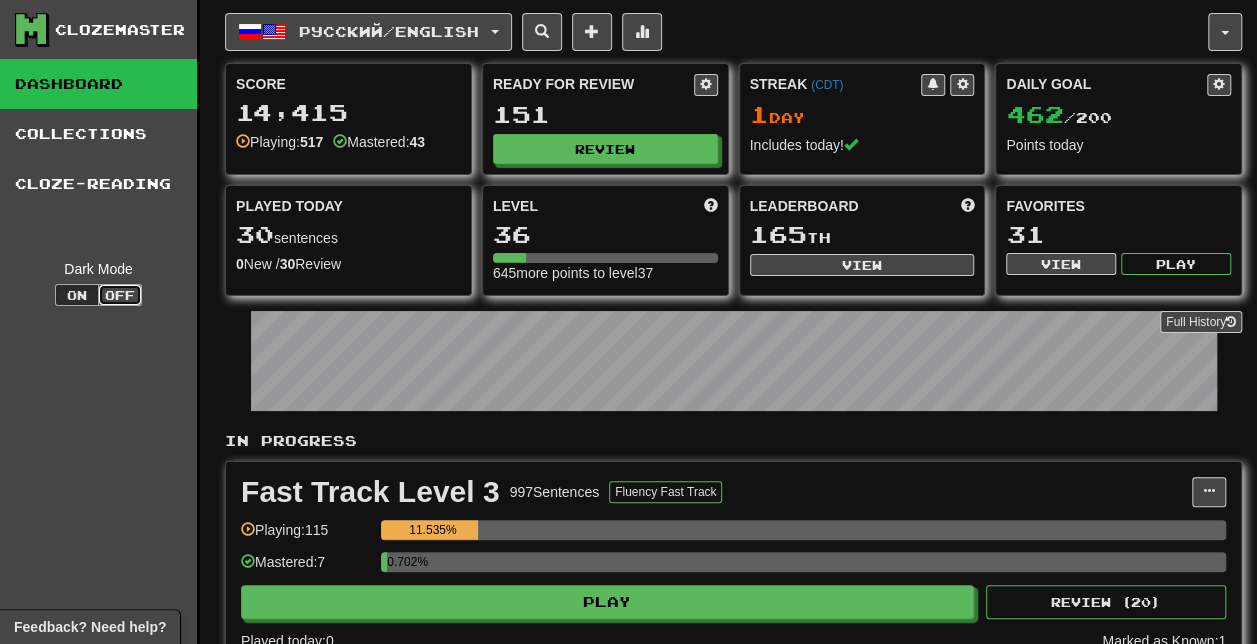 click on "Off" at bounding box center [120, 295] 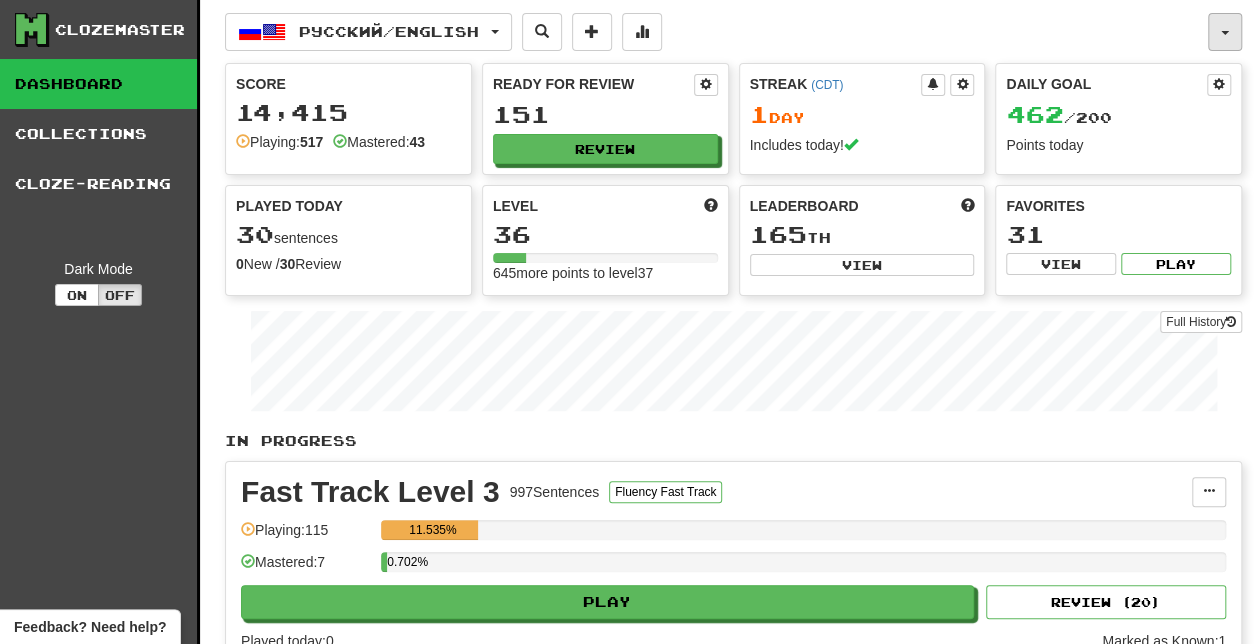 click at bounding box center (1225, 32) 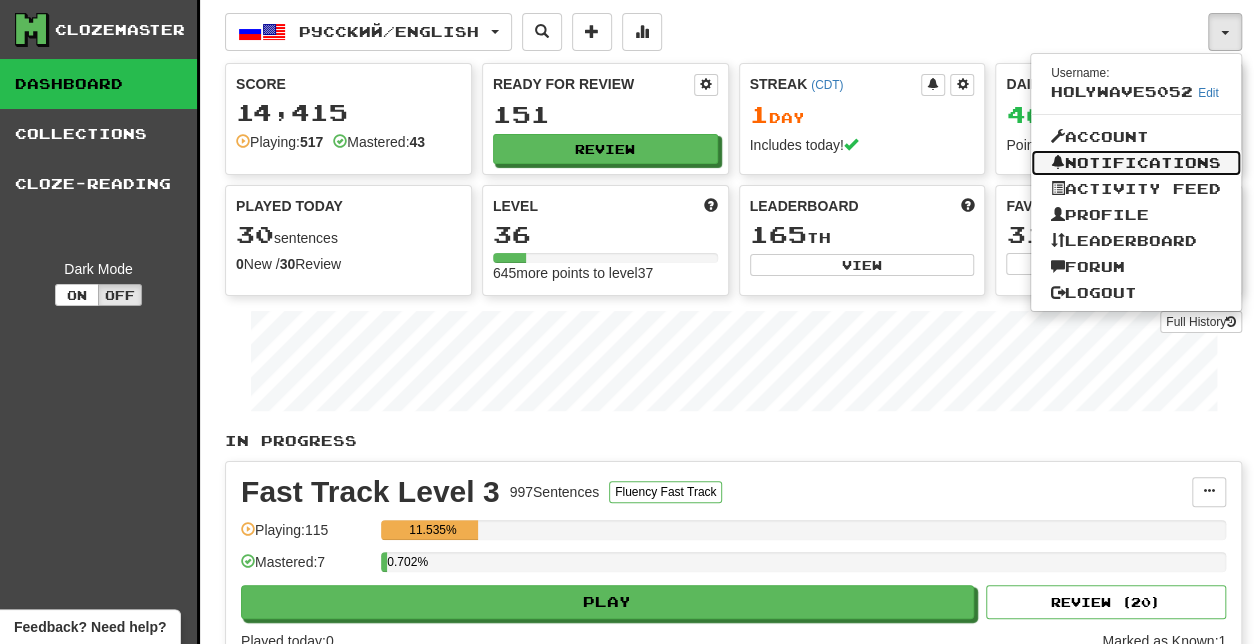 click on "Notifications" at bounding box center (1136, 163) 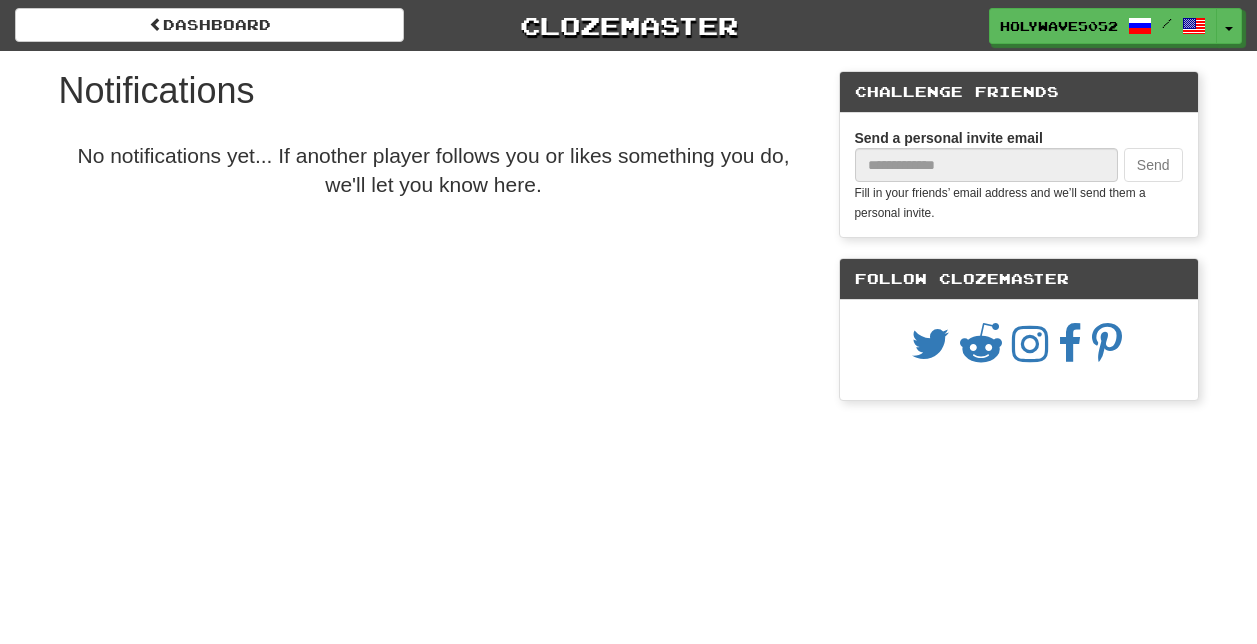 scroll, scrollTop: 0, scrollLeft: 0, axis: both 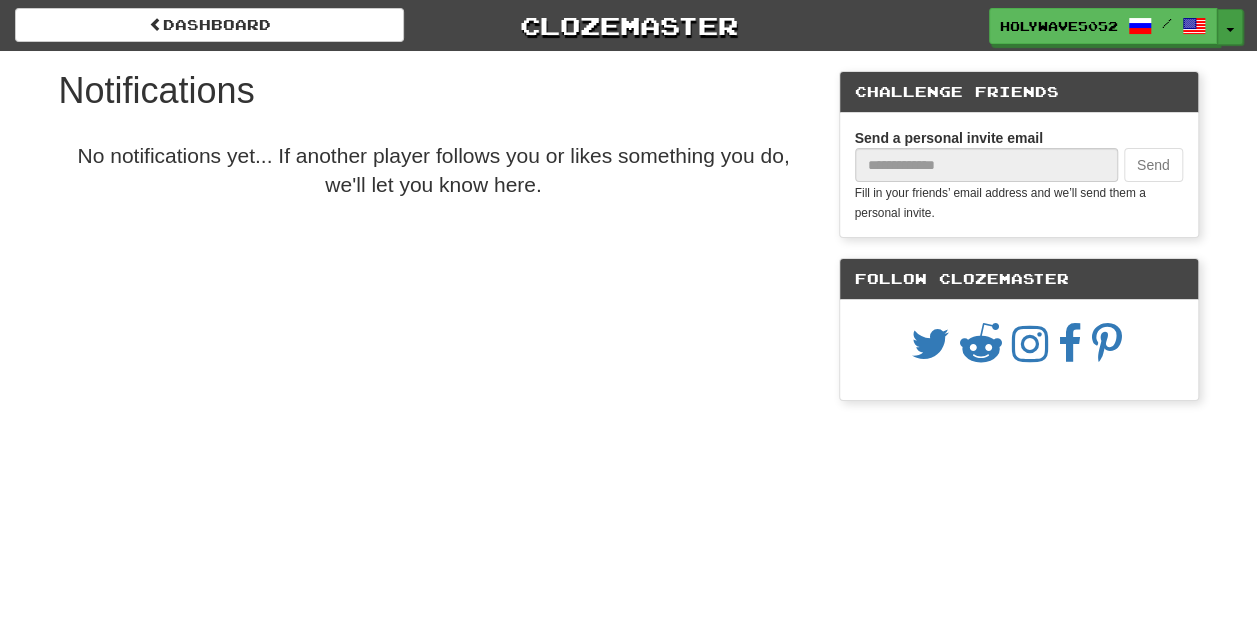 click on "Toggle Dropdown" at bounding box center [1230, 27] 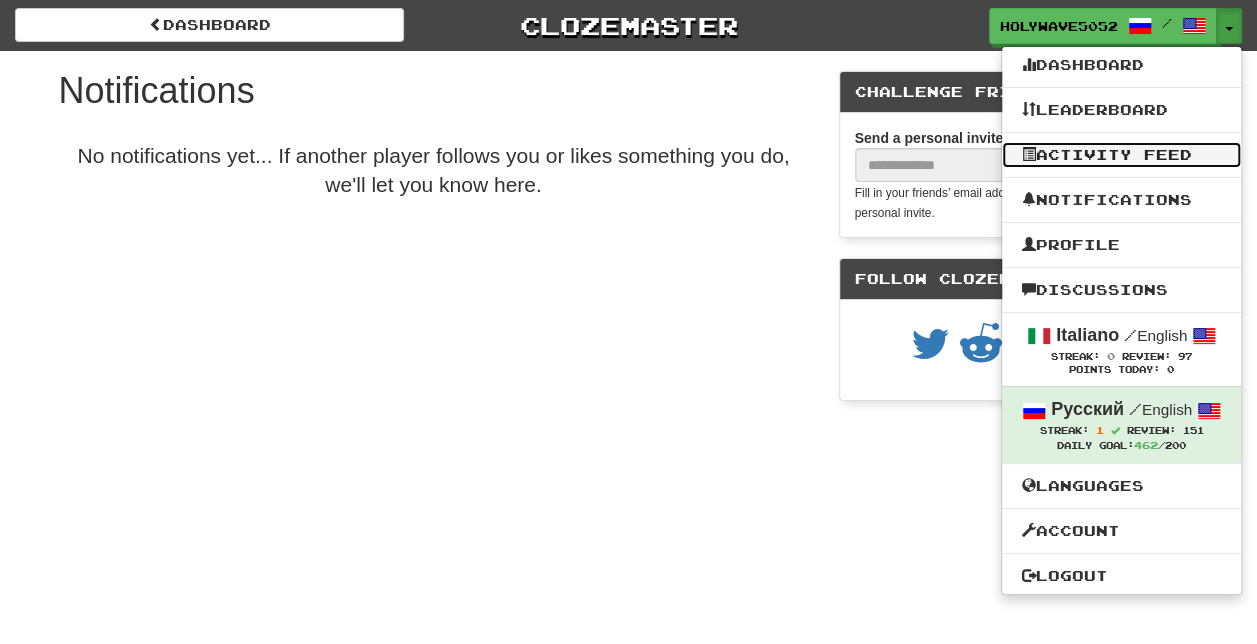 click on "Activity Feed" at bounding box center [1121, 155] 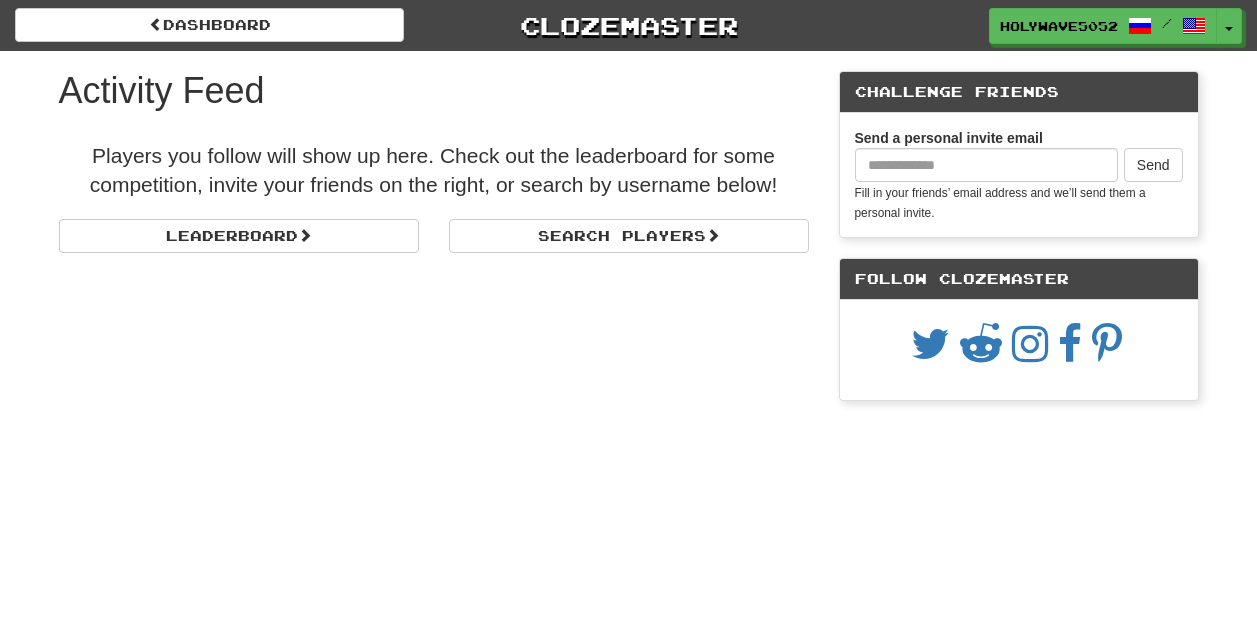 scroll, scrollTop: 0, scrollLeft: 0, axis: both 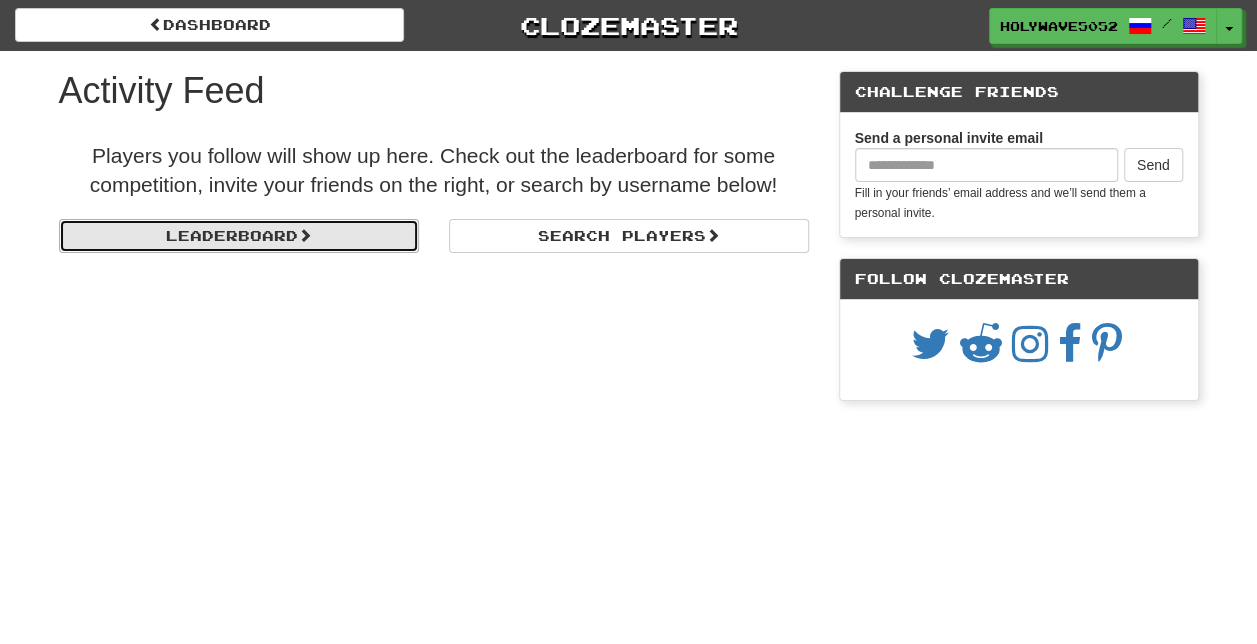 click on "Leaderboard" at bounding box center [239, 236] 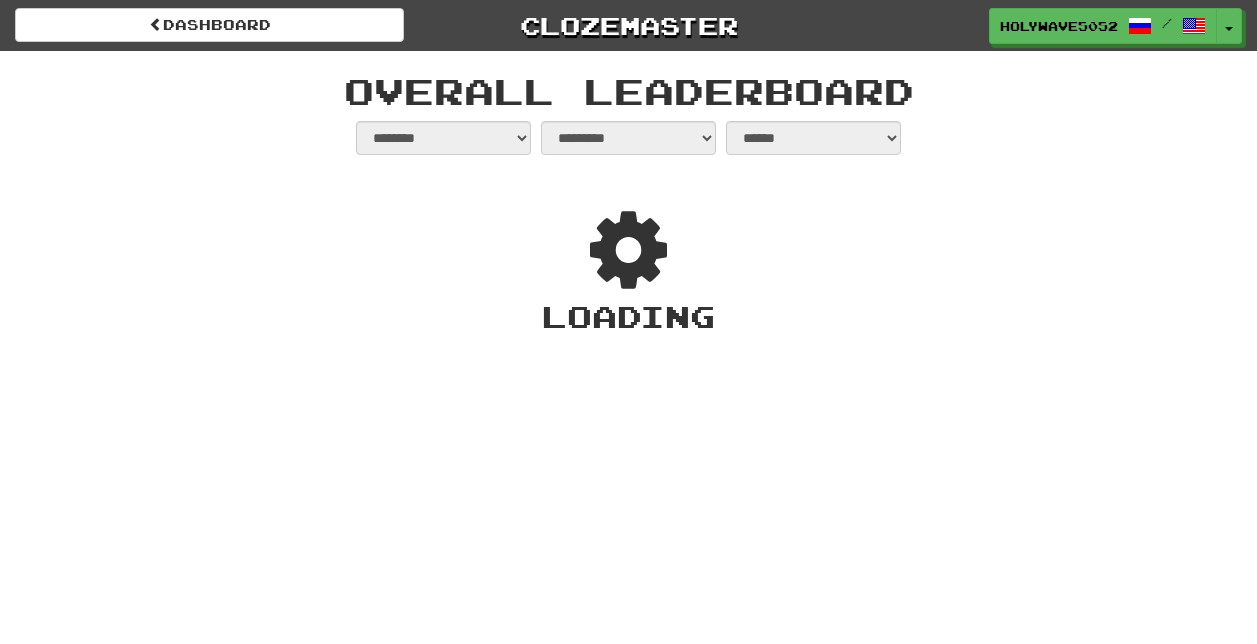 select on "**********" 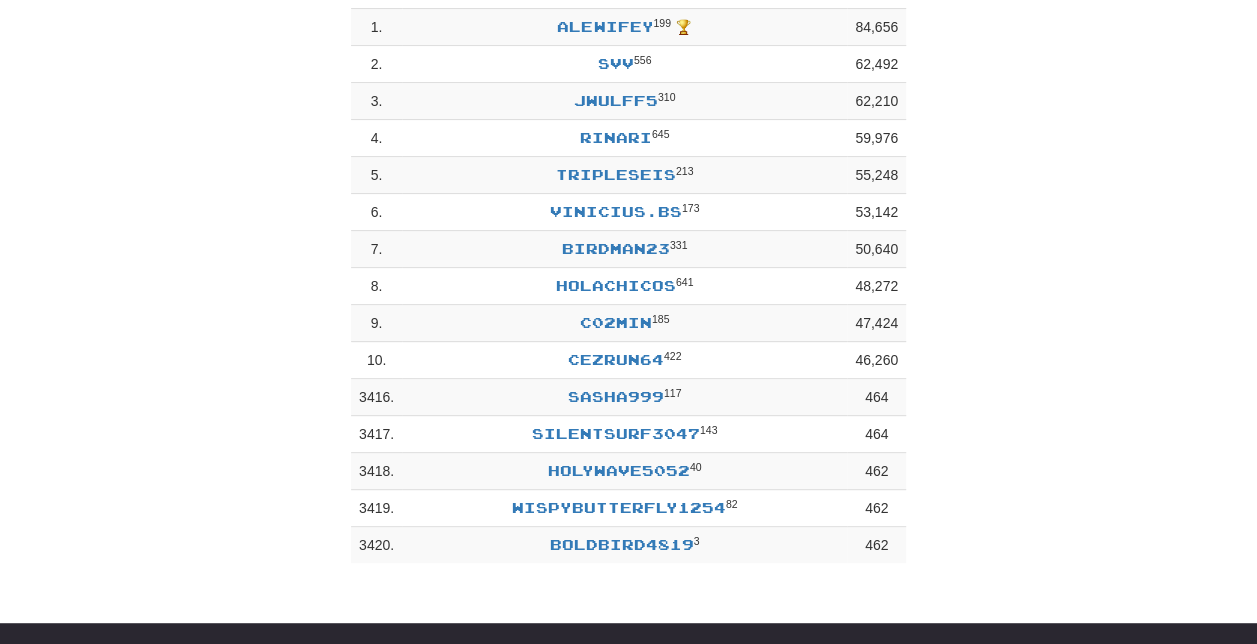 scroll, scrollTop: 0, scrollLeft: 0, axis: both 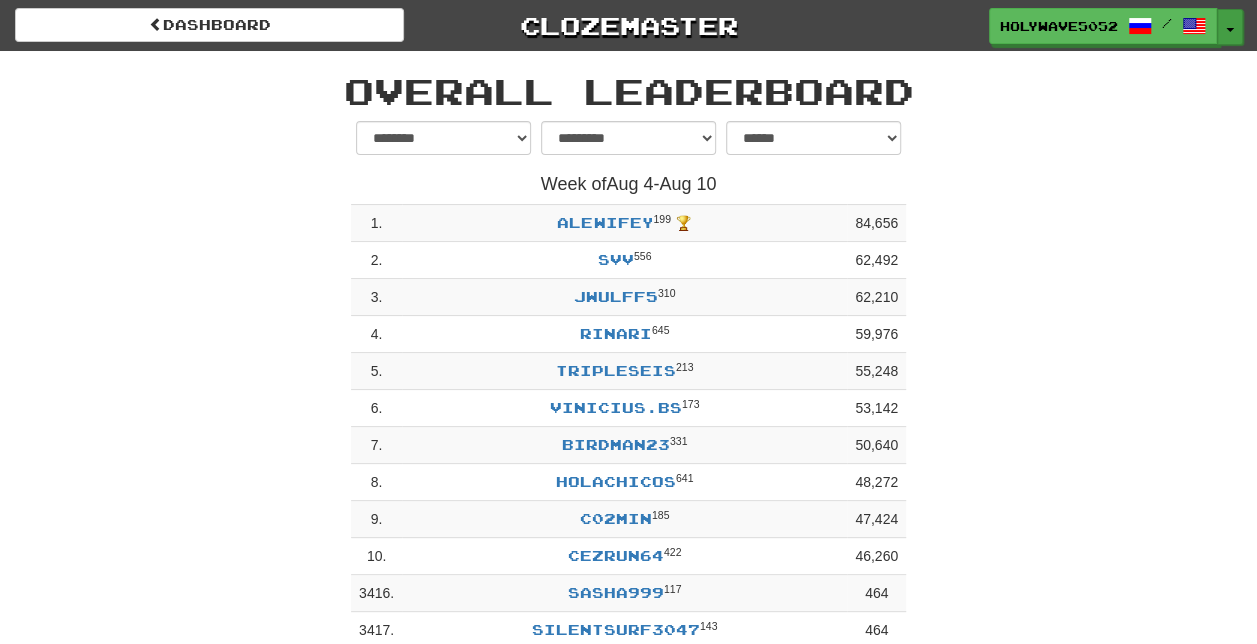 click on "Toggle Dropdown" at bounding box center (1230, 27) 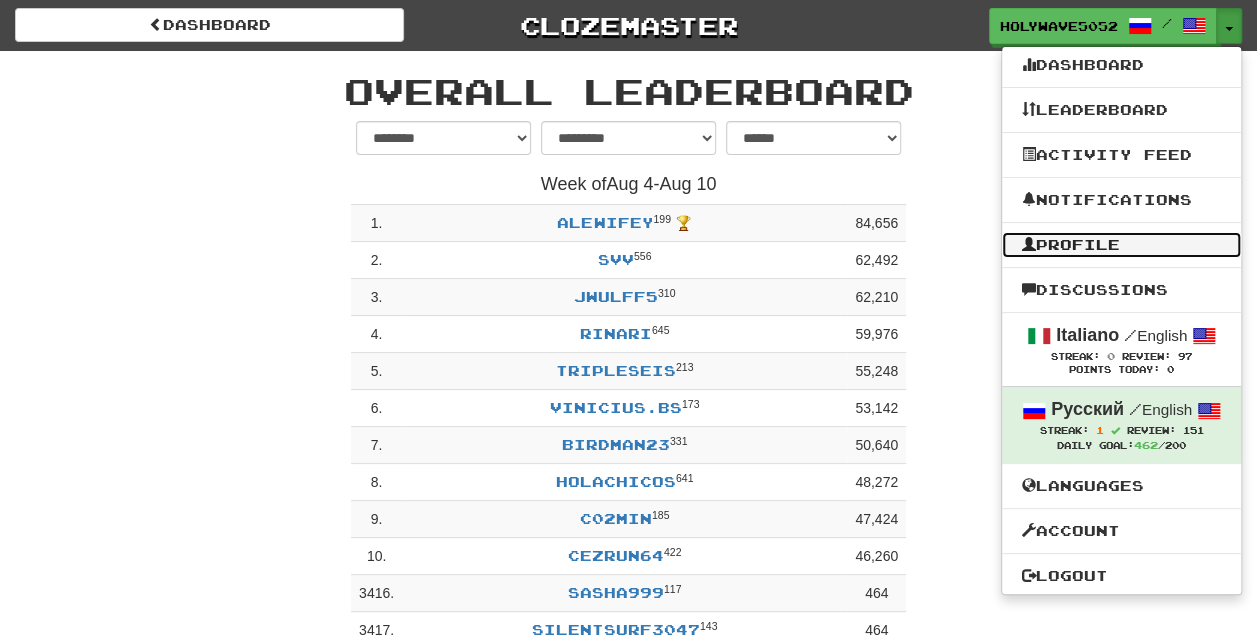 click on "Profile" at bounding box center [1121, 245] 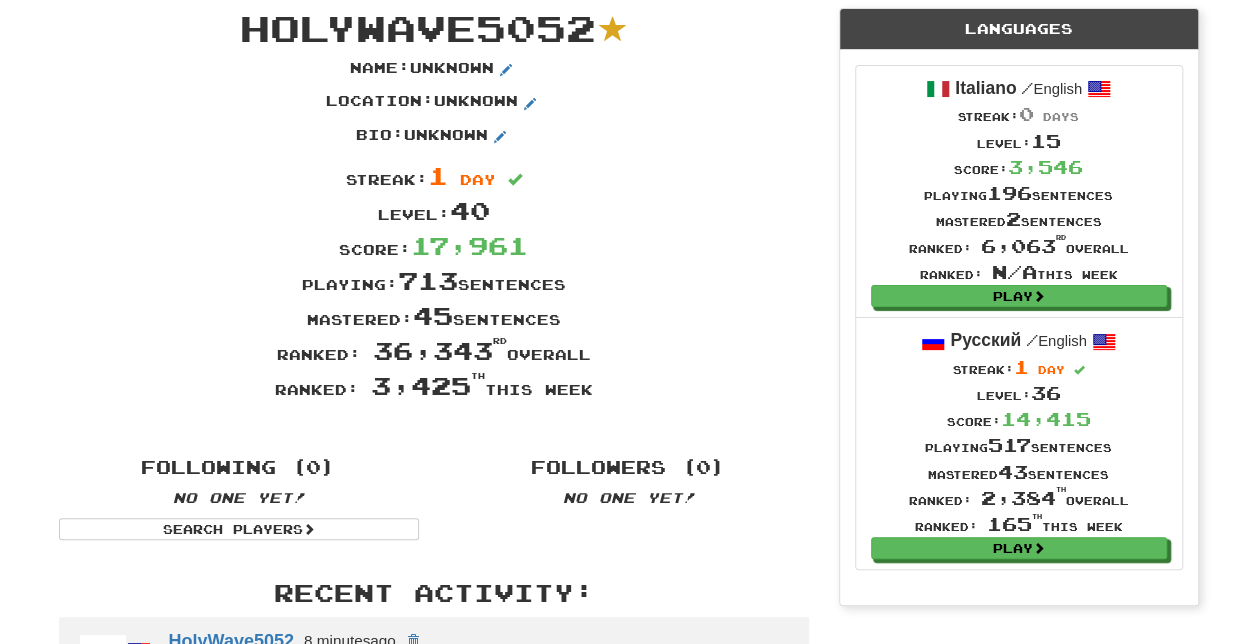 scroll, scrollTop: 0, scrollLeft: 0, axis: both 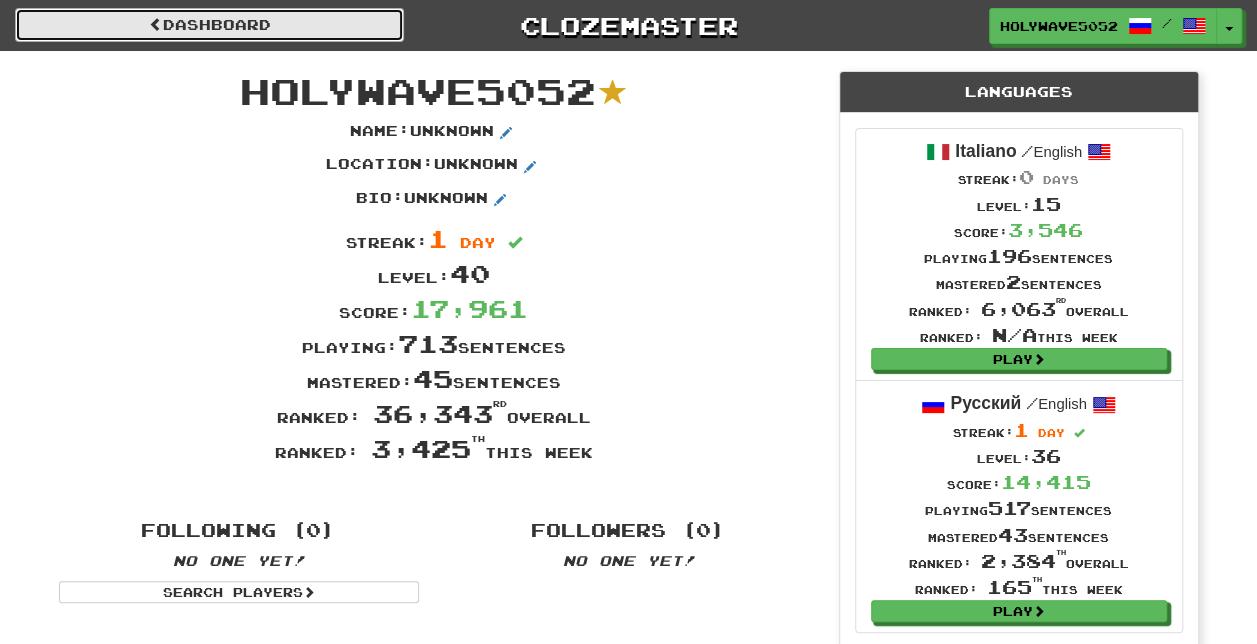 click on "Dashboard" at bounding box center (209, 25) 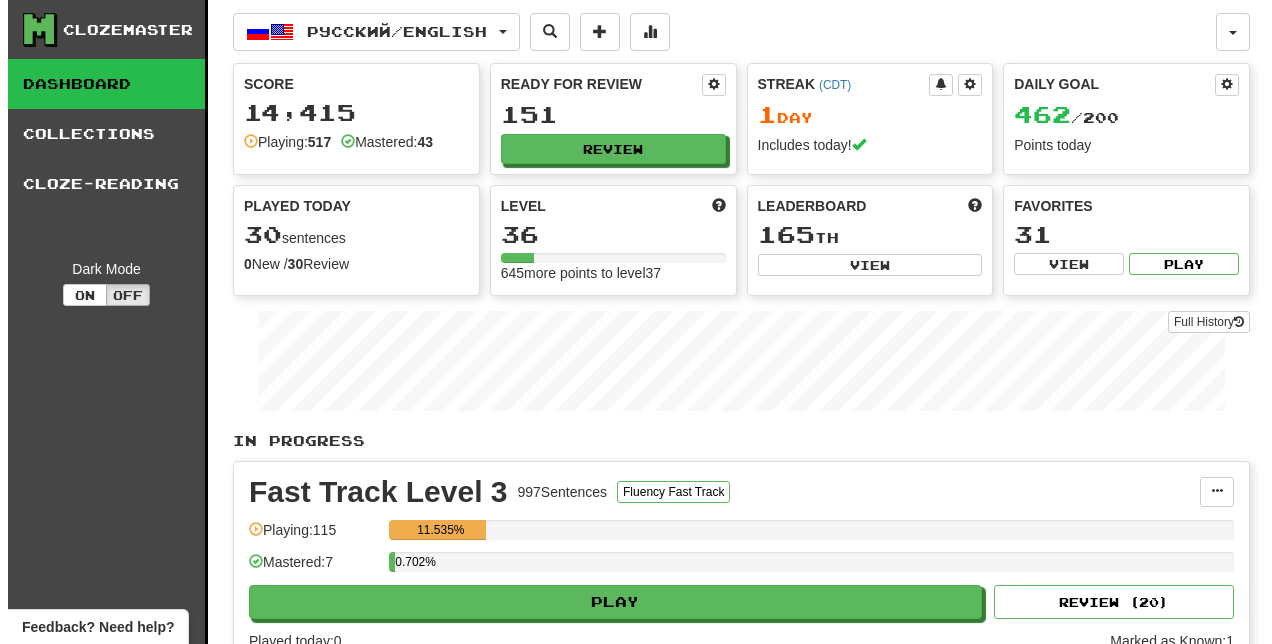 scroll, scrollTop: 0, scrollLeft: 0, axis: both 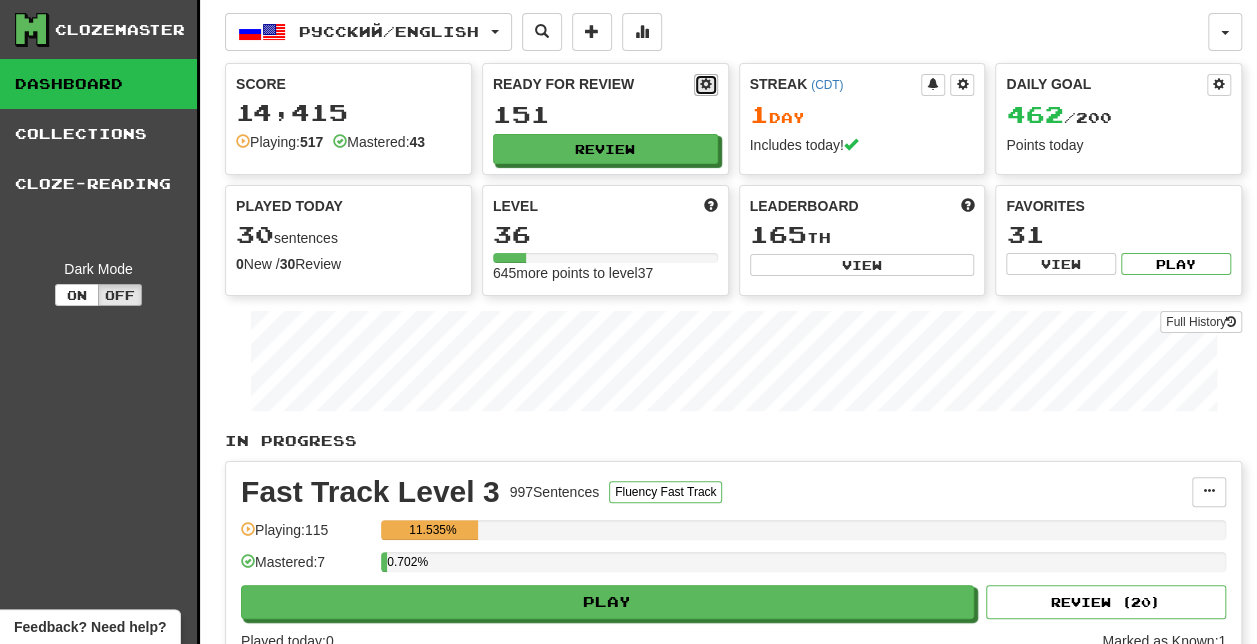 click at bounding box center [706, 85] 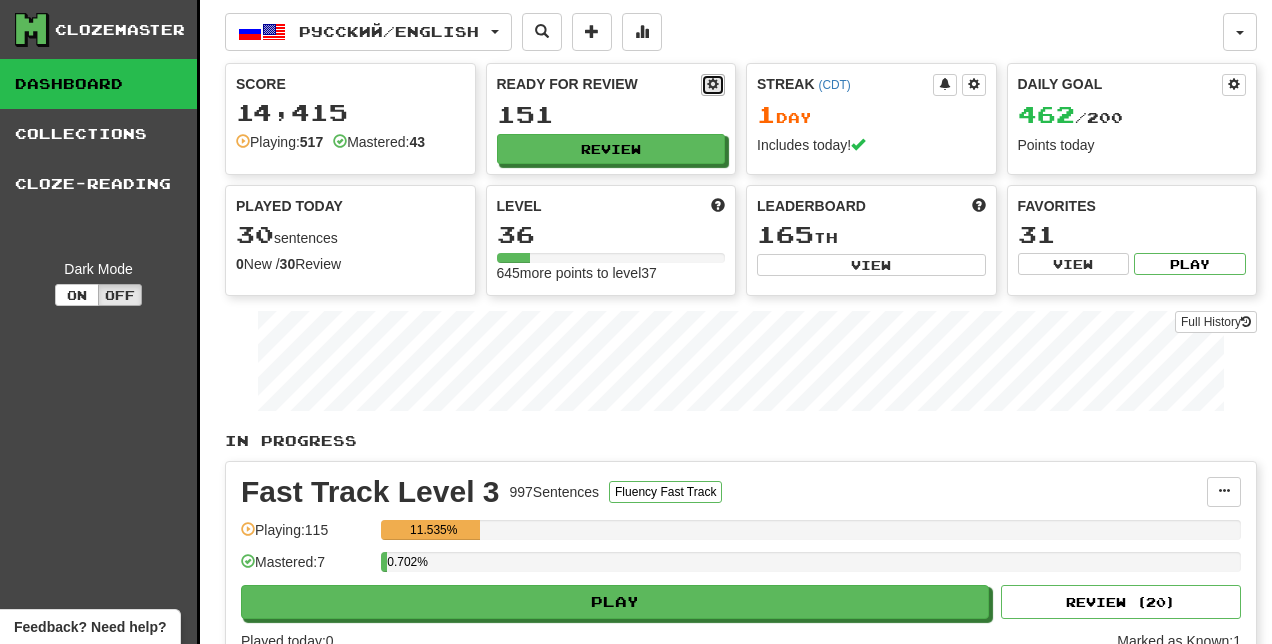 select on "*" 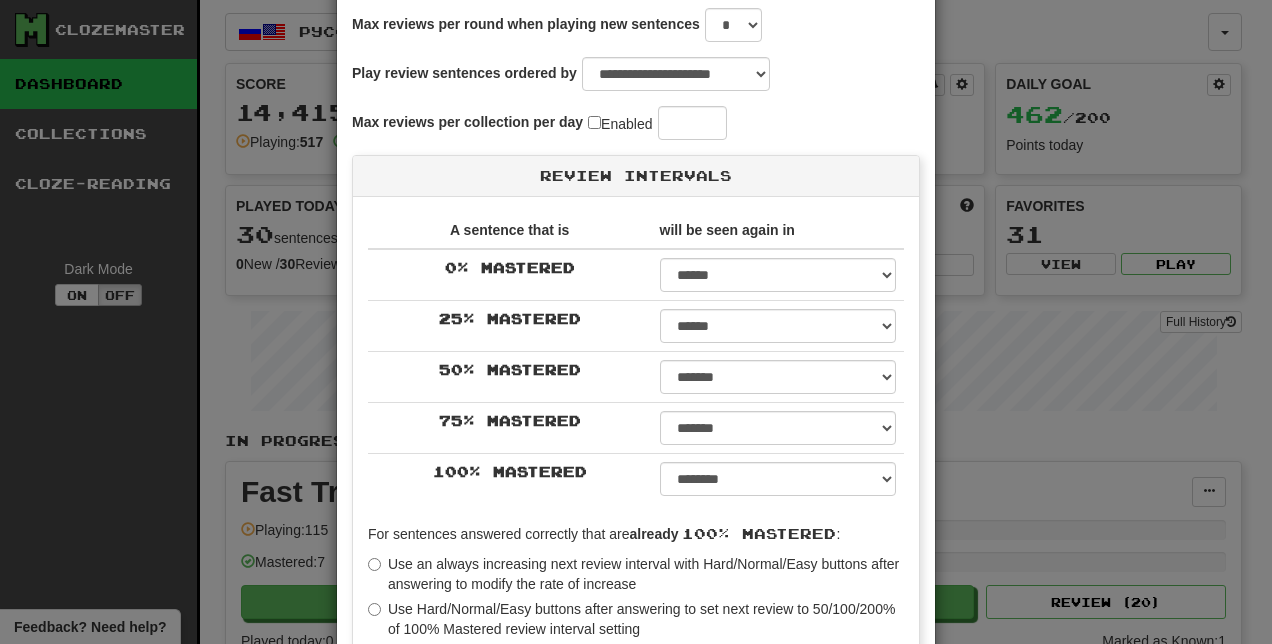 scroll, scrollTop: 136, scrollLeft: 0, axis: vertical 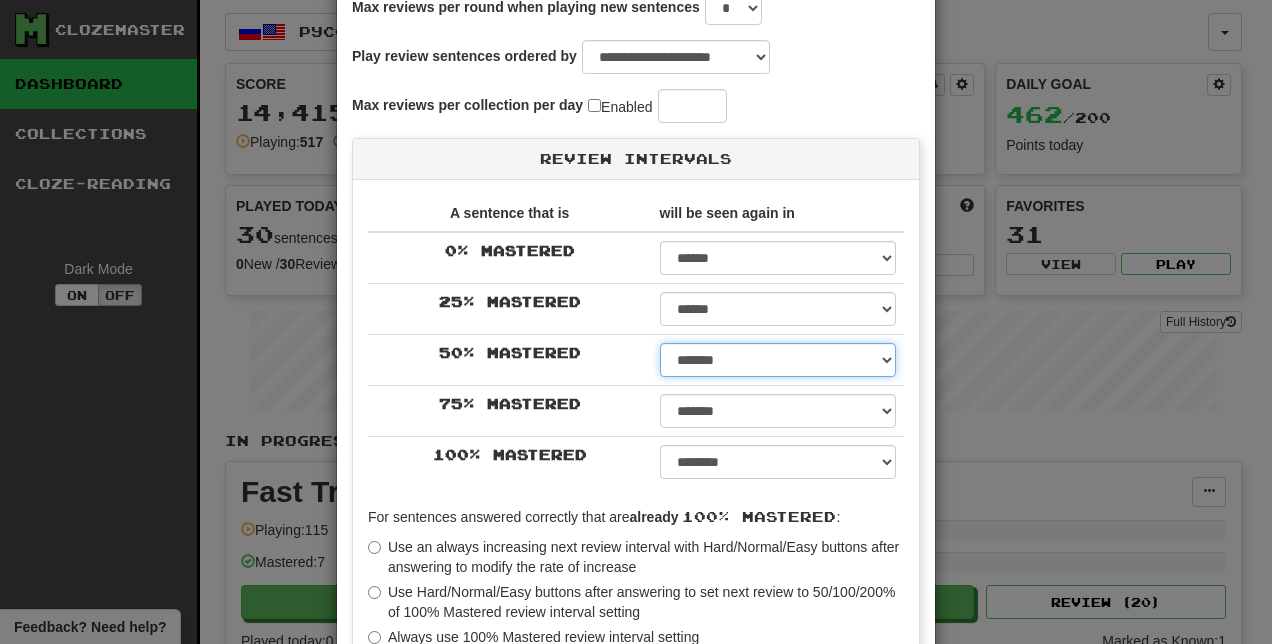 click on "****** ****** ****** ****** ****** ****** ****** ****** ****** ******* ******* ******* ******* ******* ******* ******* ******* ******* ******* ******* ******* ******* ******* ******* ******* ******* ******* ******* ******* ******* ******* ******* ******* ******* ******* ******* ******* ******* ******* ******* ******* ******* ******** ******** ******** ******** ******** ******** ******** ******** ********" at bounding box center [778, 360] 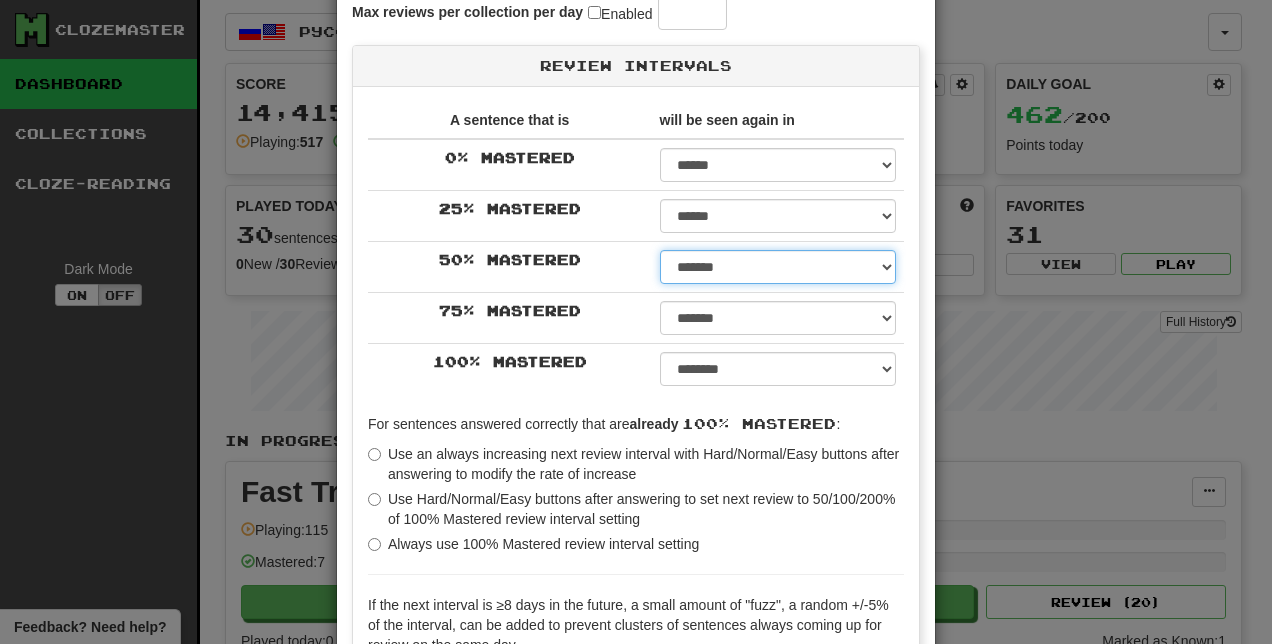 scroll, scrollTop: 228, scrollLeft: 0, axis: vertical 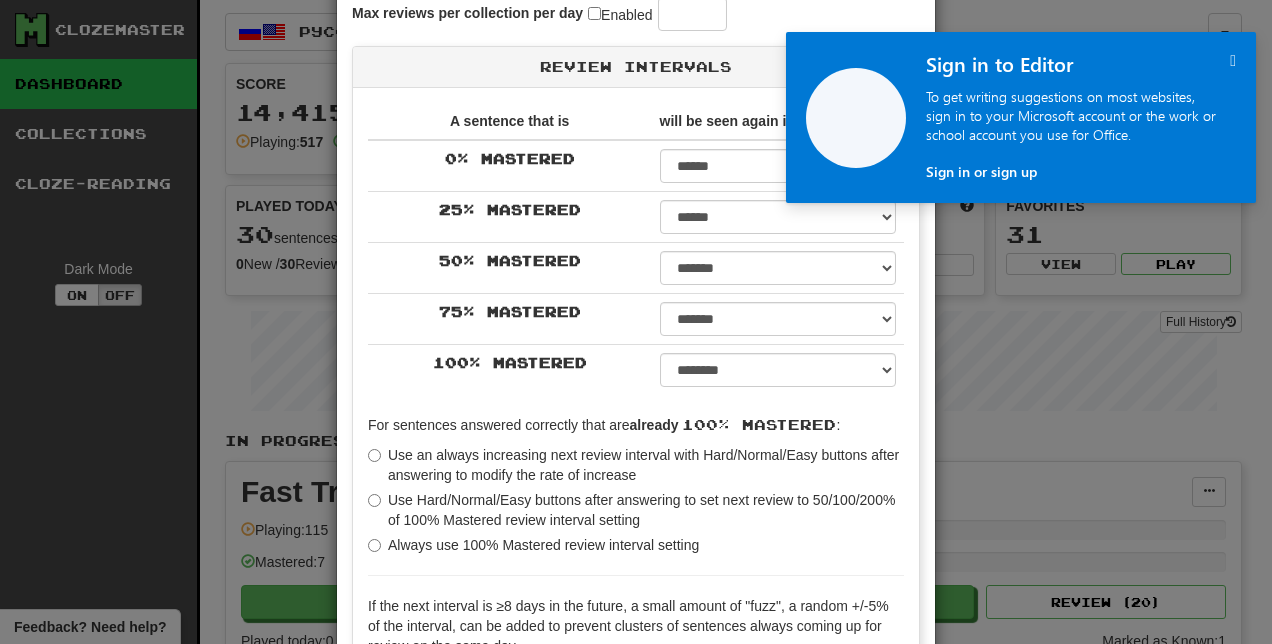 click on "" at bounding box center (1233, 60) 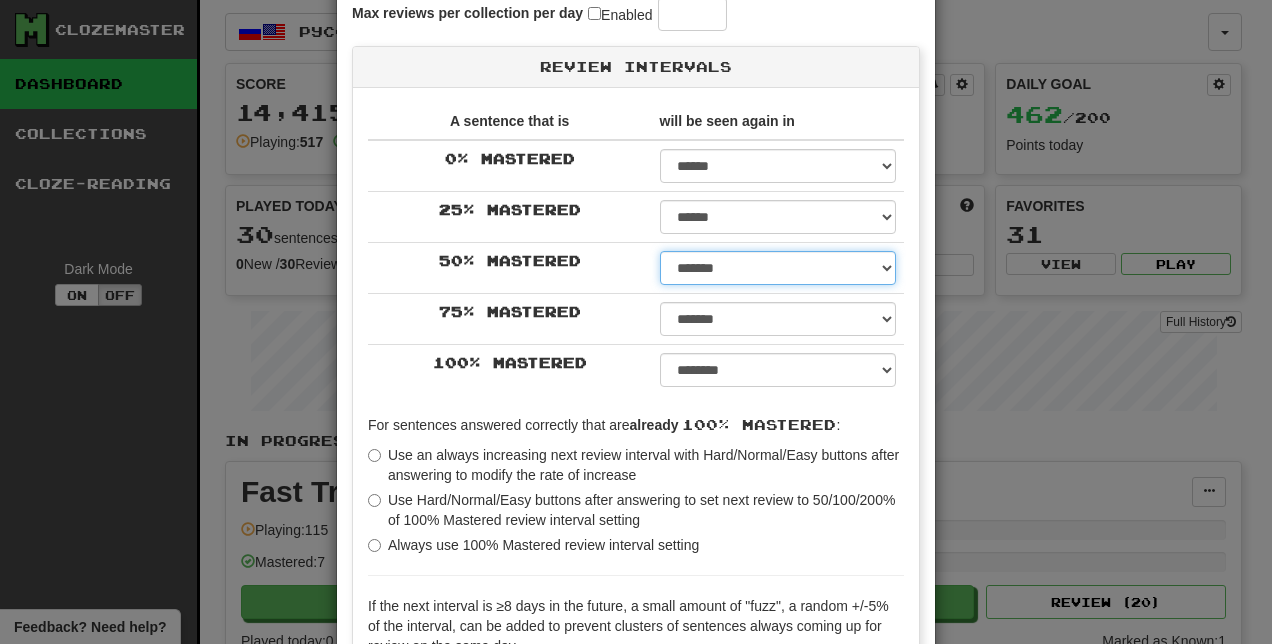 click on "****** ****** ****** ****** ****** ****** ****** ****** ****** ******* ******* ******* ******* ******* ******* ******* ******* ******* ******* ******* ******* ******* ******* ******* ******* ******* ******* ******* ******* ******* ******* ******* ******* ******* ******* ******* ******* ******* ******* ******* ******* ******* ******** ******** ******** ******** ******** ******** ******** ******** ********" at bounding box center (778, 268) 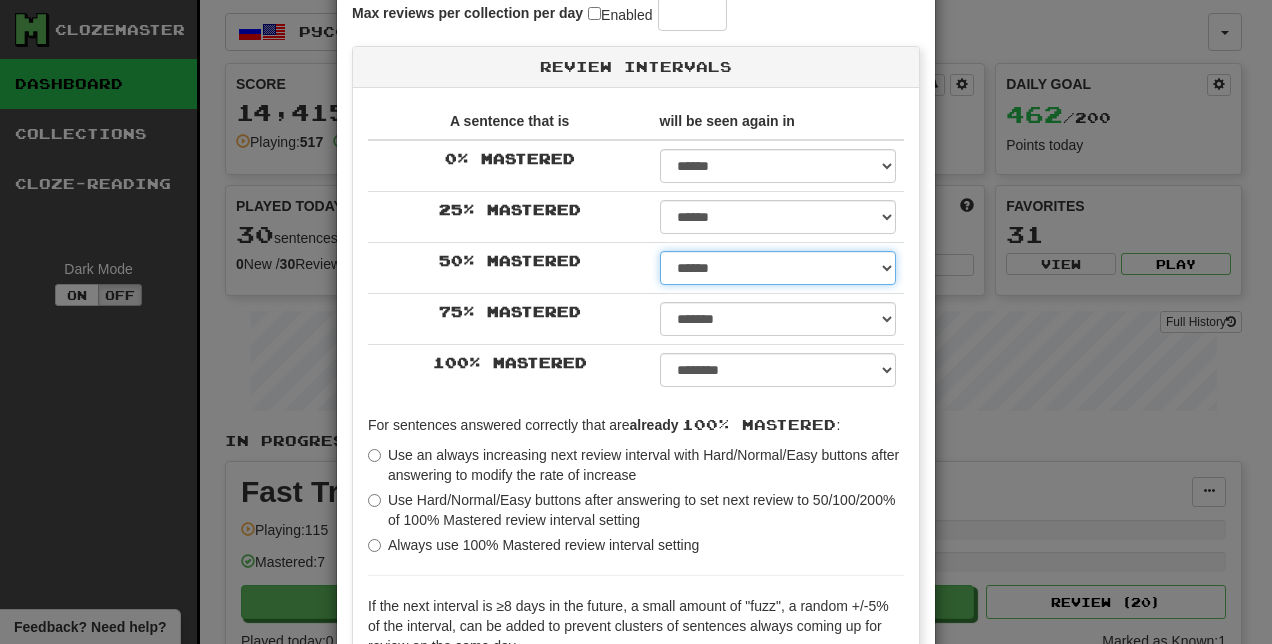 click on "****** ****** ****** ****** ****** ****** ****** ****** ****** ******* ******* ******* ******* ******* ******* ******* ******* ******* ******* ******* ******* ******* ******* ******* ******* ******* ******* ******* ******* ******* ******* ******* ******* ******* ******* ******* ******* ******* ******* ******* ******* ******* ******** ******** ******** ******** ******** ******** ******** ******** ********" at bounding box center [778, 268] 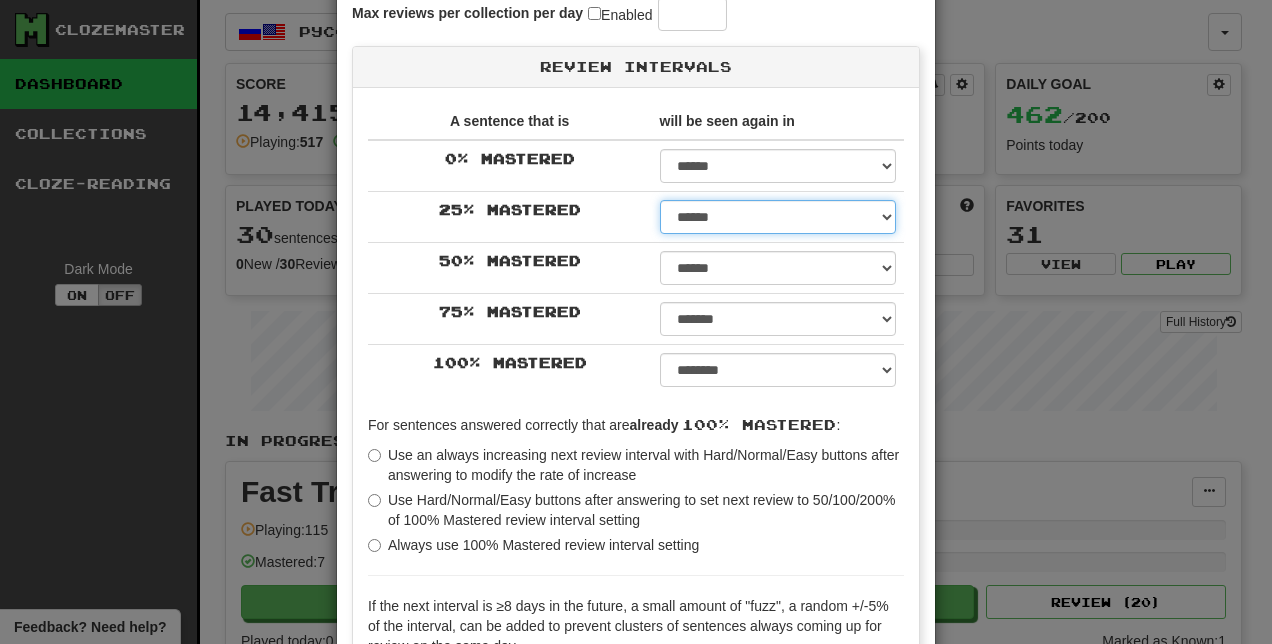 click on "****** ****** ****** ****** ****** ****** ****** ****** ****** ******* ******* ******* ******* ******* ******* ******* ******* ******* ******* ******* ******* ******* ******* ******* ******* ******* ******* ******* ******* ******* ******* ******* ******* ******* ******* ******* ******* ******* ******* ******* ******* ******* ******** ******** ******** ******** ******** ******** ******** ******** ********" at bounding box center (778, 217) 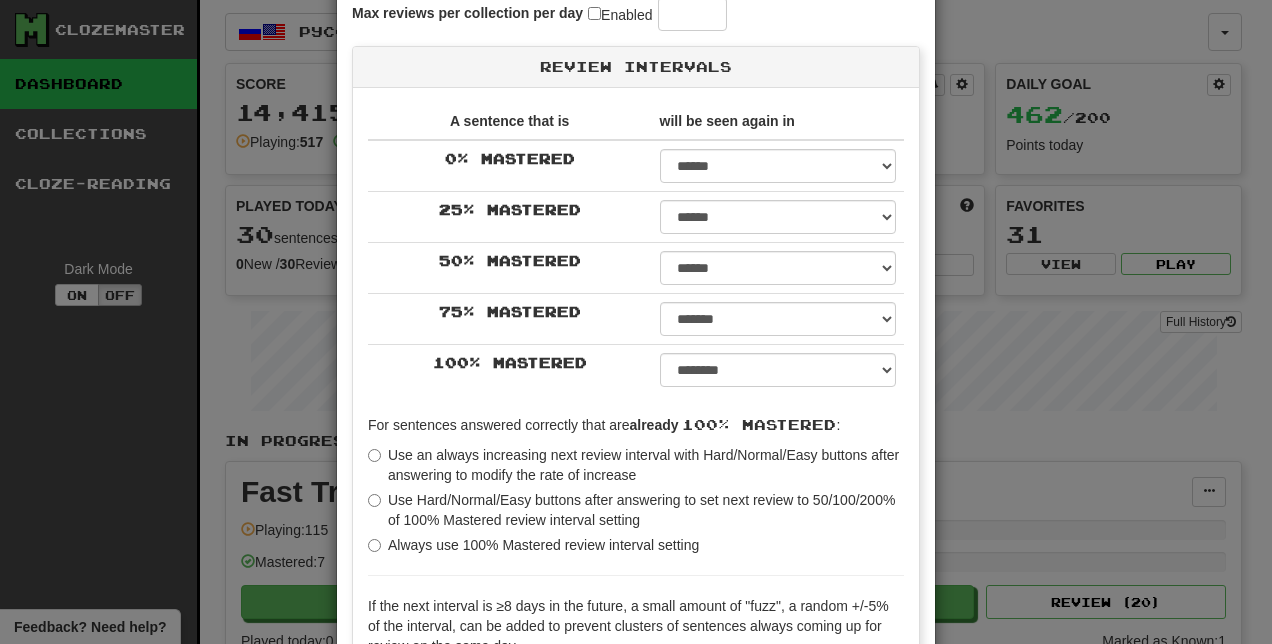 click on "**********" at bounding box center [636, 317] 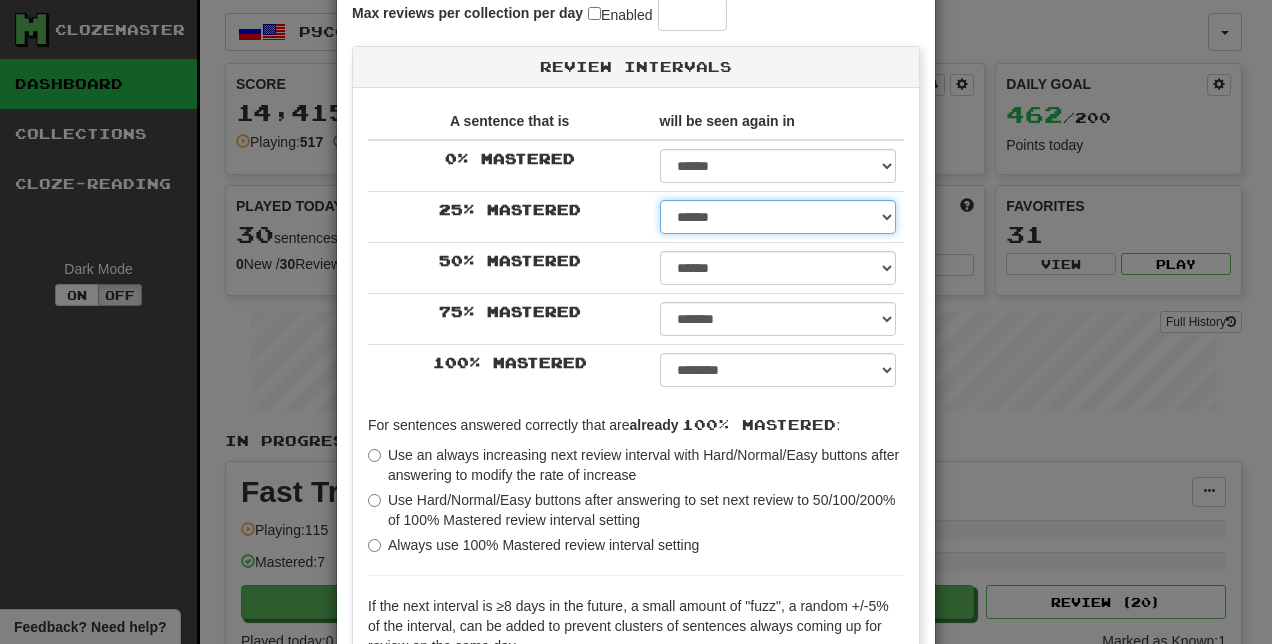 click on "****** ****** ****** ****** ****** ****** ****** ****** ****** ******* ******* ******* ******* ******* ******* ******* ******* ******* ******* ******* ******* ******* ******* ******* ******* ******* ******* ******* ******* ******* ******* ******* ******* ******* ******* ******* ******* ******* ******* ******* ******* ******* ******** ******** ******** ******** ******** ******** ******** ******** ********" at bounding box center [778, 217] 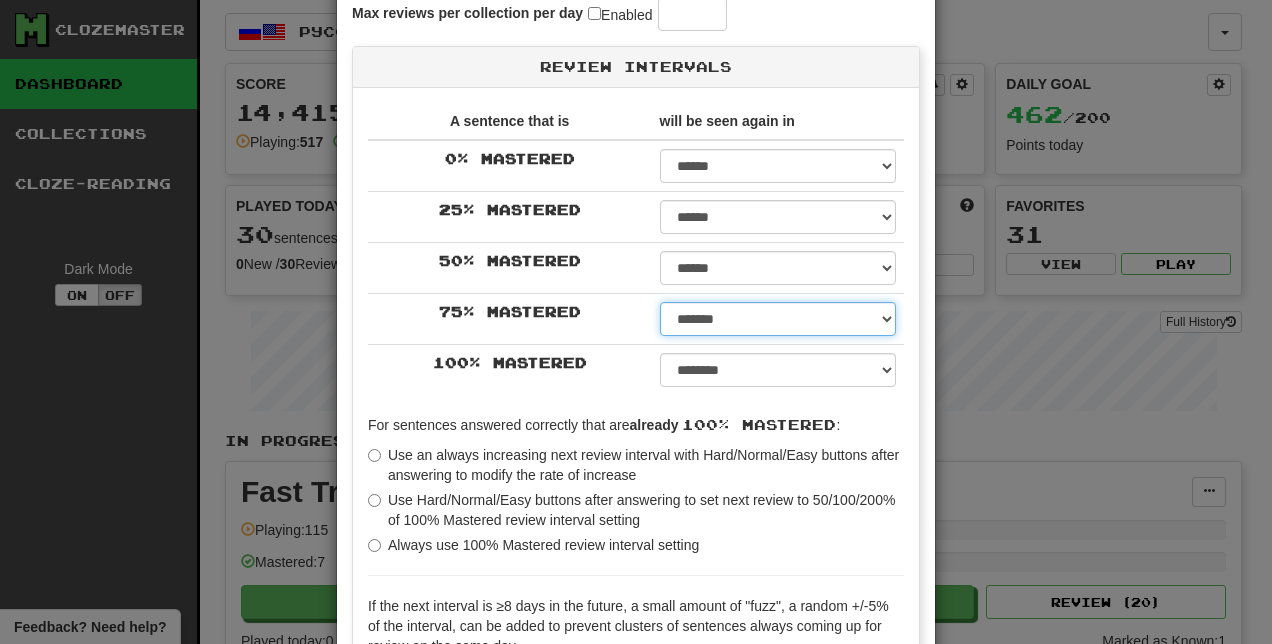 click on "****** ****** ****** ****** ****** ****** ****** ****** ****** ******* ******* ******* ******* ******* ******* ******* ******* ******* ******* ******* ******* ******* ******* ******* ******* ******* ******* ******* ******* ******* ******* ******* ******* ******* ******* ******* ******* ******* ******* ******* ******* ******* ******** ******** ******** ******** ******** ******** ******** ******** ********" at bounding box center [778, 319] 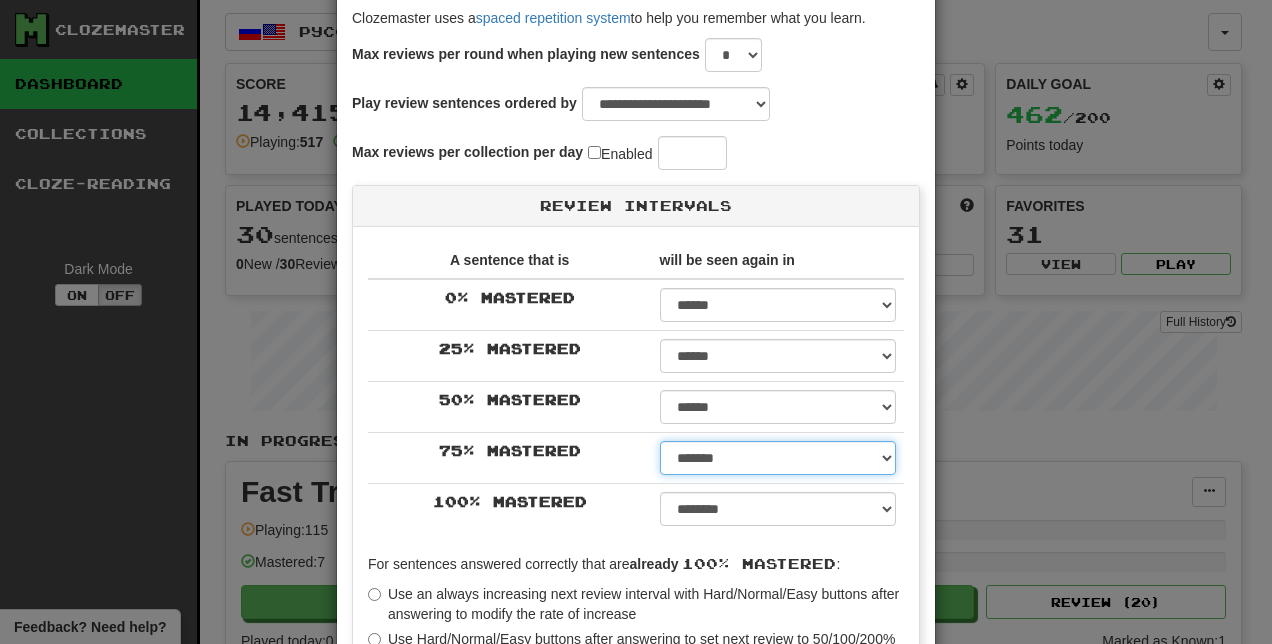 scroll, scrollTop: 0, scrollLeft: 0, axis: both 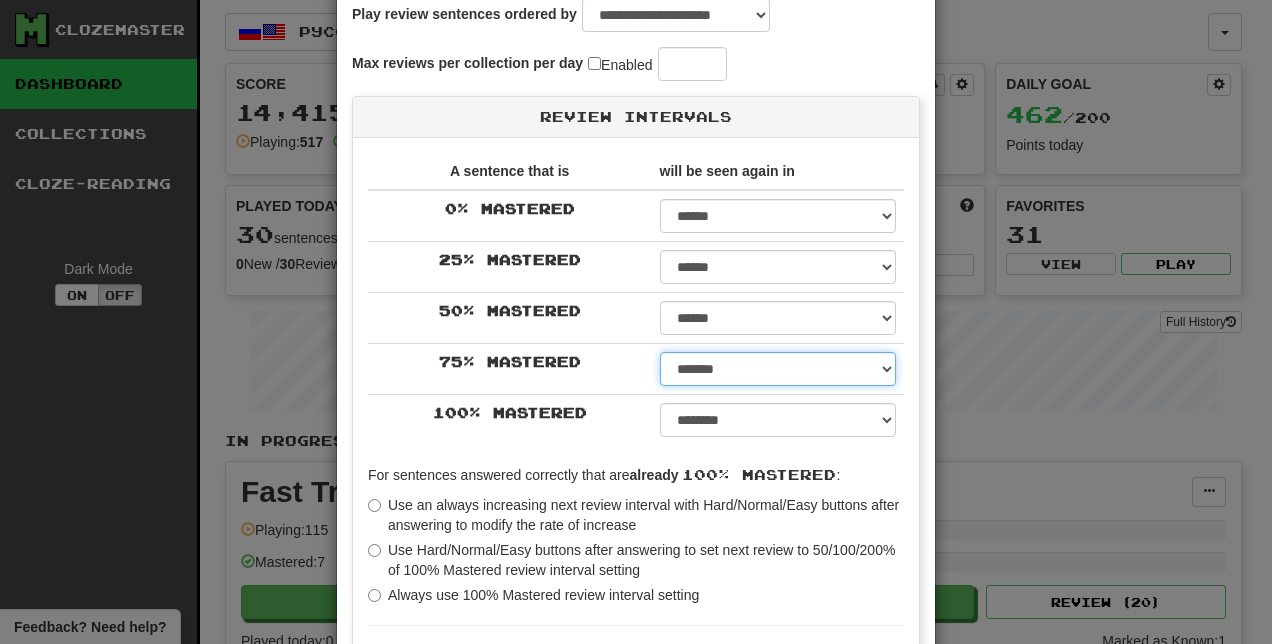 click on "****** ****** ****** ****** ****** ****** ****** ****** ****** ******* ******* ******* ******* ******* ******* ******* ******* ******* ******* ******* ******* ******* ******* ******* ******* ******* ******* ******* ******* ******* ******* ******* ******* ******* ******* ******* ******* ******* ******* ******* ******* ******* ******** ******** ******** ******** ******** ******** ******** ******** ********" at bounding box center [778, 369] 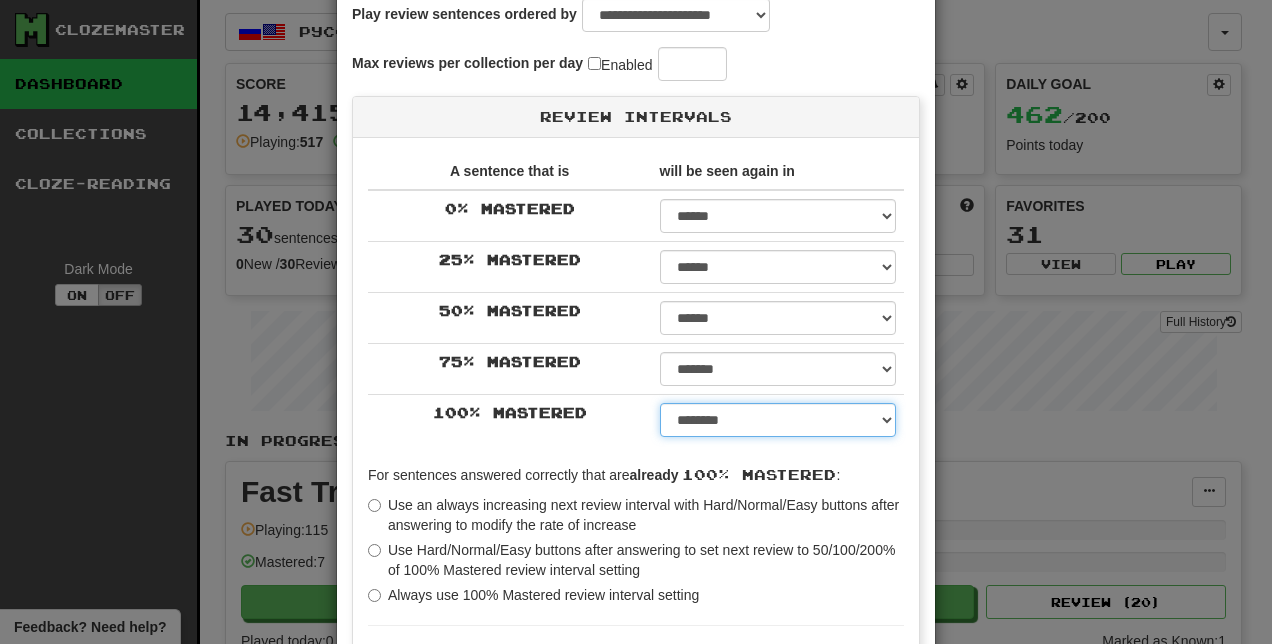 click on "****** ****** ****** ****** ****** ****** ****** ****** ****** ******* ******* ******* ******* ******* ******* ******* ******* ******* ******* ******* ******* ******* ******* ******* ******* ******* ******* ******* ******* ******* ******* ******* ******* ******* ******* ******* ******* ******* ******* ******* ******* ******* ******** ******** ******** ******** ******** ******** ******** ******** ******** *****" at bounding box center (778, 420) 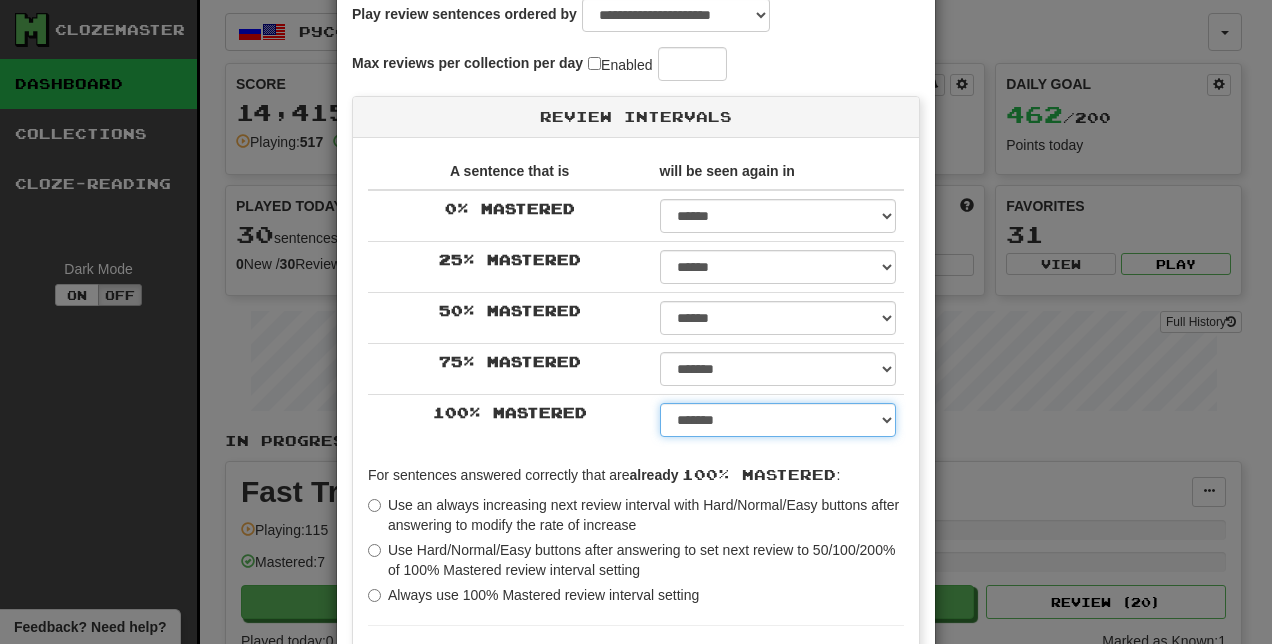 click on "****** ****** ****** ****** ****** ****** ****** ****** ****** ******* ******* ******* ******* ******* ******* ******* ******* ******* ******* ******* ******* ******* ******* ******* ******* ******* ******* ******* ******* ******* ******* ******* ******* ******* ******* ******* ******* ******* ******* ******* ******* ******* ******** ******** ******** ******** ******** ******** ******** ******** ******** *****" at bounding box center [778, 420] 